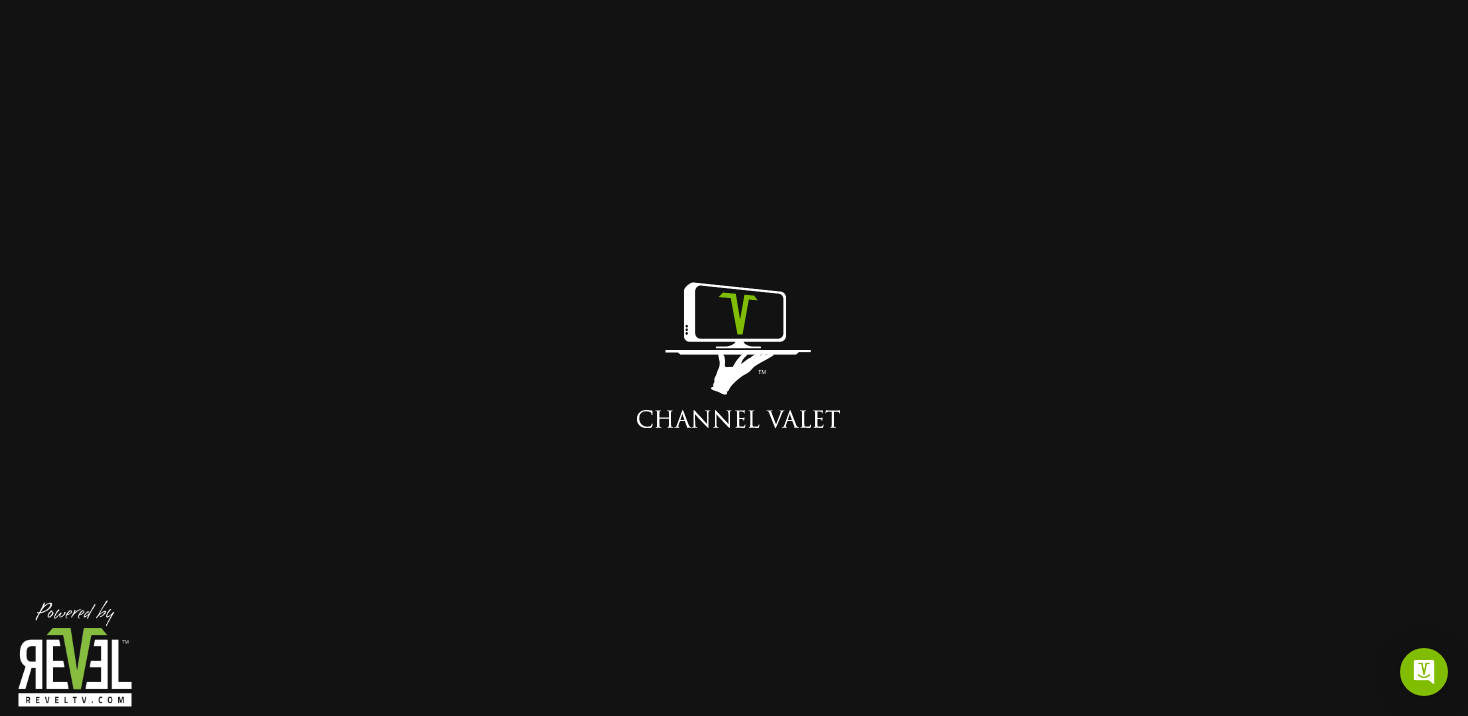 scroll, scrollTop: 0, scrollLeft: 0, axis: both 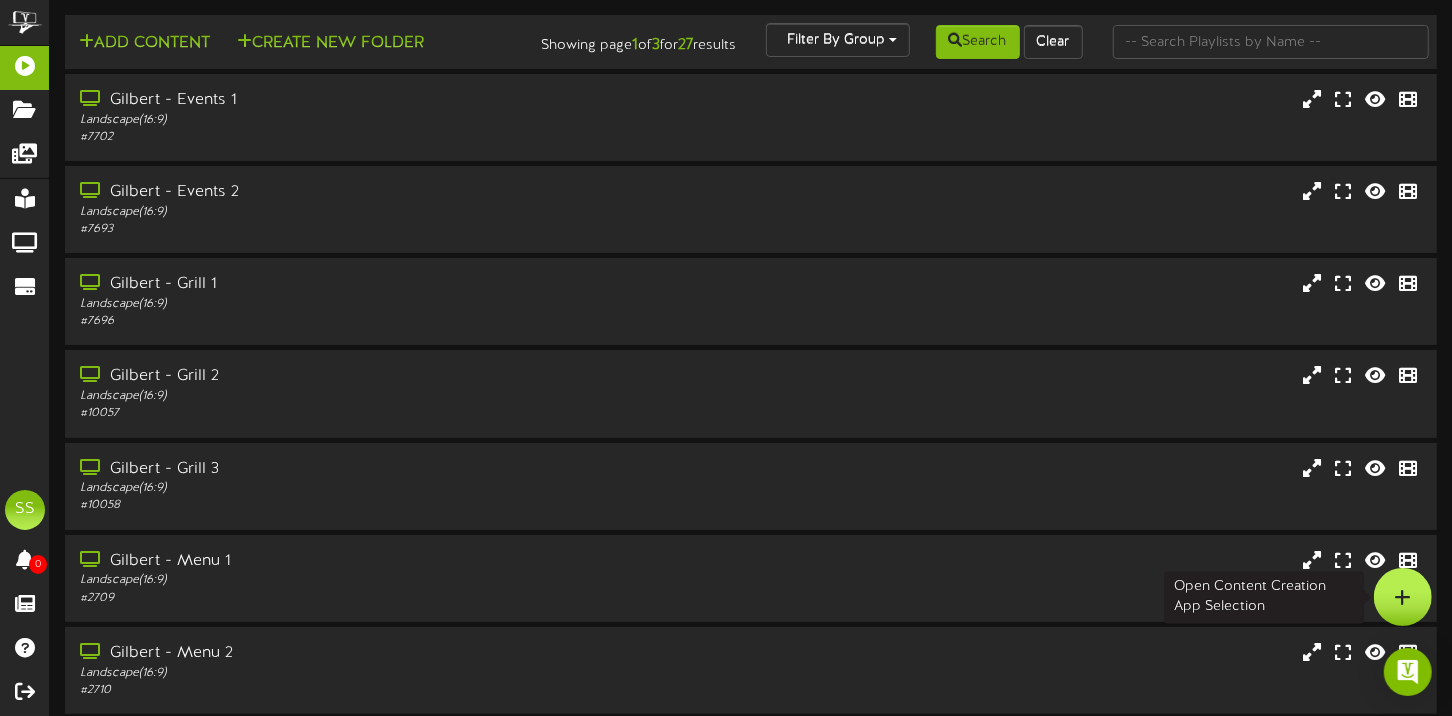 click at bounding box center (1403, 597) 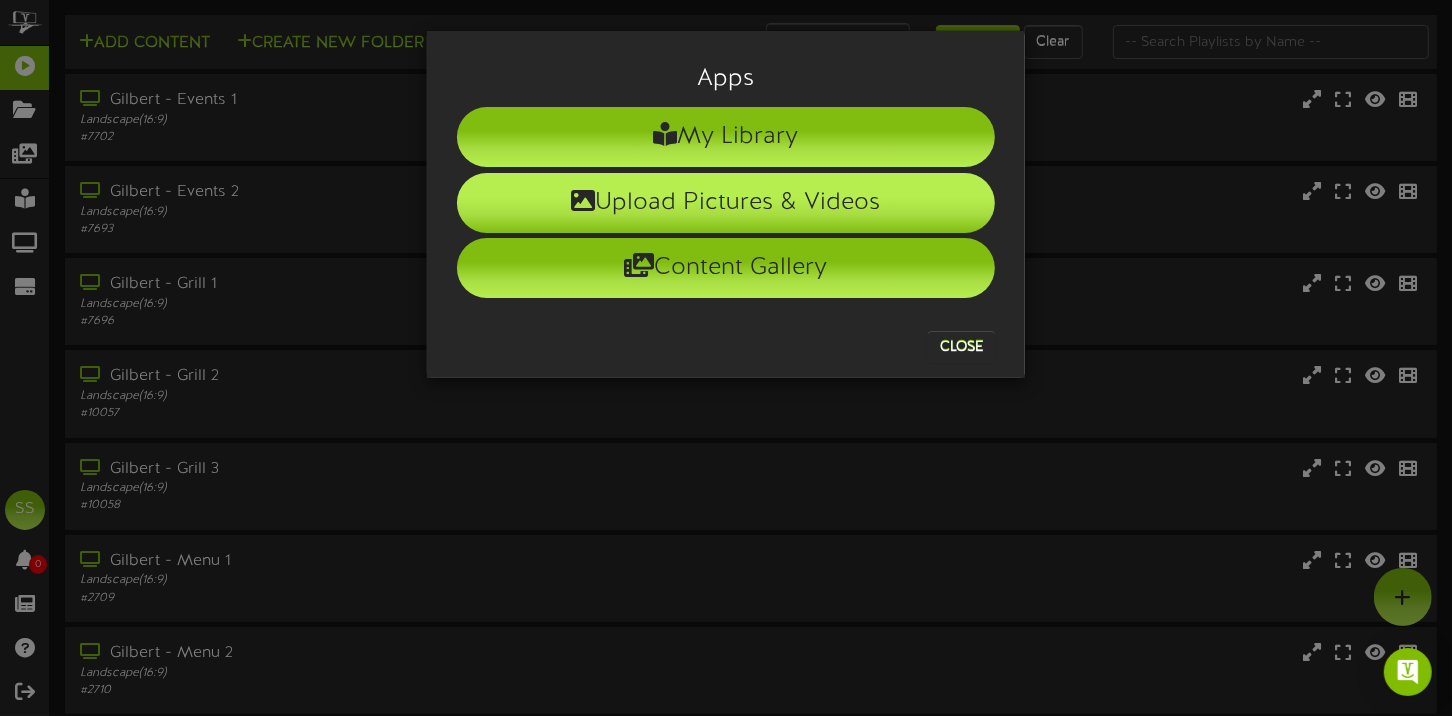 click on "Upload Pictures & Videos" at bounding box center [726, 203] 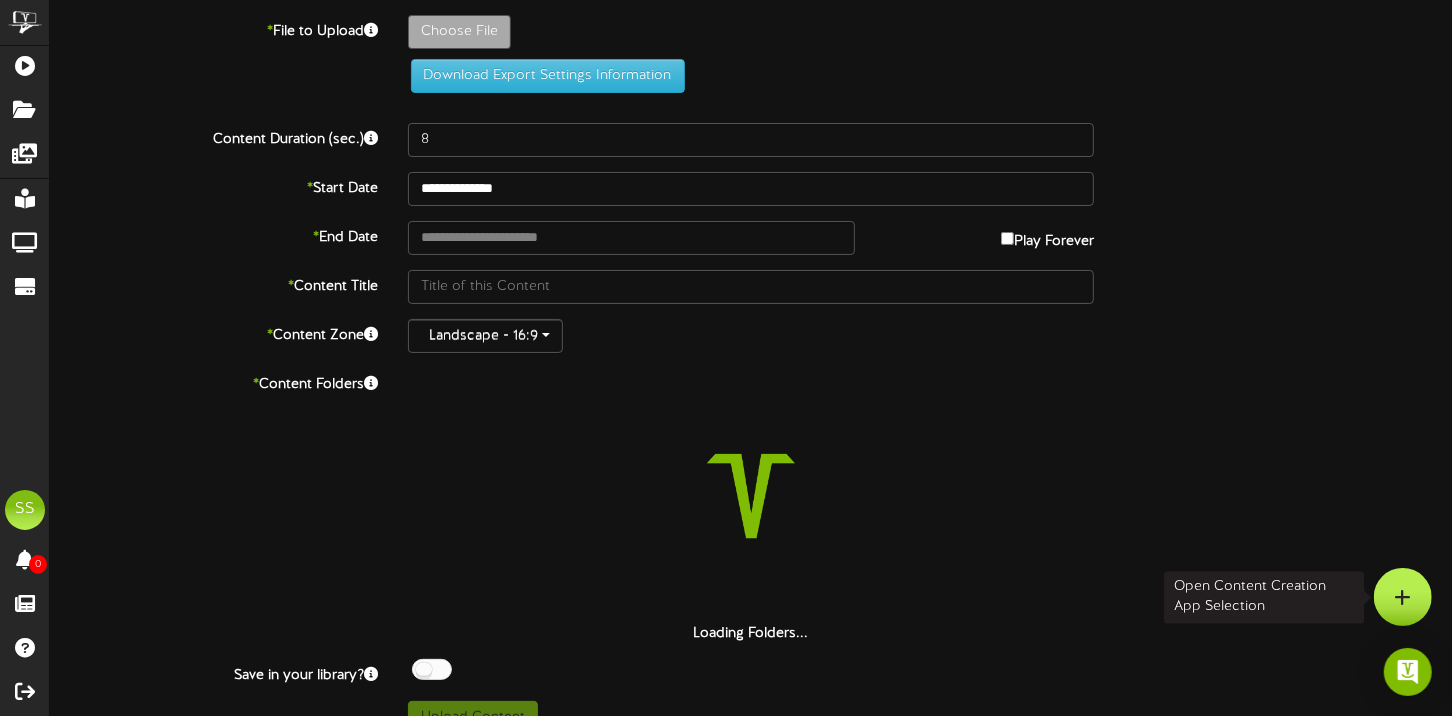 click at bounding box center (1403, 597) 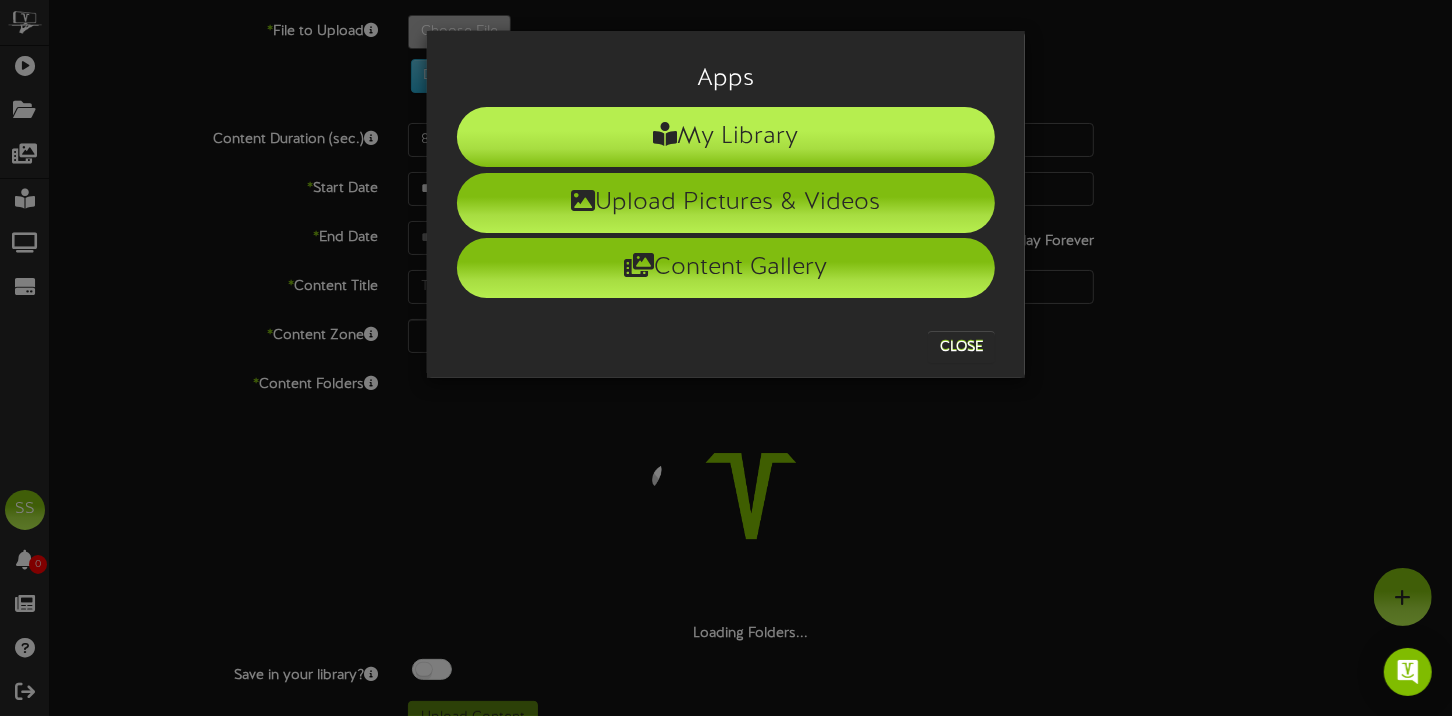 click on "My Library" at bounding box center (726, 137) 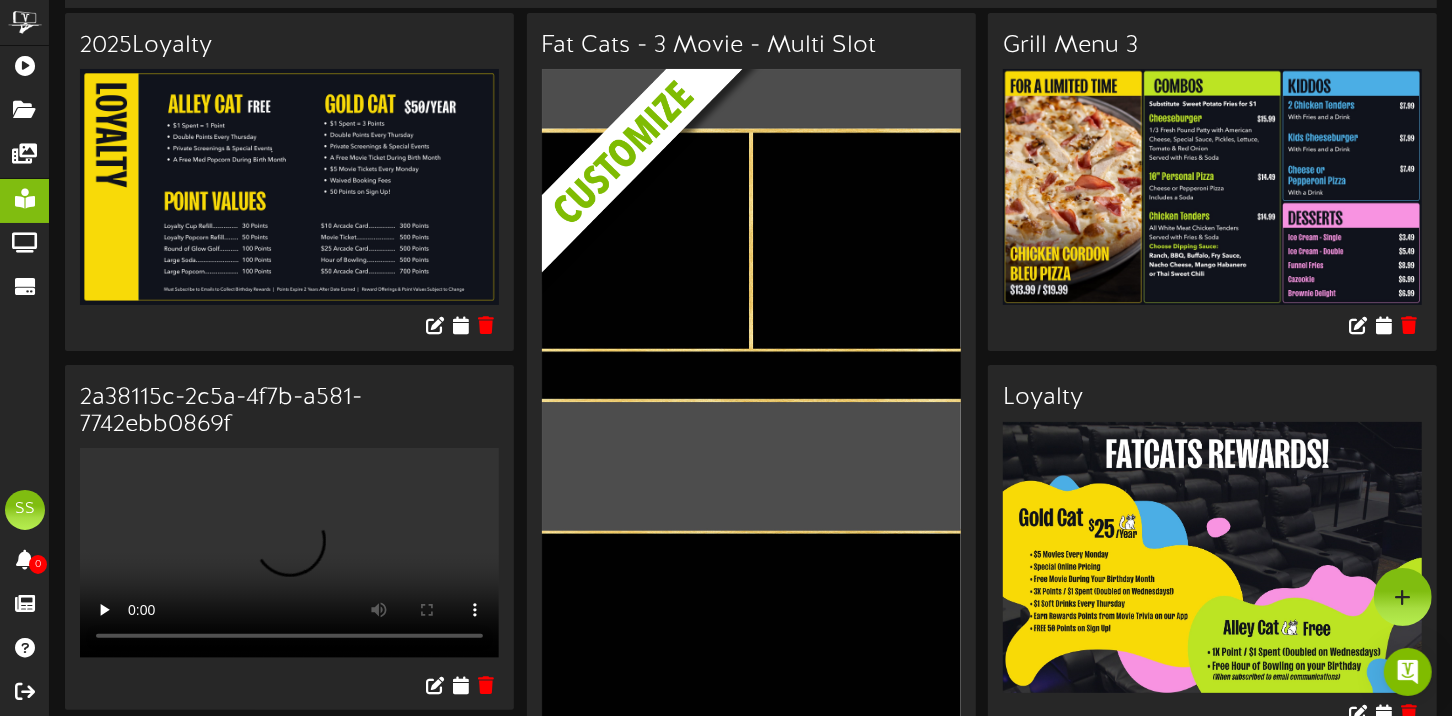 scroll, scrollTop: 115, scrollLeft: 0, axis: vertical 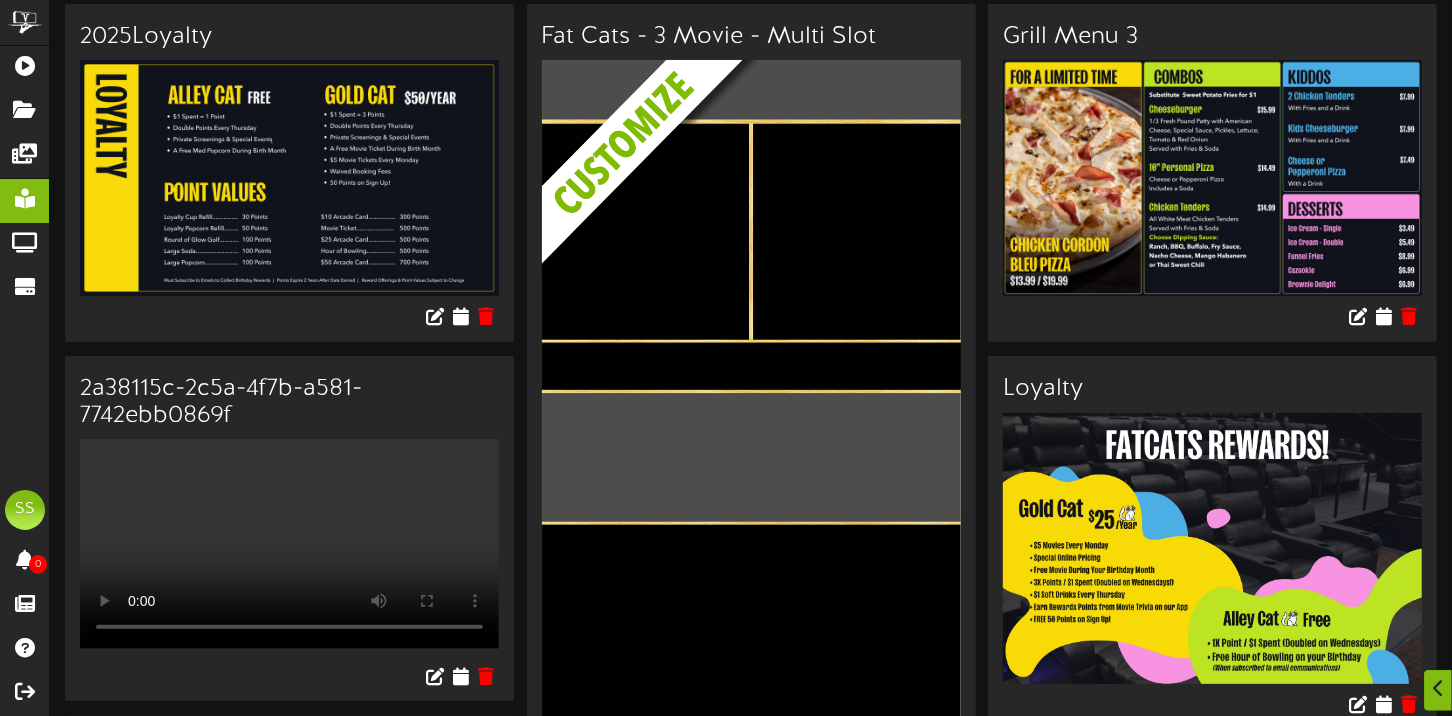 click at bounding box center (922, 2039) 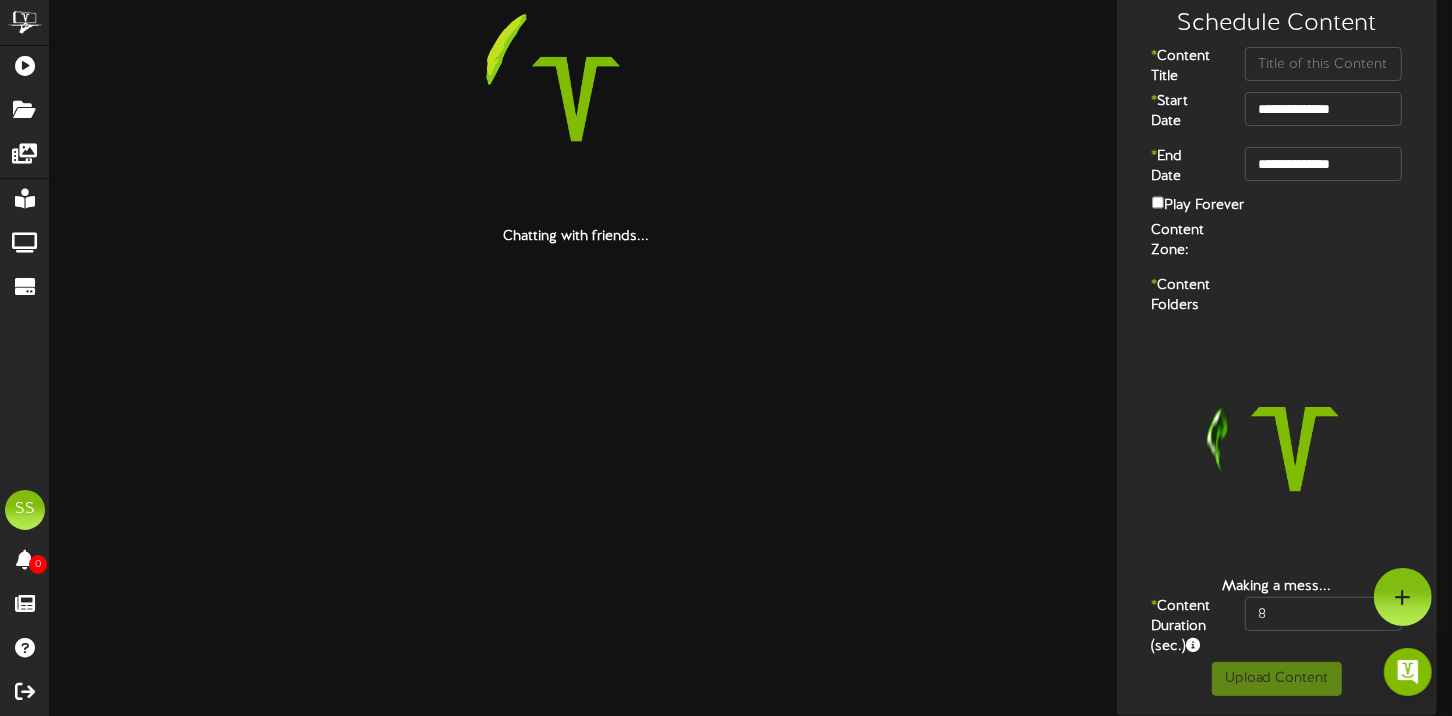 scroll, scrollTop: 0, scrollLeft: 0, axis: both 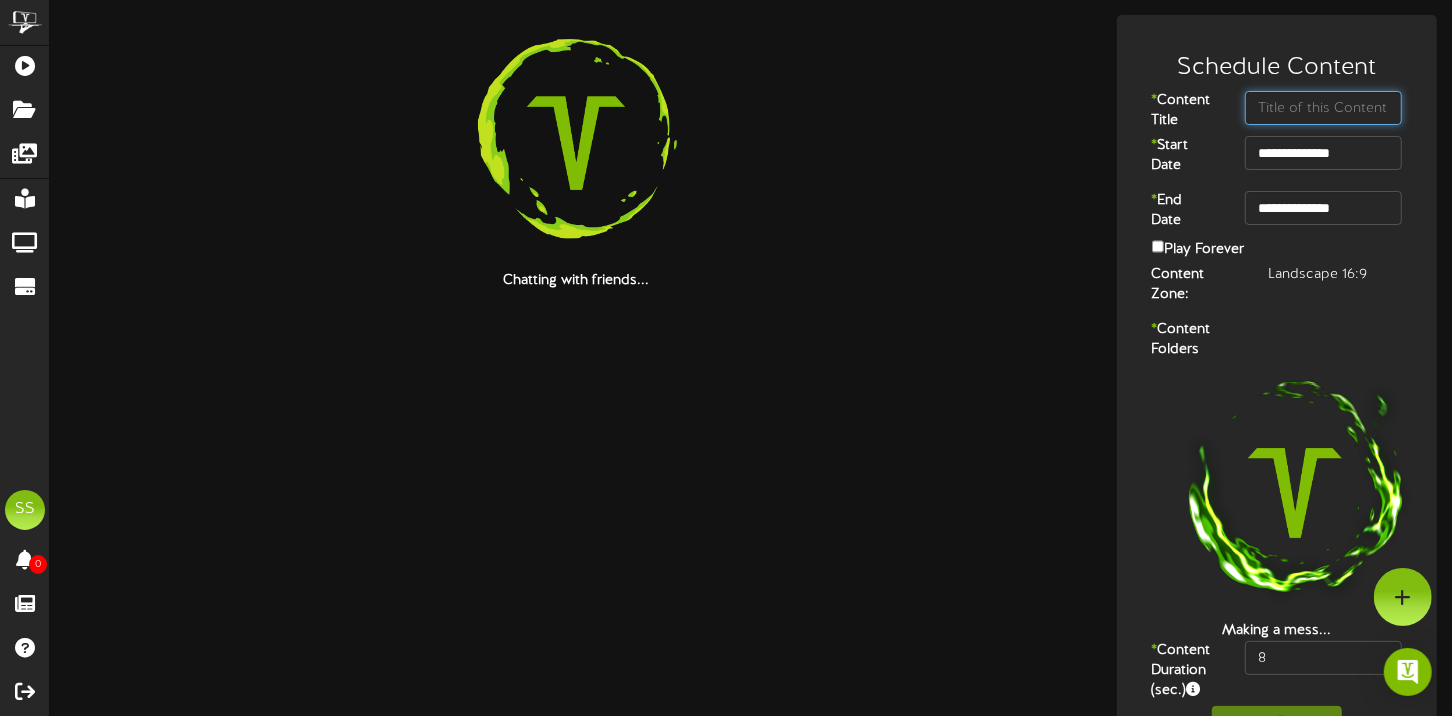 click at bounding box center [1323, 108] 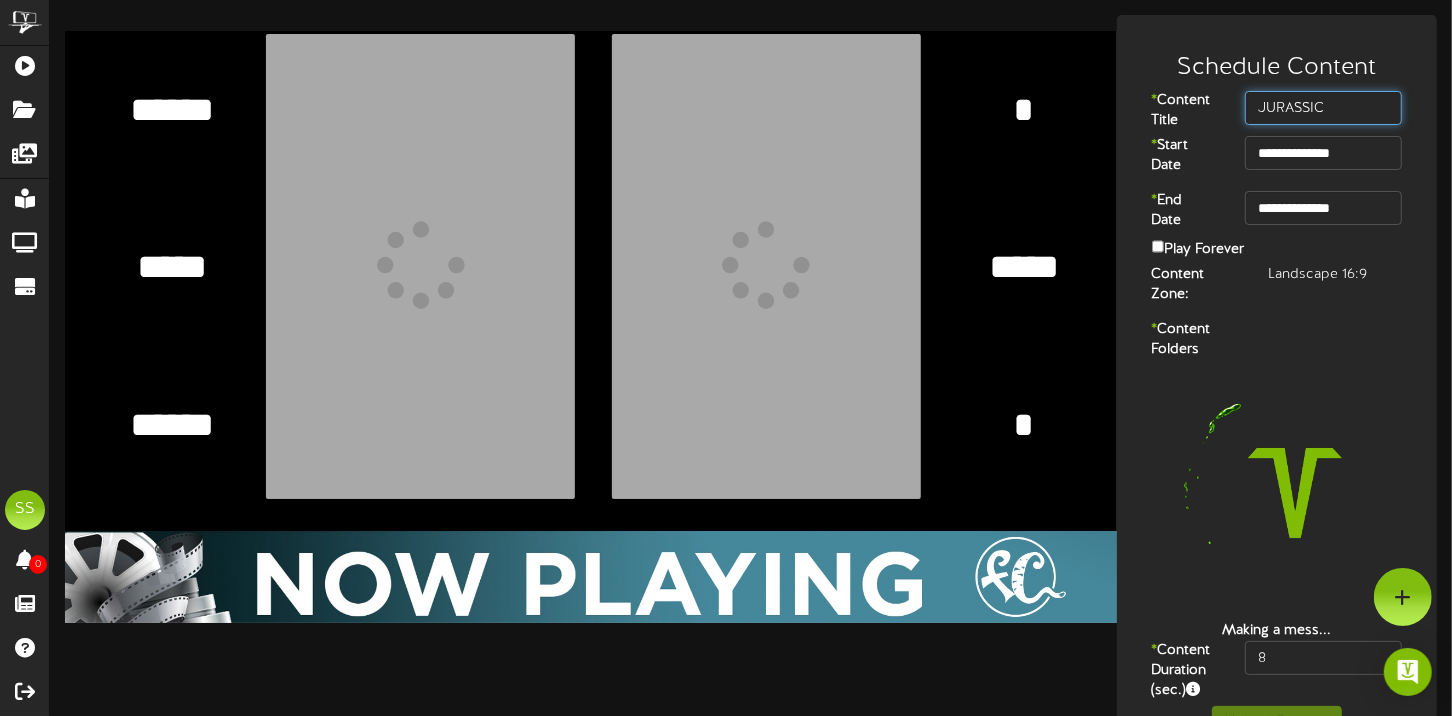 scroll, scrollTop: 57, scrollLeft: 0, axis: vertical 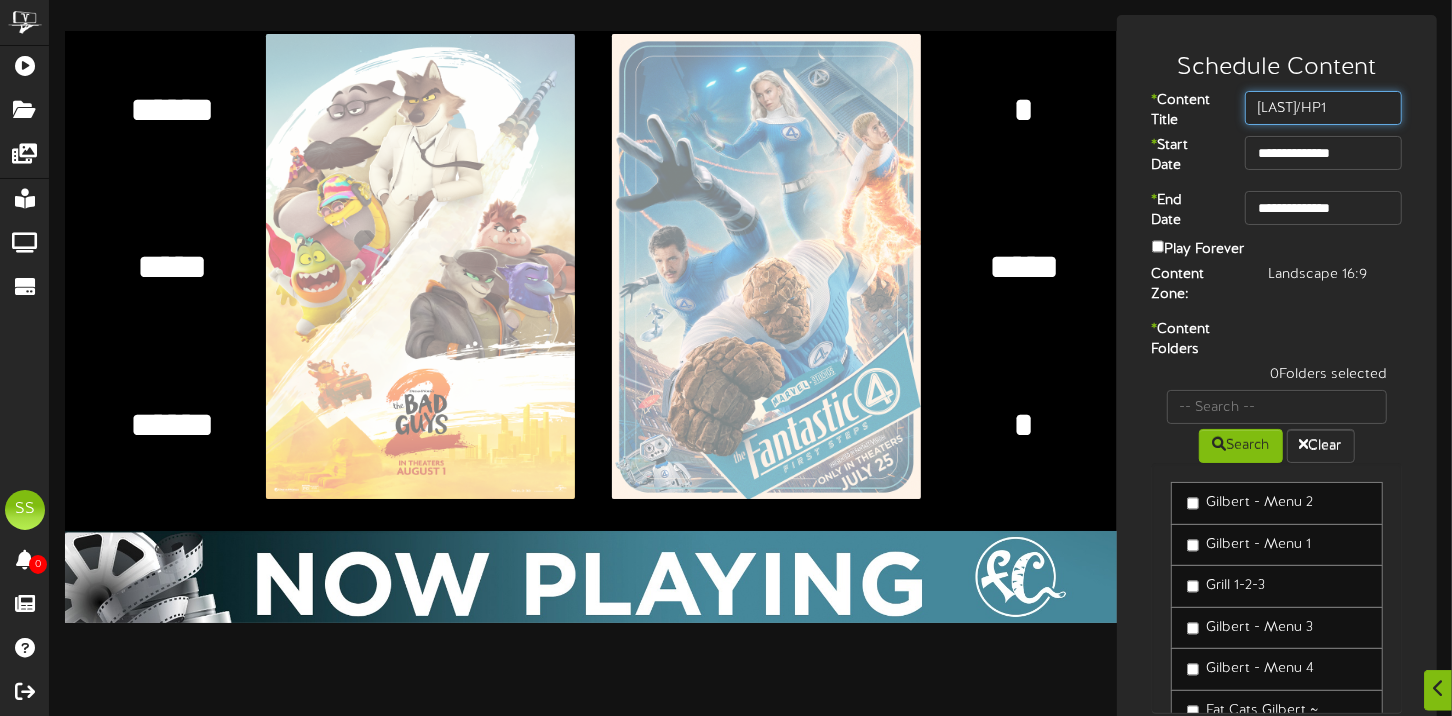 type on "JURASSIC/HP1" 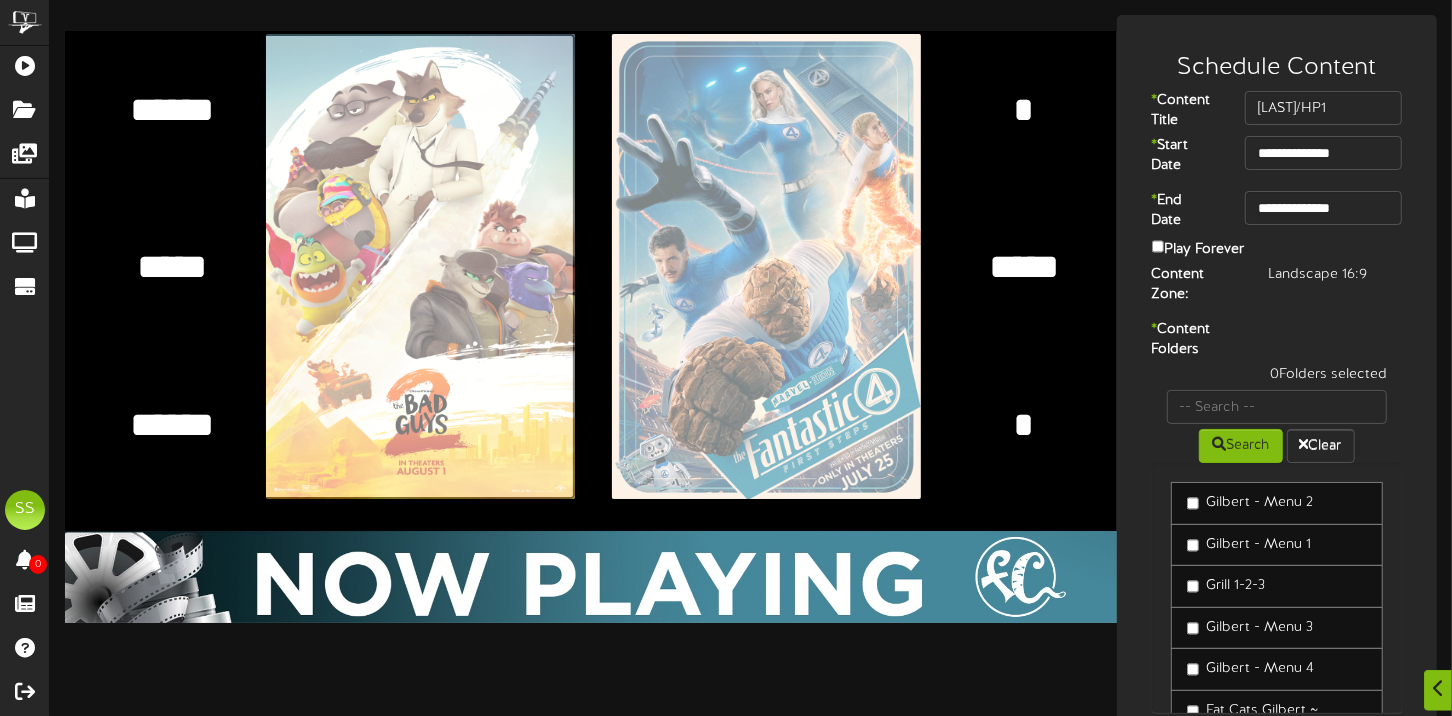 click at bounding box center (-20, 266) 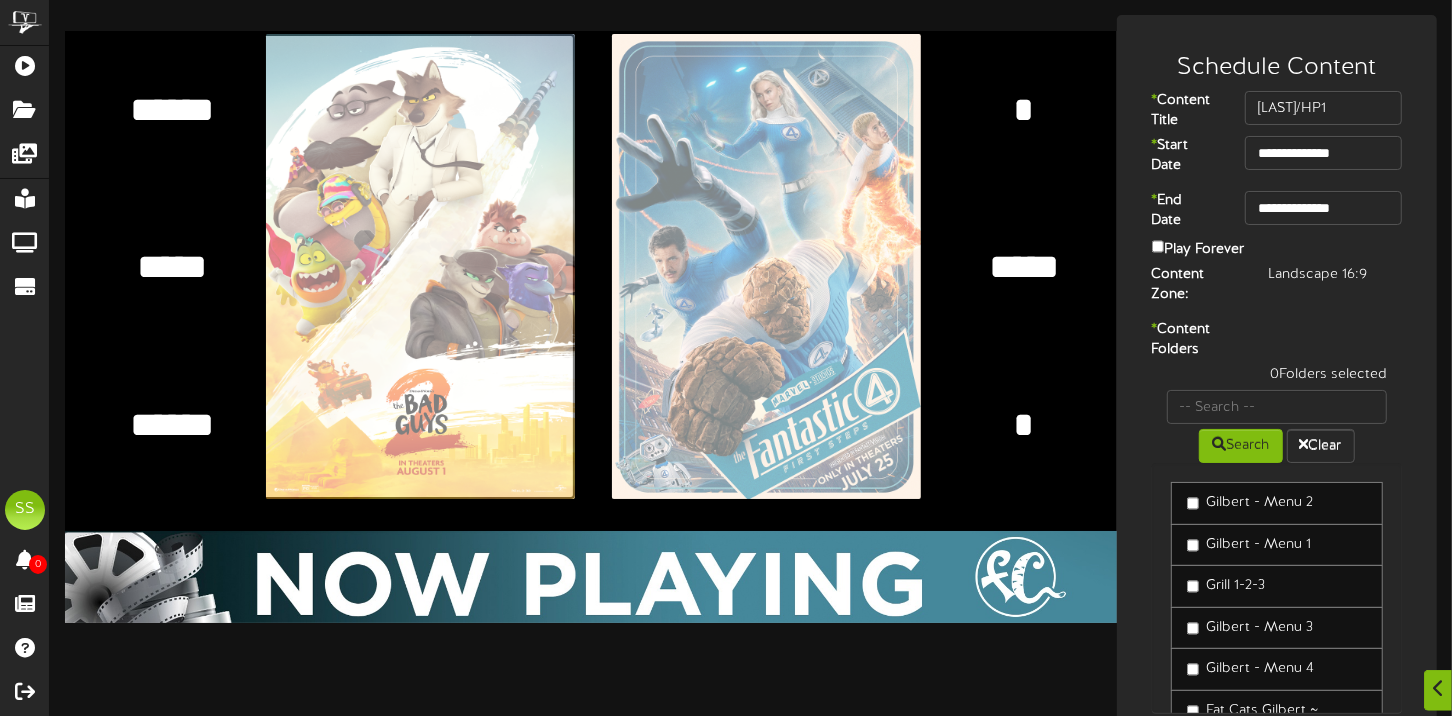 type on "**********" 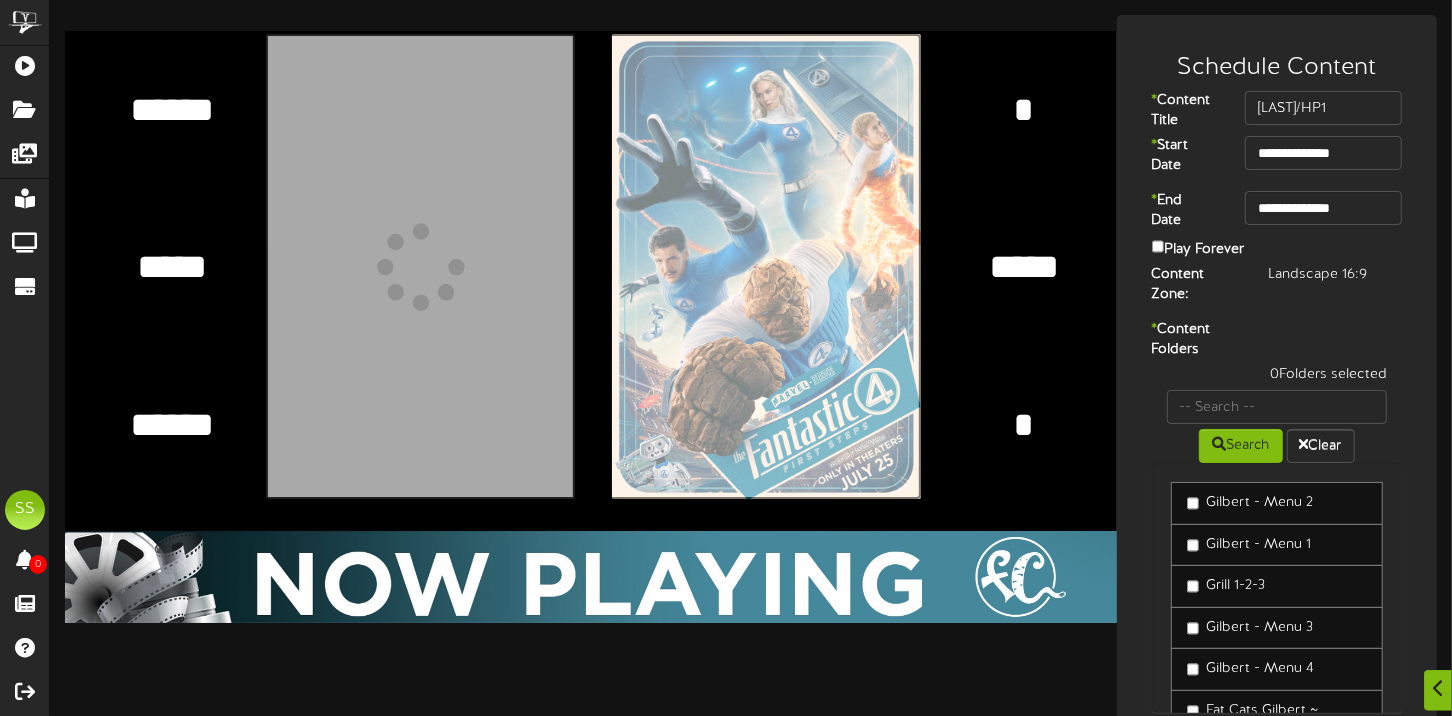 click at bounding box center [326, 266] 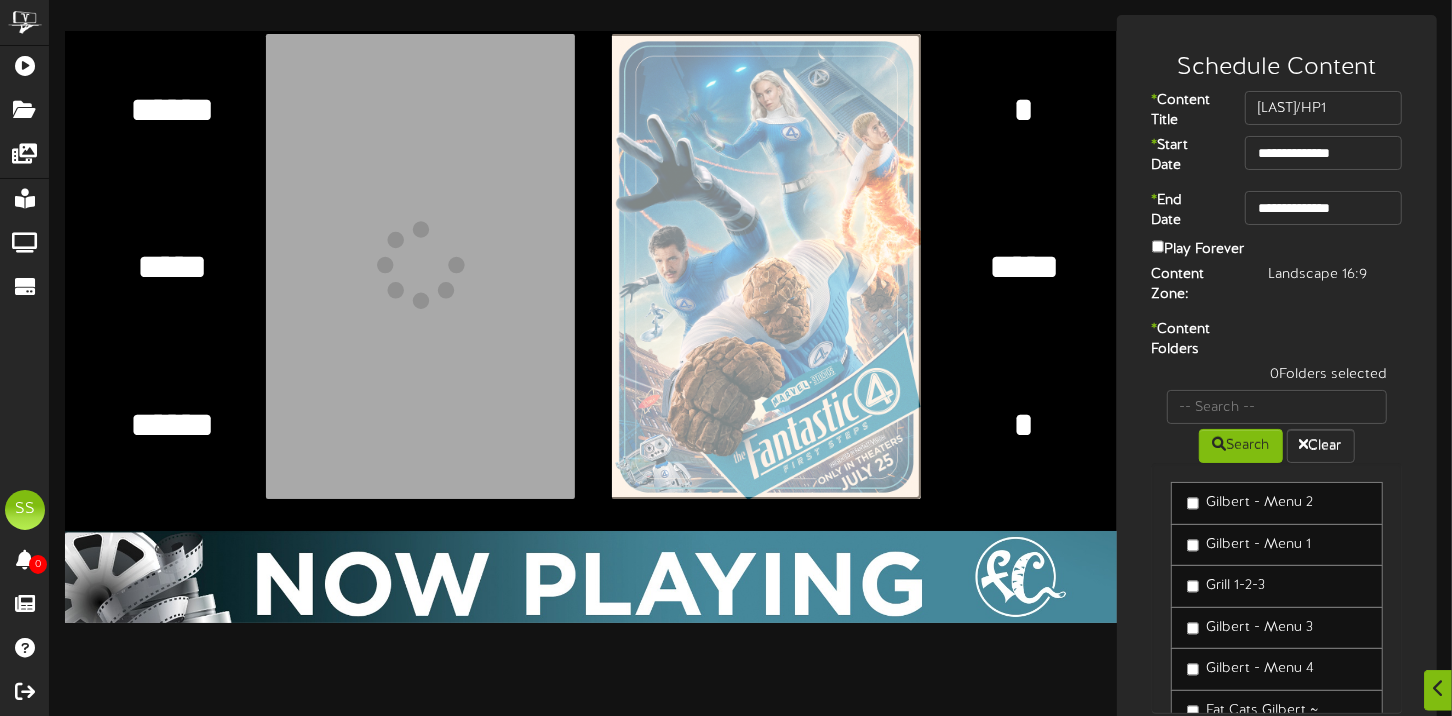 type on "**********" 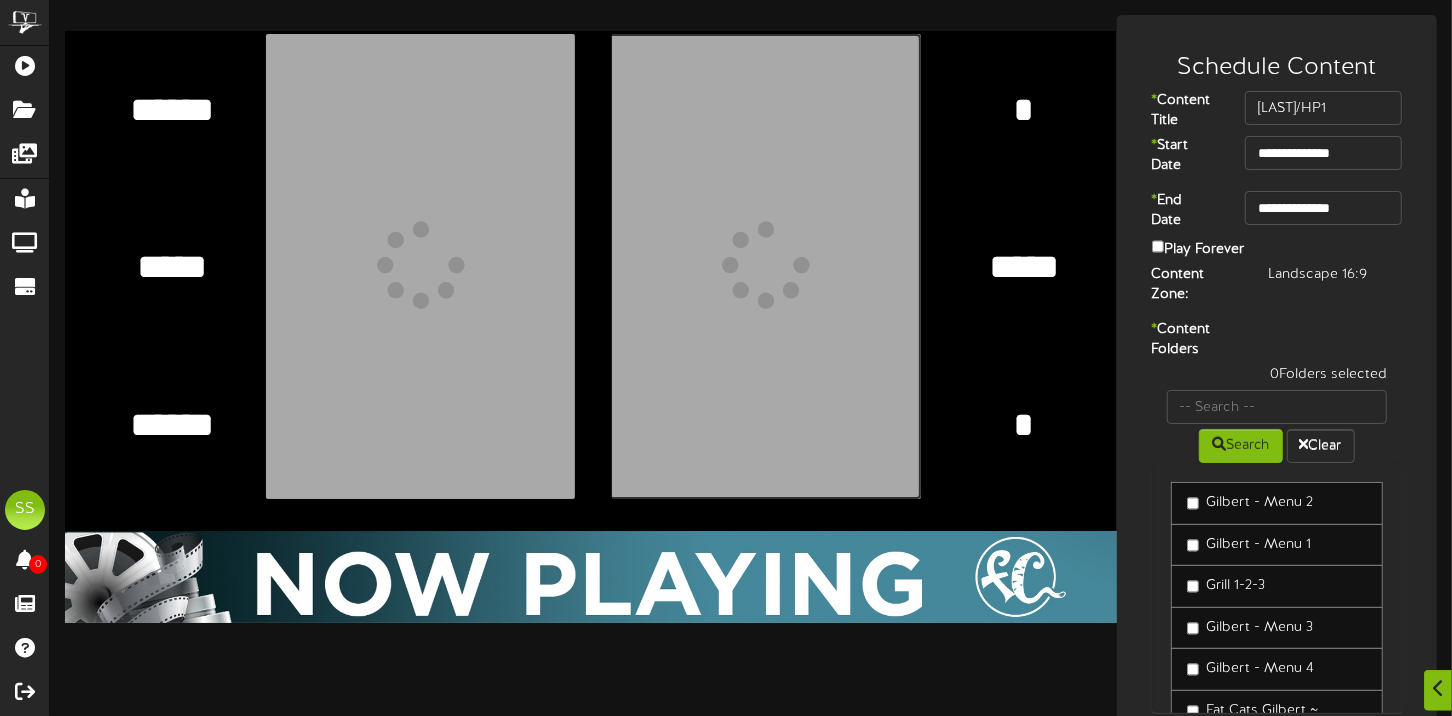 scroll, scrollTop: 0, scrollLeft: 0, axis: both 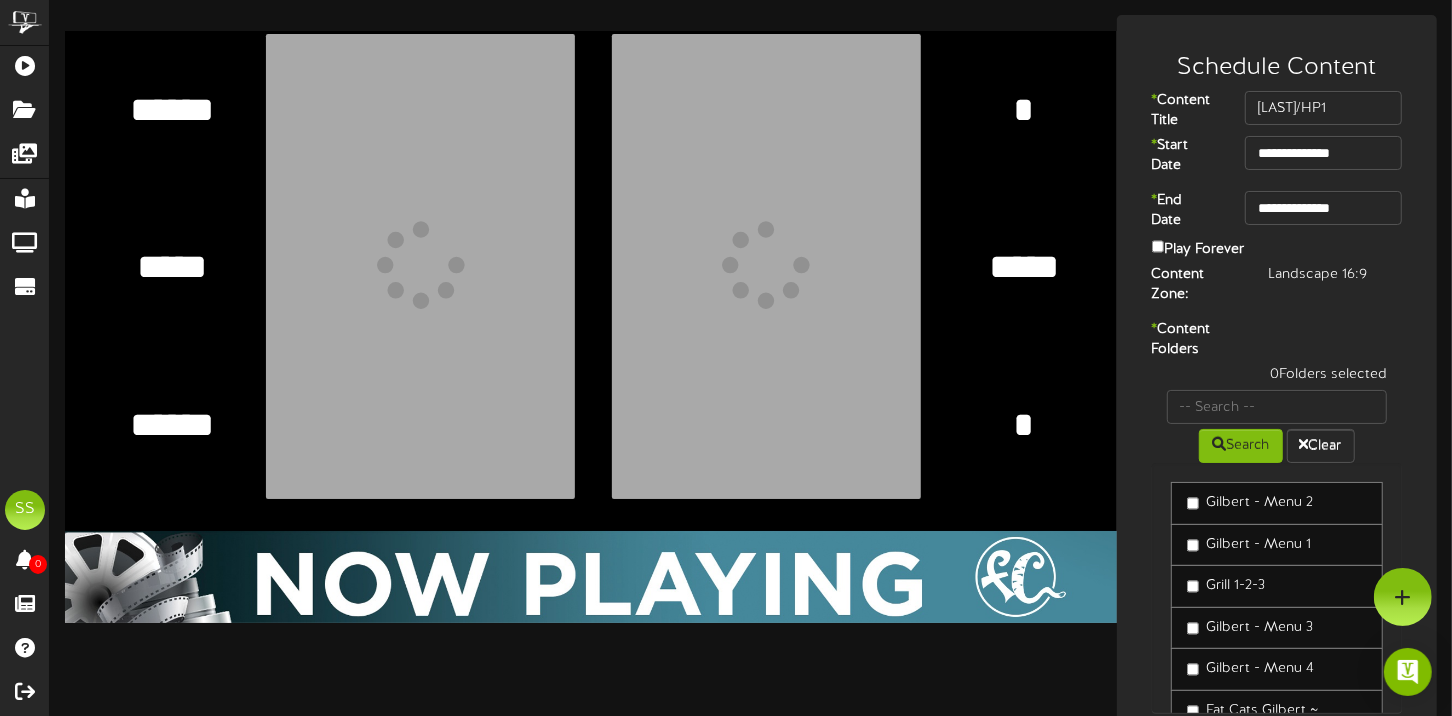 click on "******" at bounding box center (171, 109) 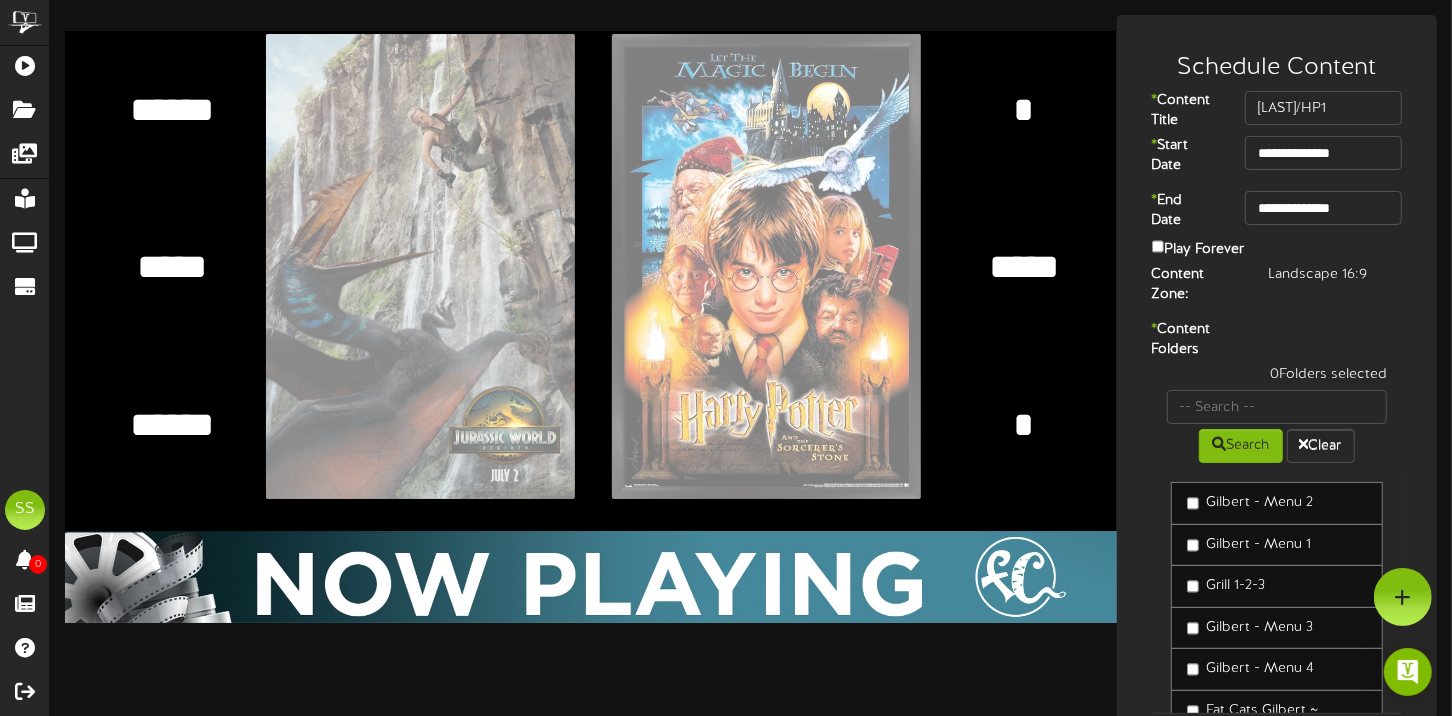 type on "******" 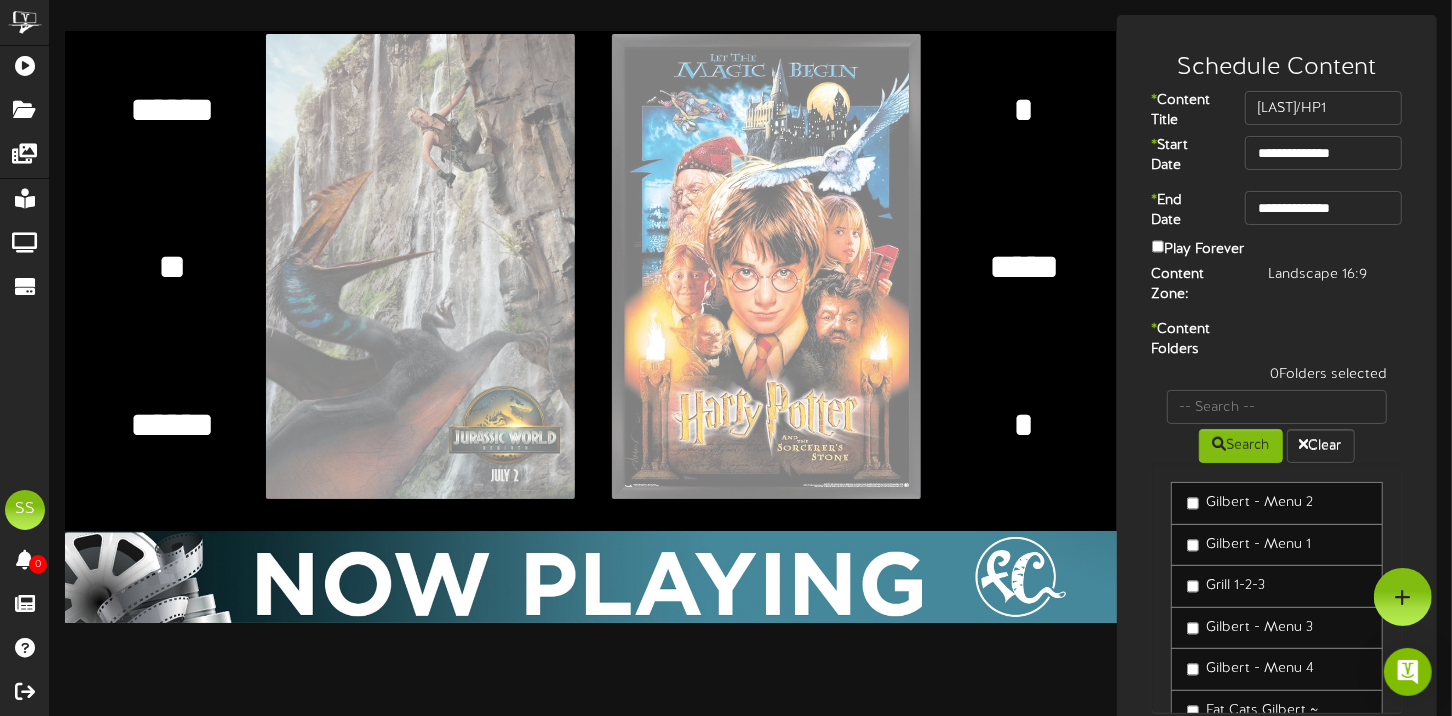 type on "*" 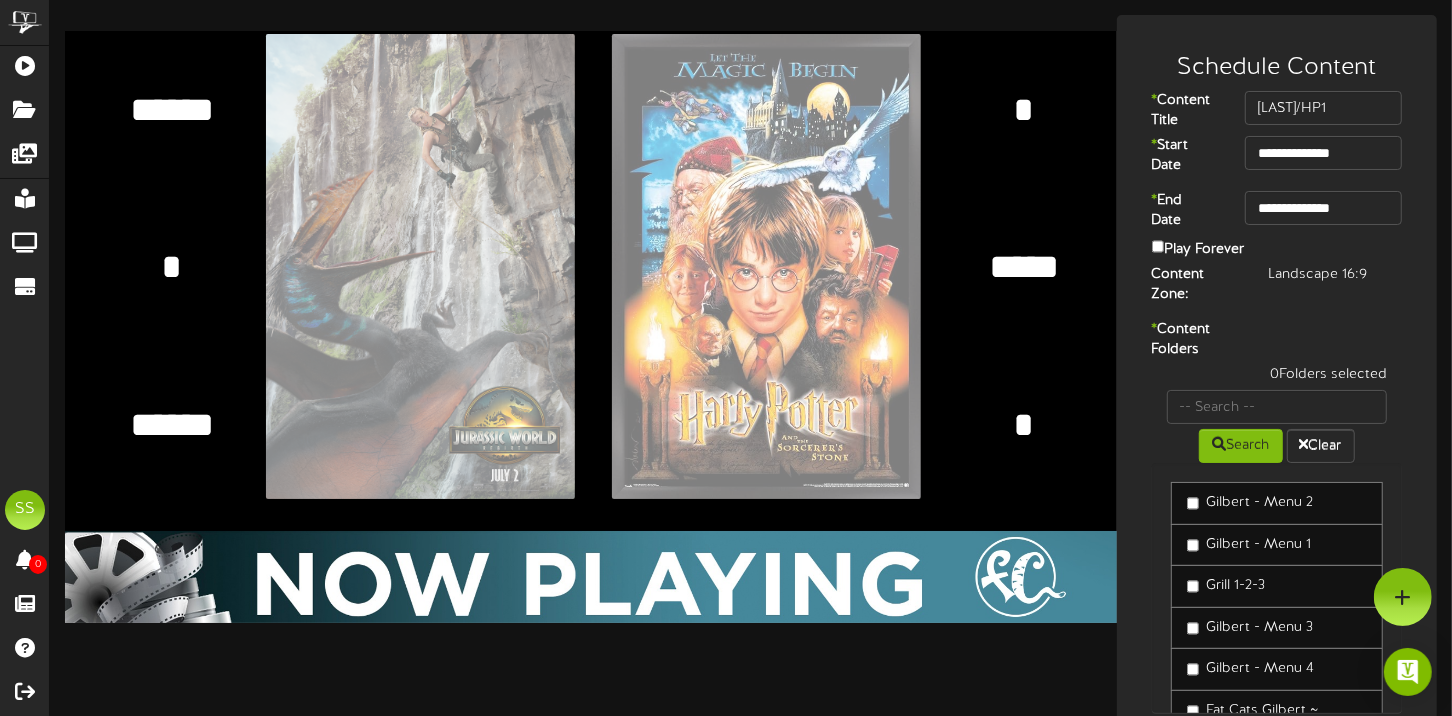 type 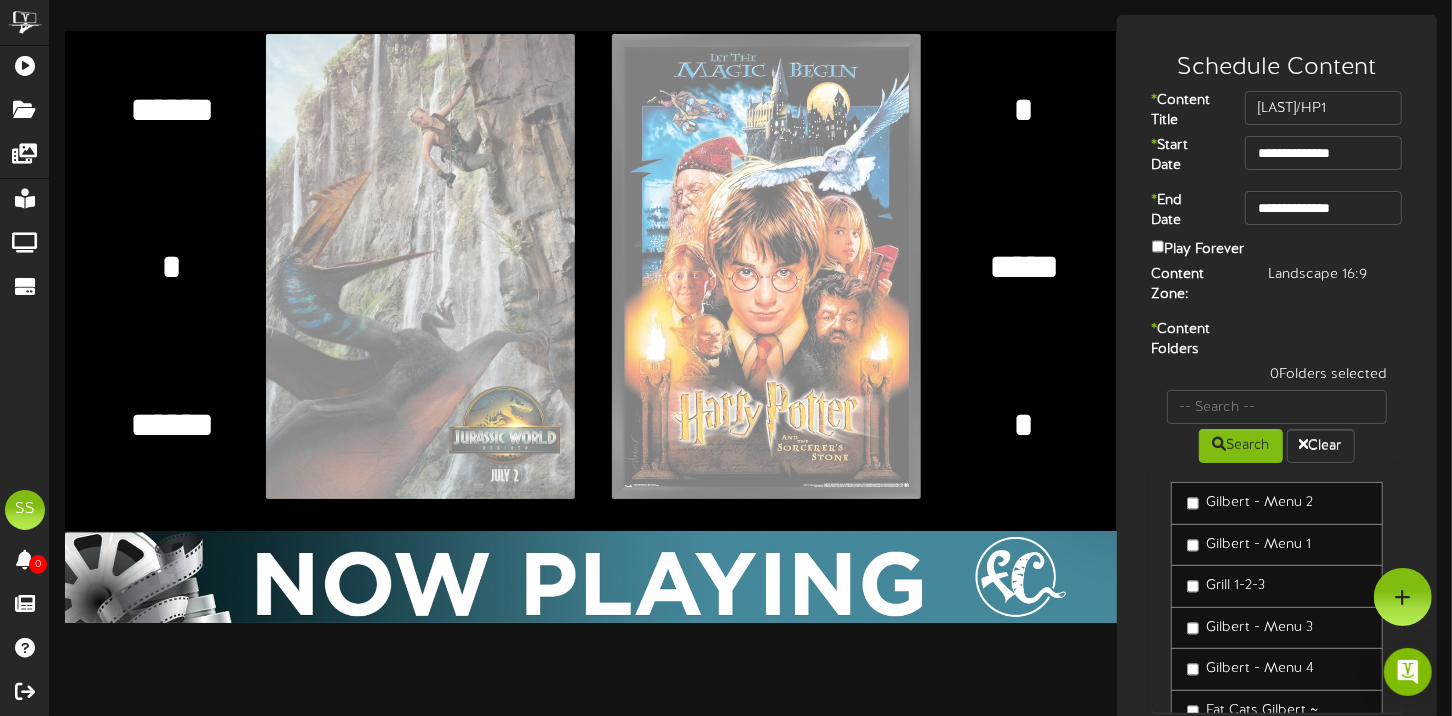 type on "*****" 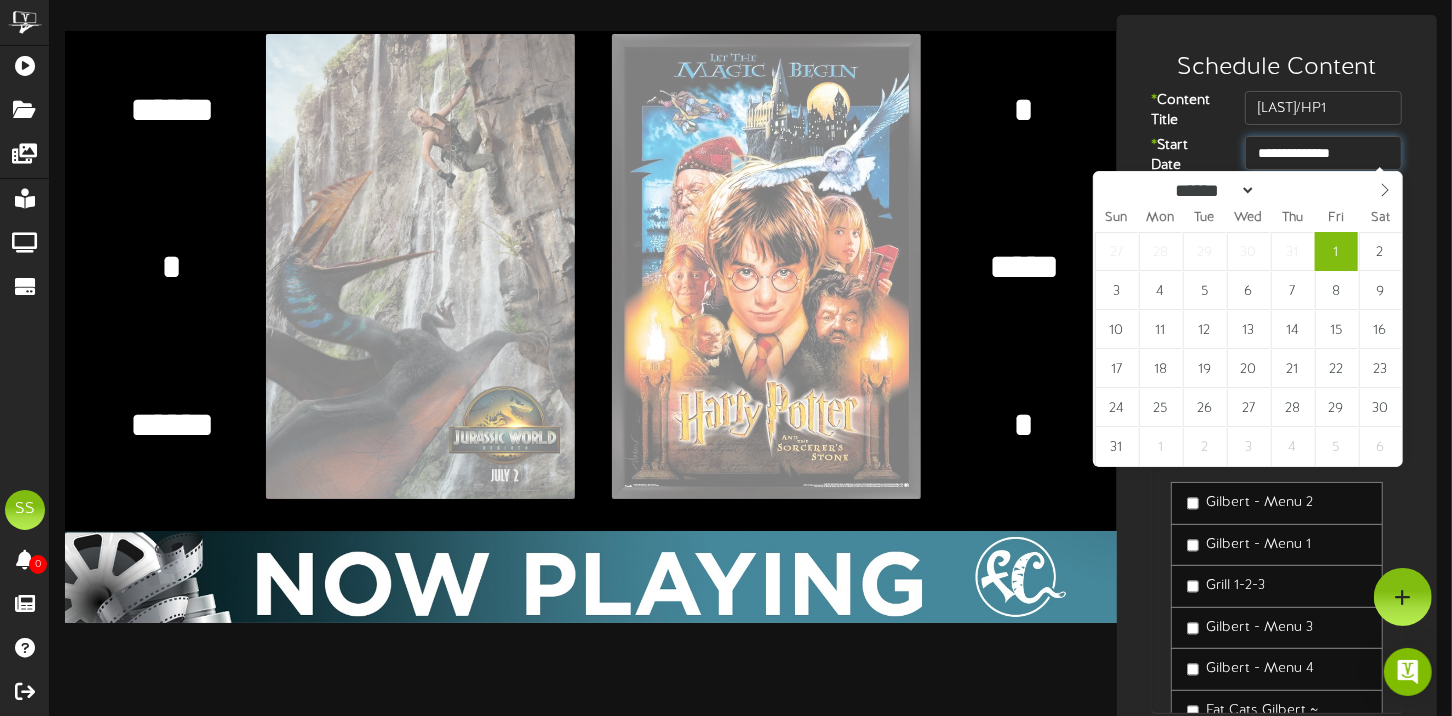 click on "**********" at bounding box center (1323, 153) 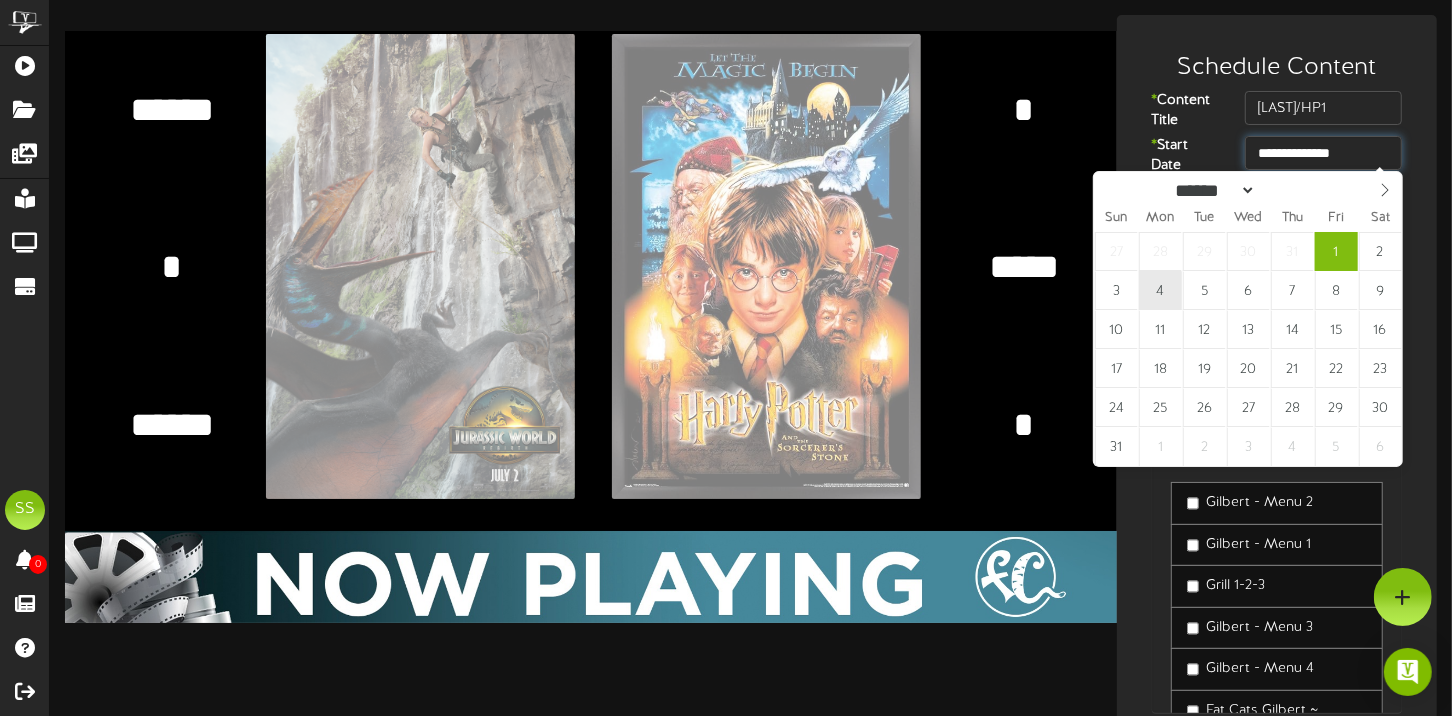 type on "**********" 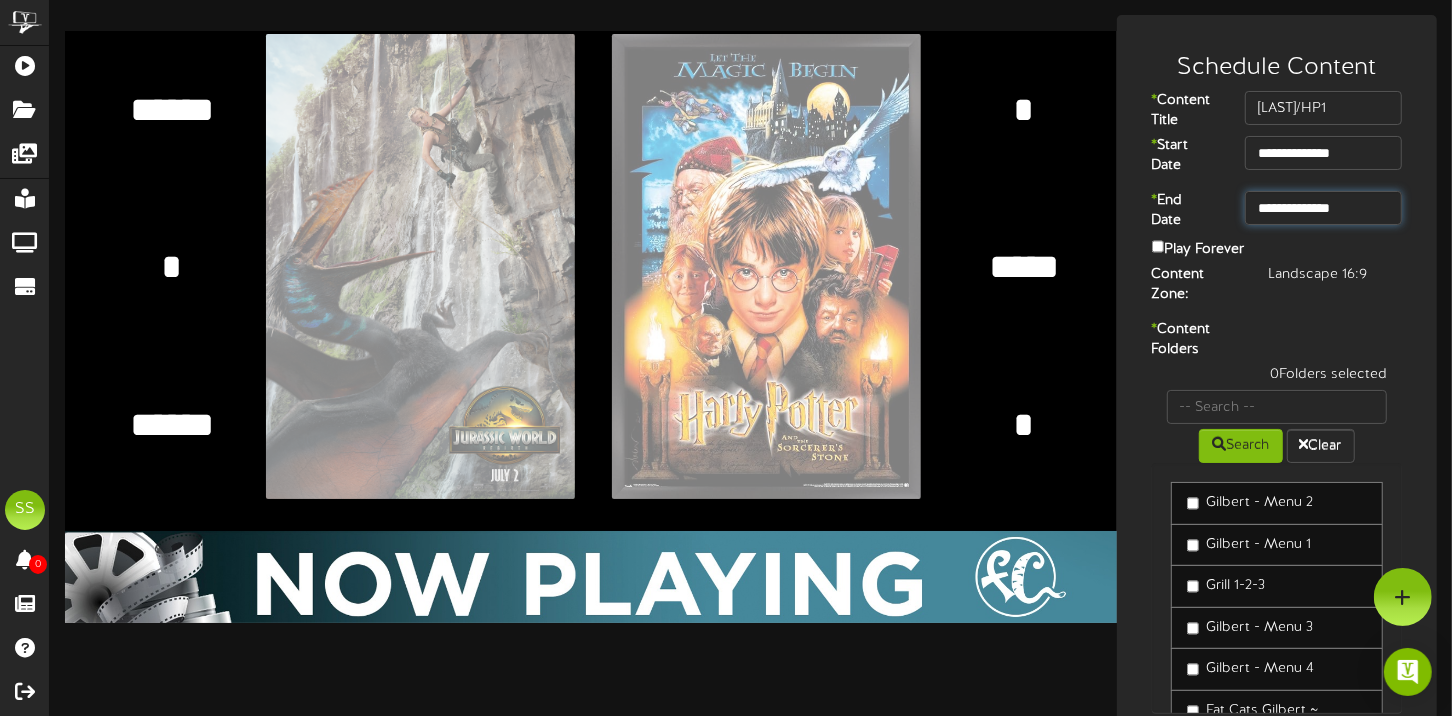 click on "**********" at bounding box center (1323, 208) 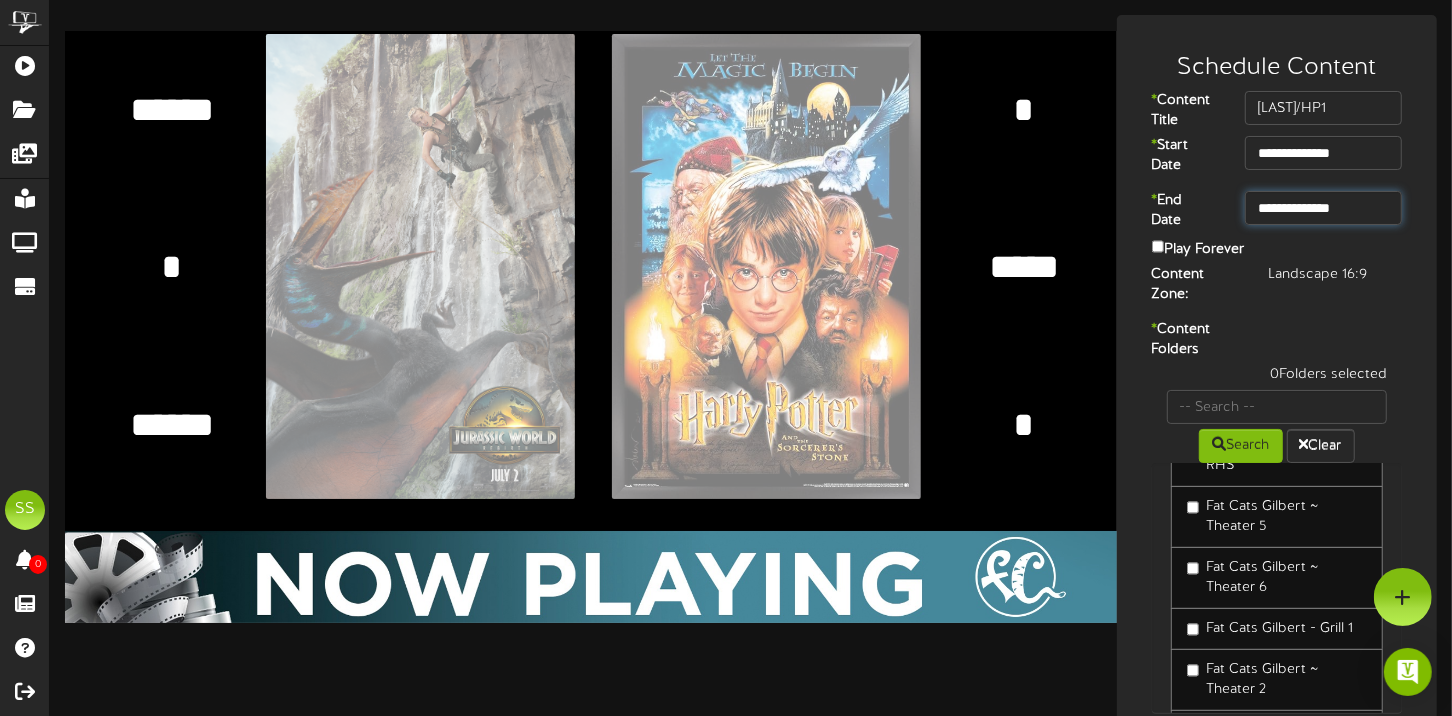 scroll, scrollTop: 499, scrollLeft: 0, axis: vertical 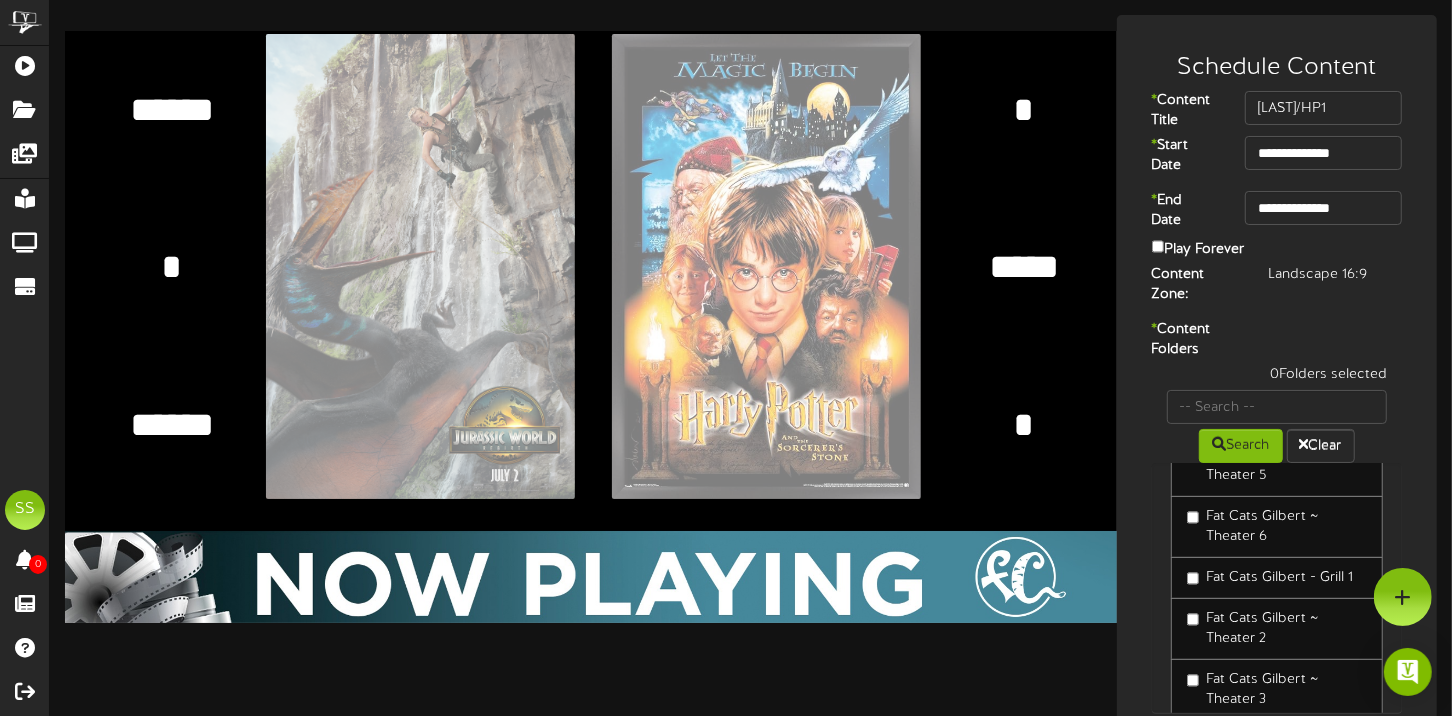 click on "Fat Cats Gilbert ~ Theater 2" at bounding box center [1277, 629] 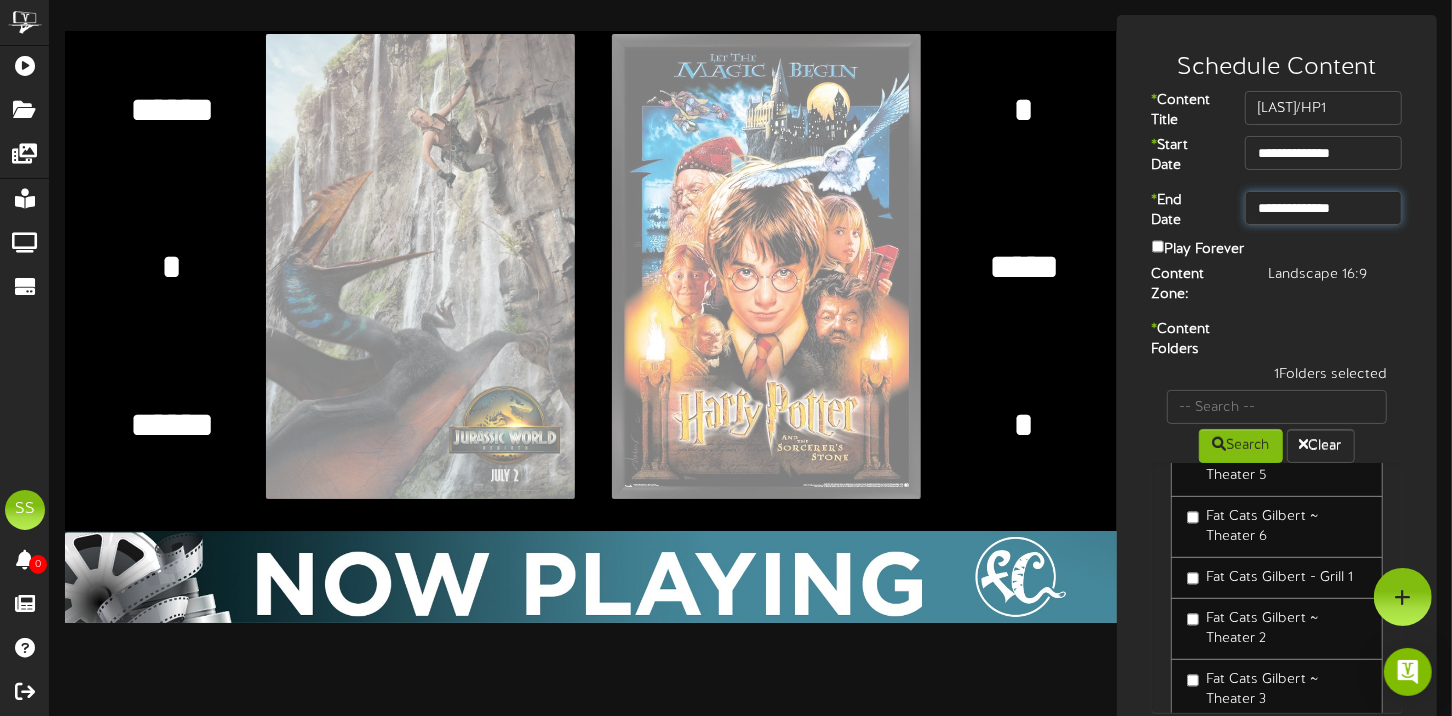 click on "**********" at bounding box center (1323, 208) 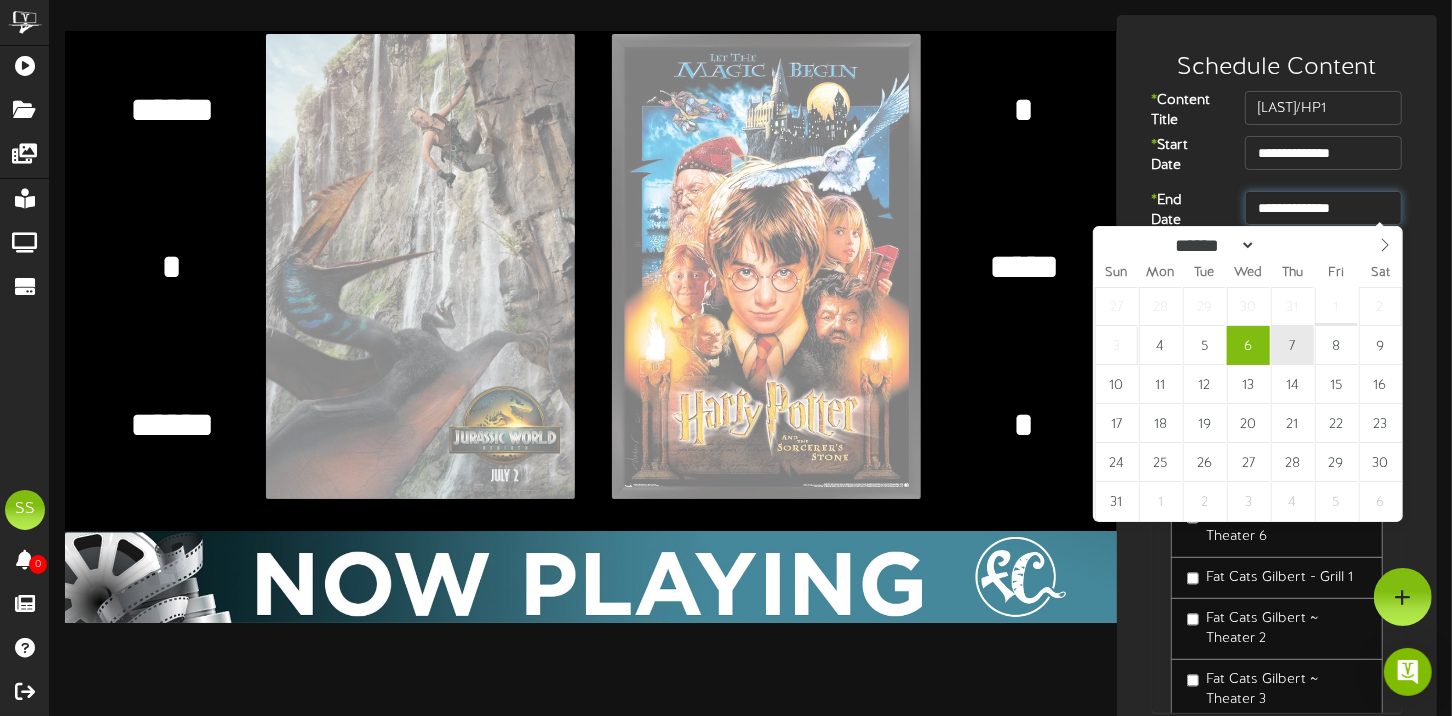 type on "**********" 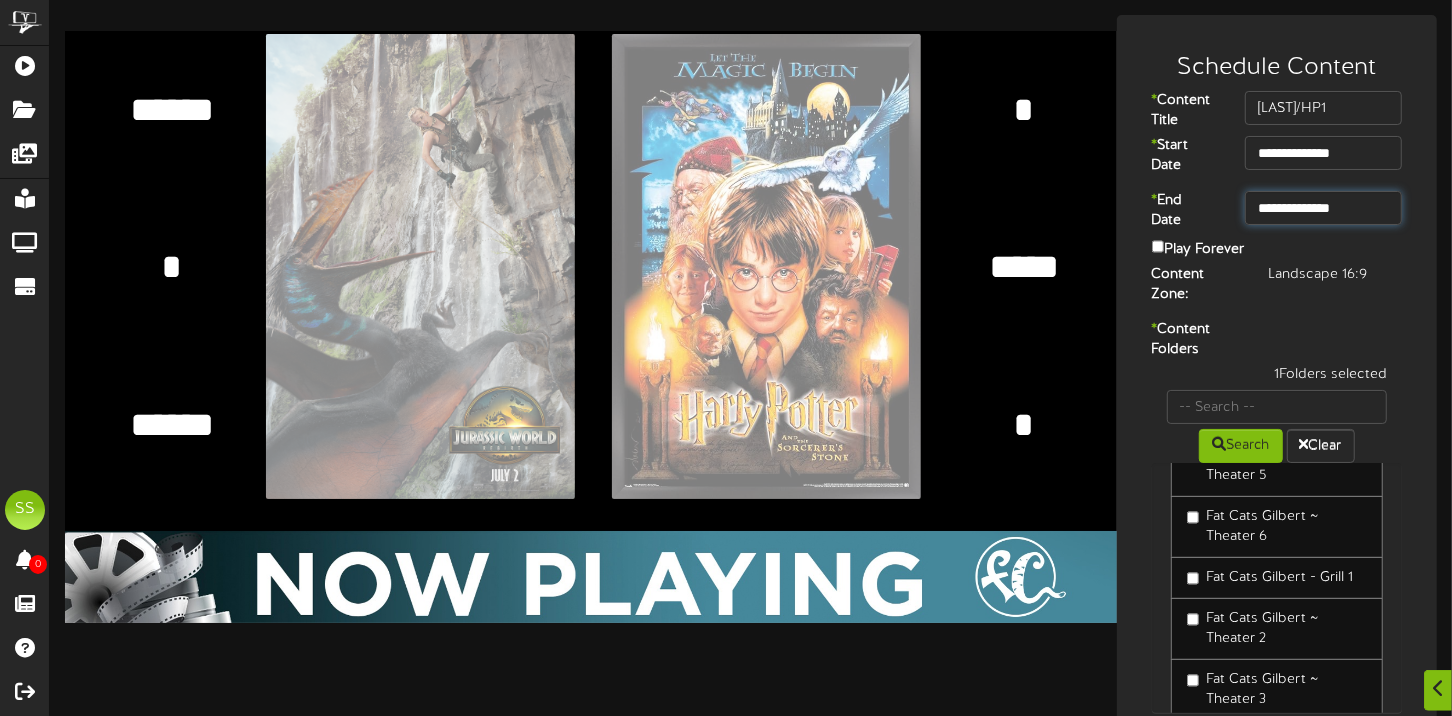 scroll, scrollTop: 133, scrollLeft: 0, axis: vertical 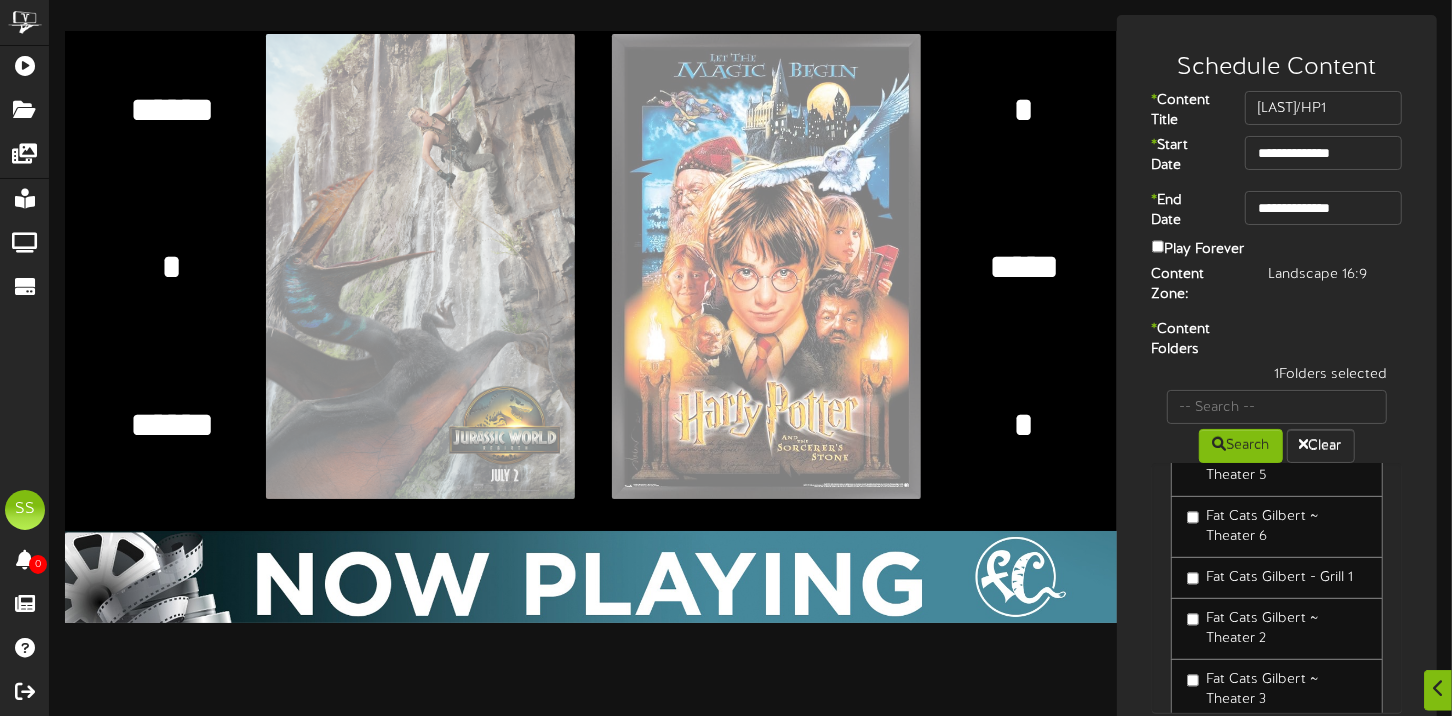 click on "Upload Content" at bounding box center [1277, 815] 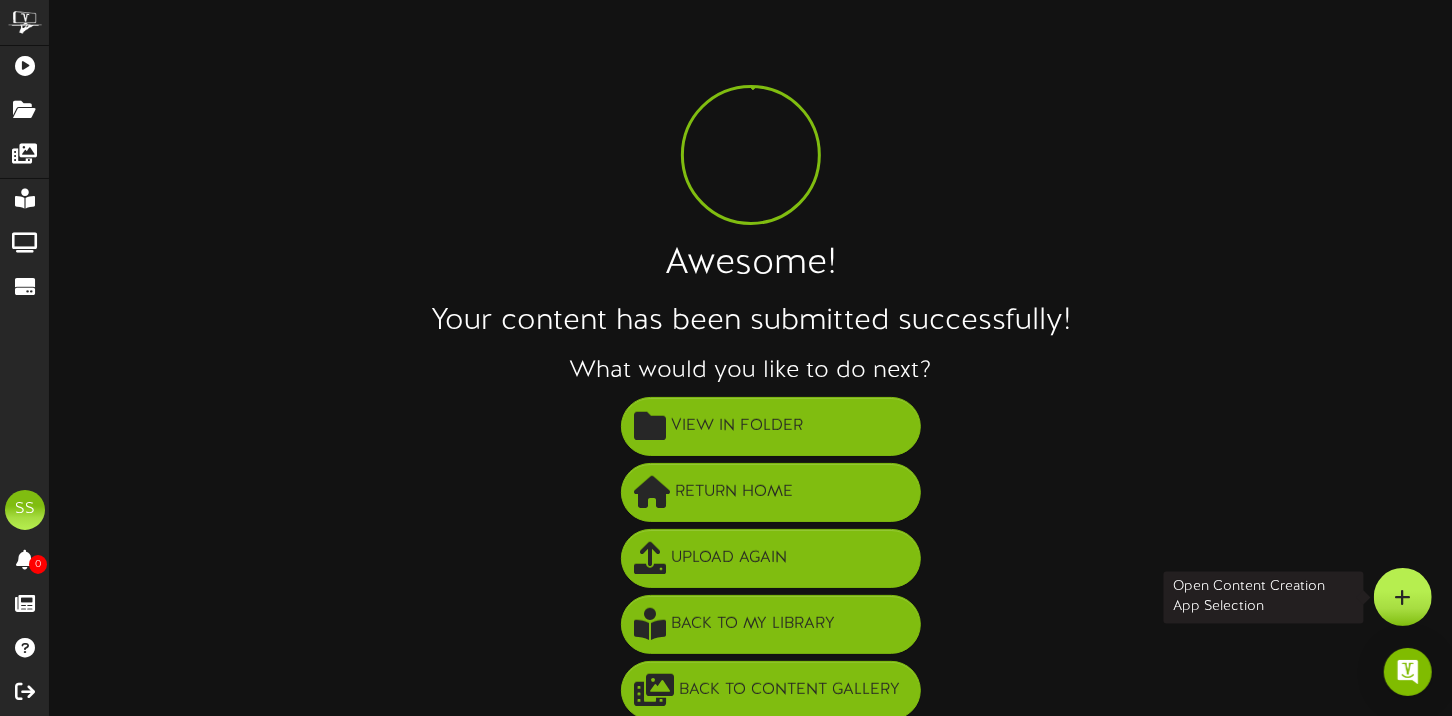 click at bounding box center [1403, 597] 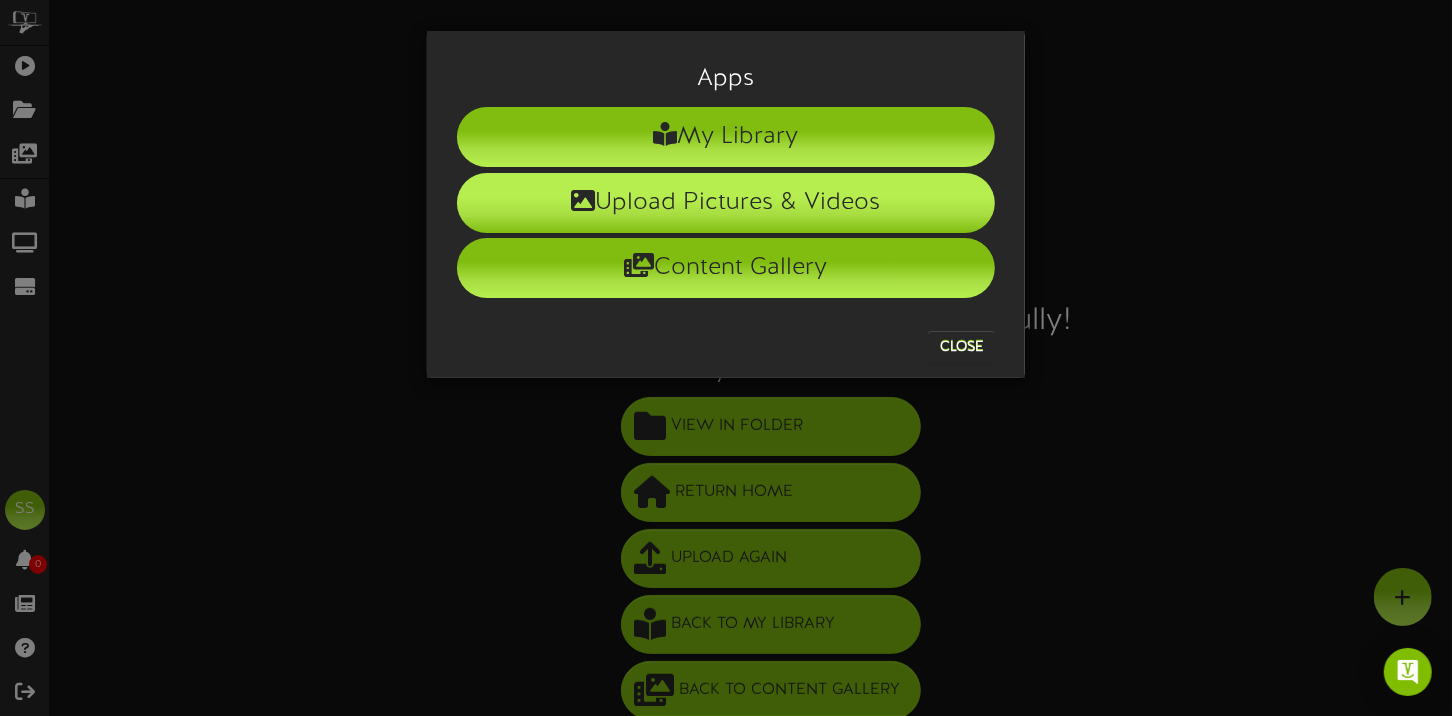 click on "Upload Pictures & Videos" at bounding box center [726, 203] 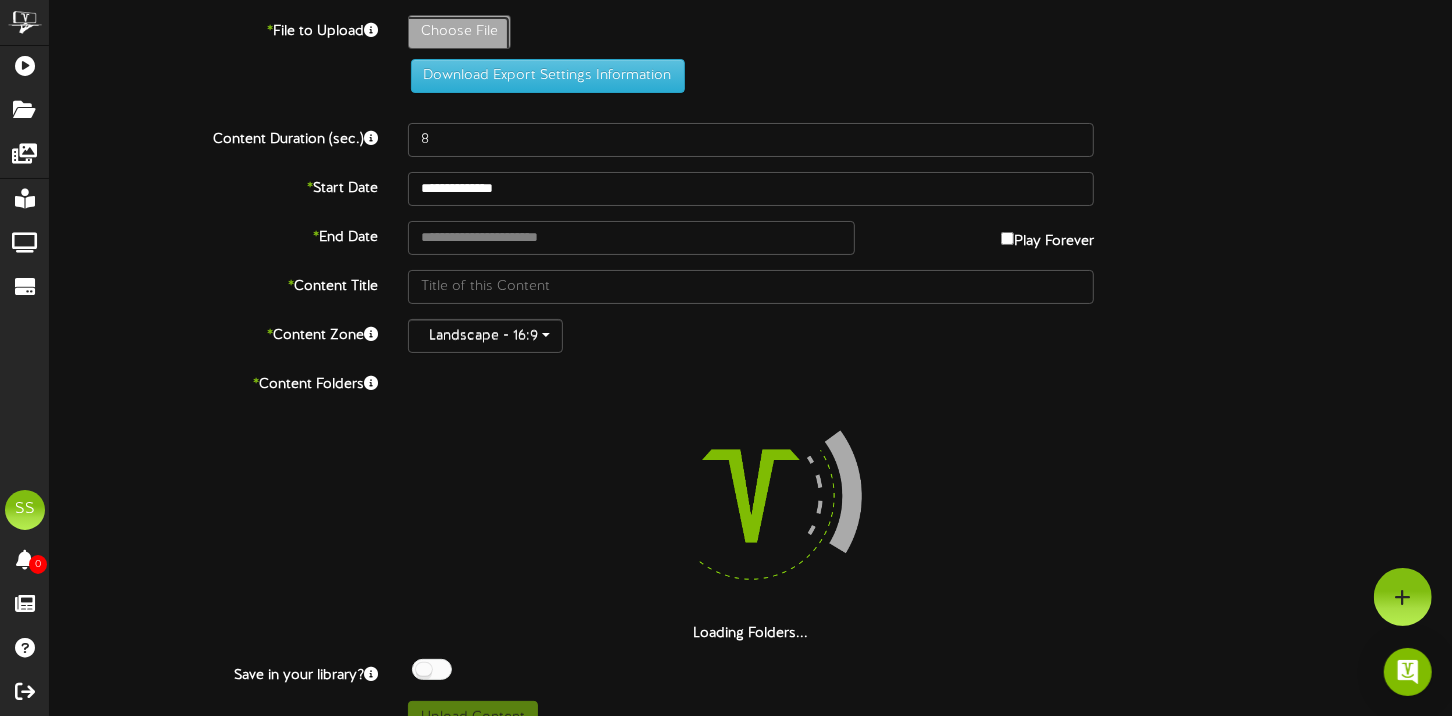 click on "Choose File" at bounding box center (-578, 87) 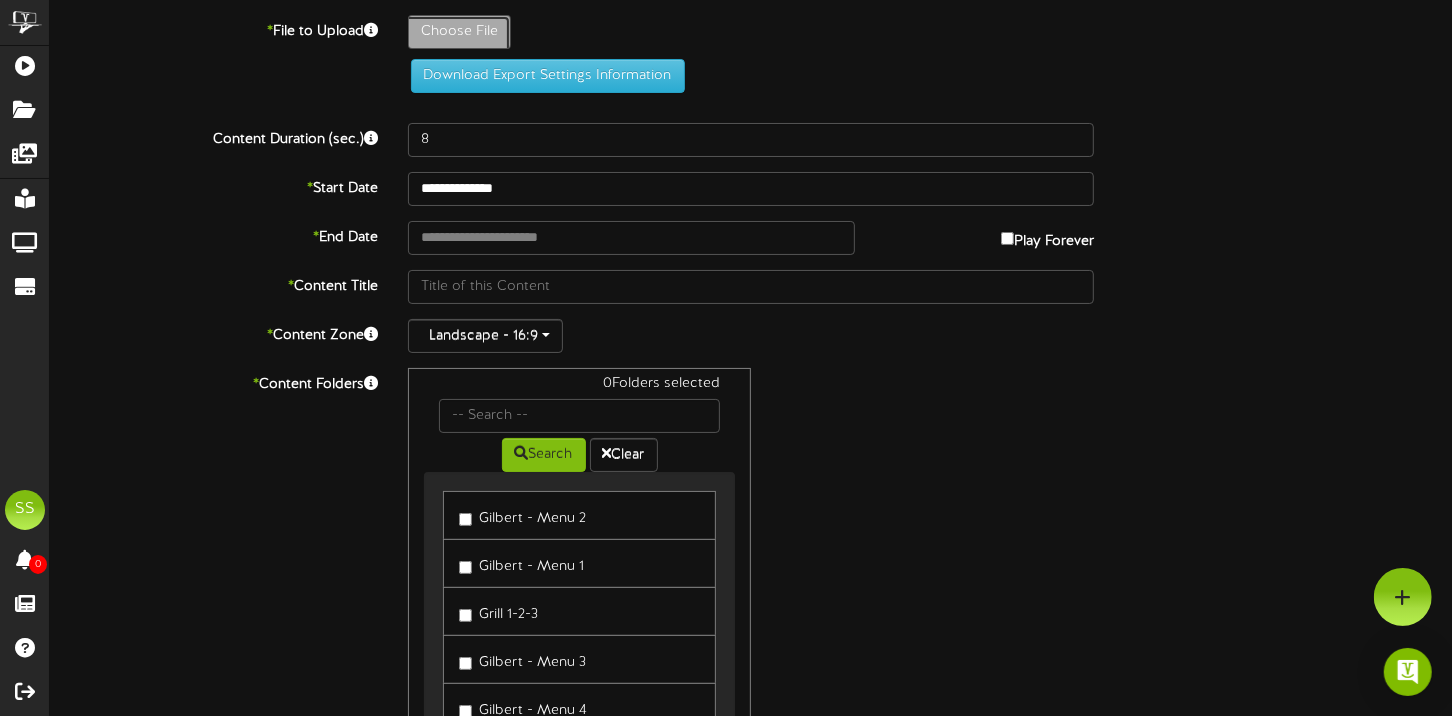 type on "**********" 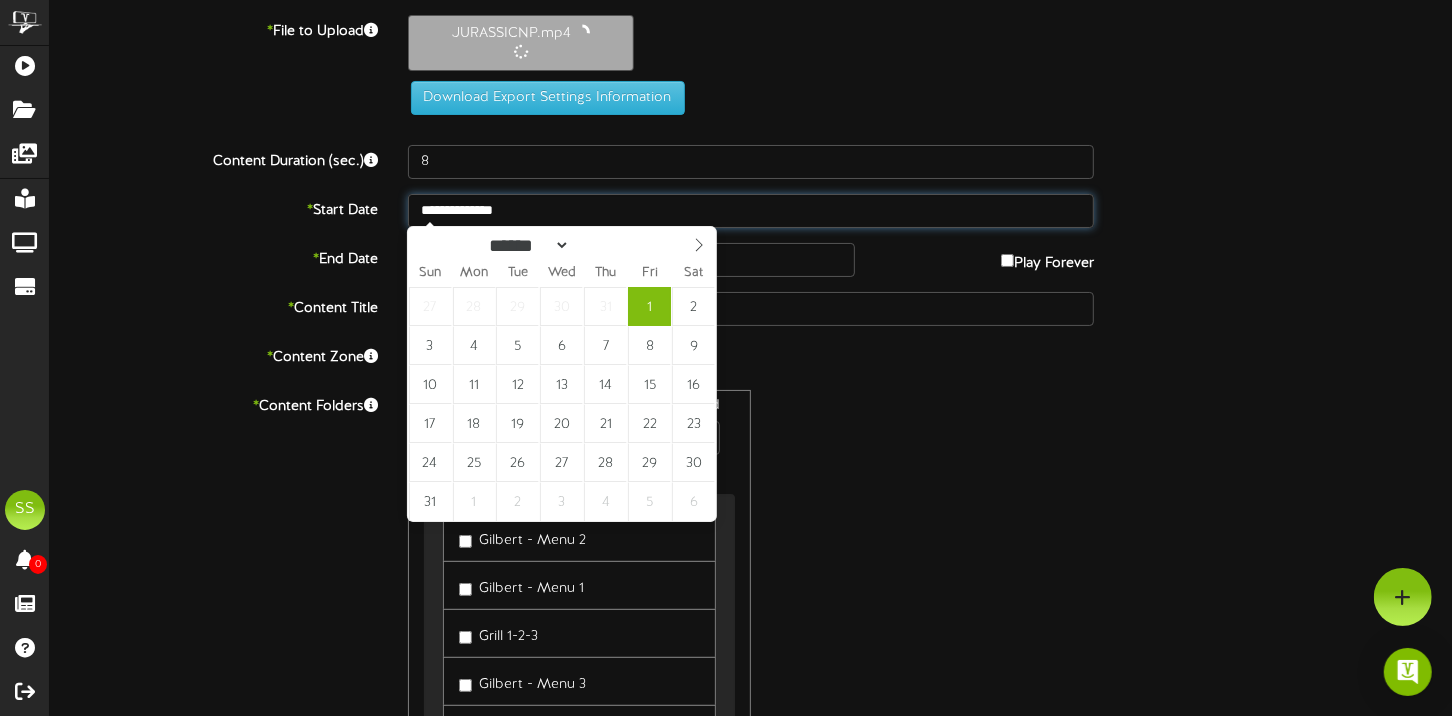 click on "**********" at bounding box center (751, 211) 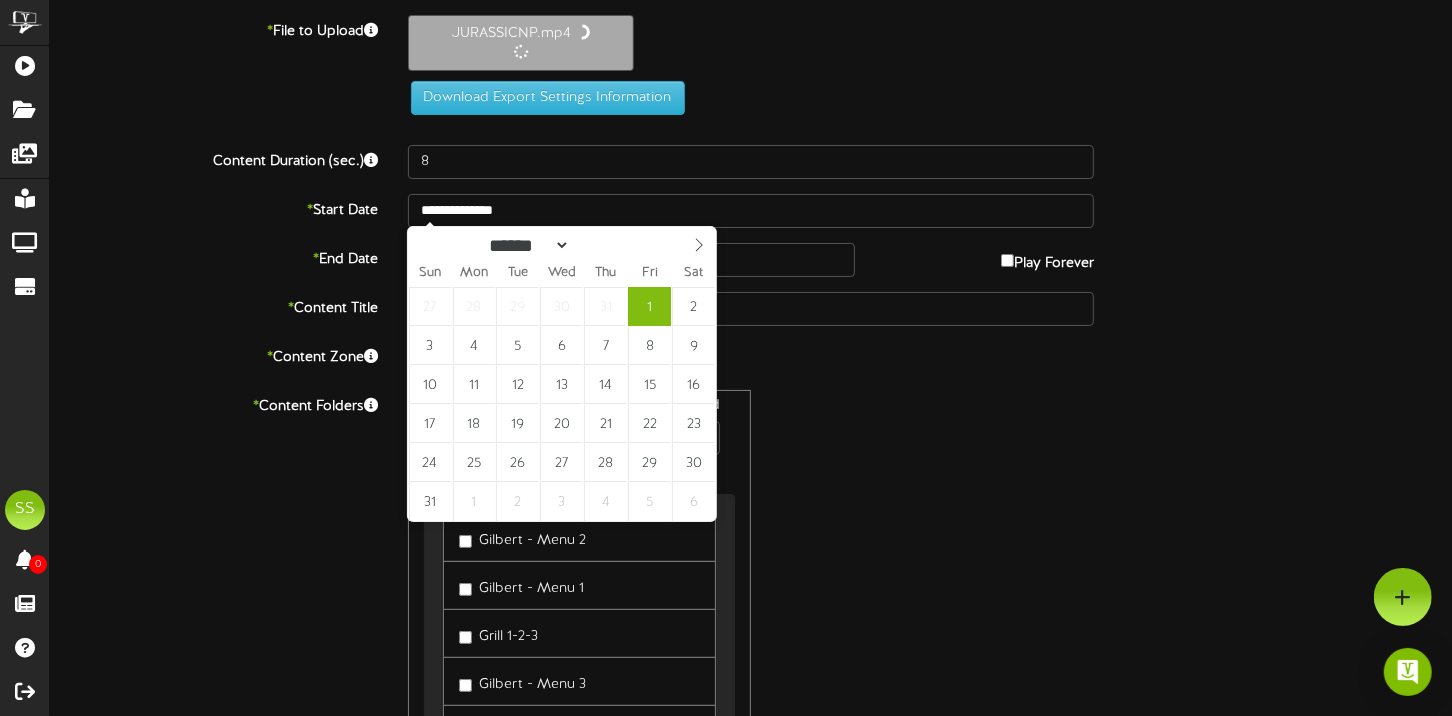 click on "0  Folders selected
Search
Clear
Gilbert - Menu 2
Gilbert - Menu 1
Grill 1-2-3" at bounding box center (751, 580) 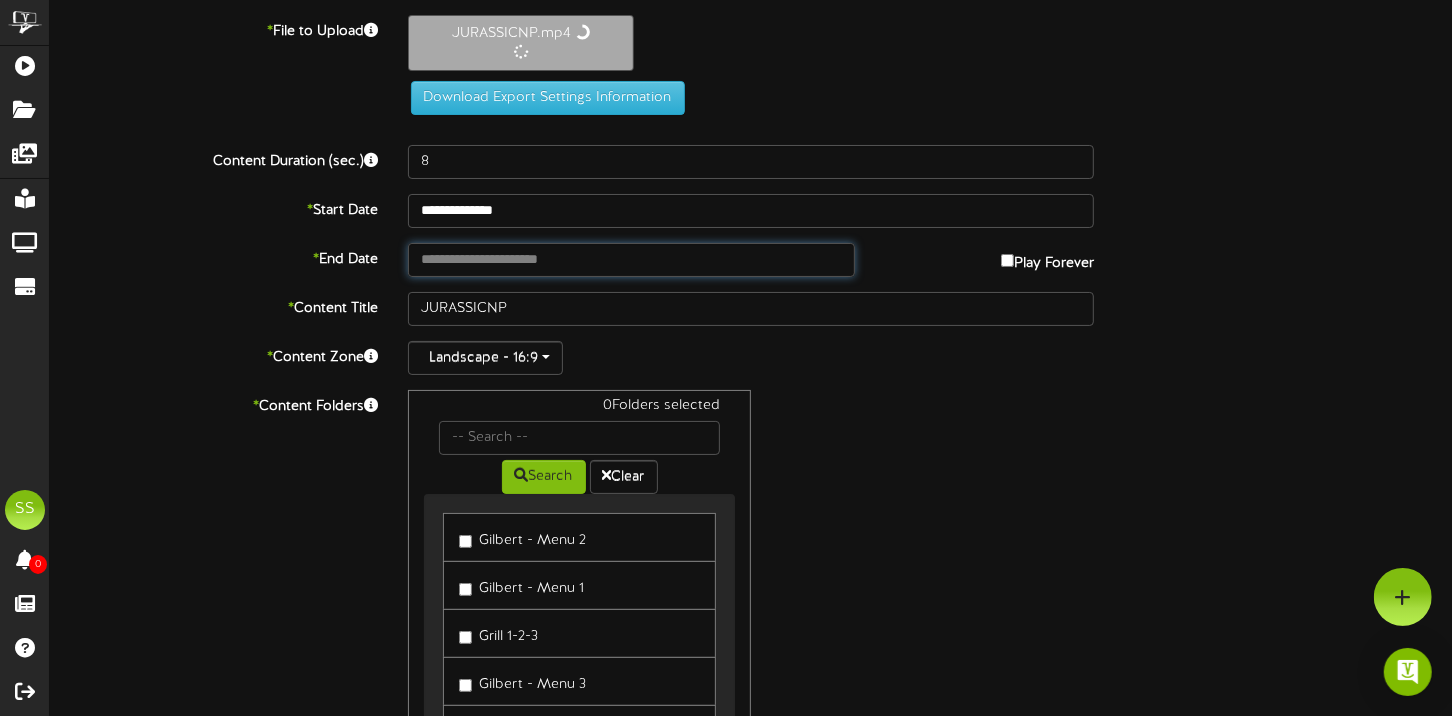 click at bounding box center [631, 260] 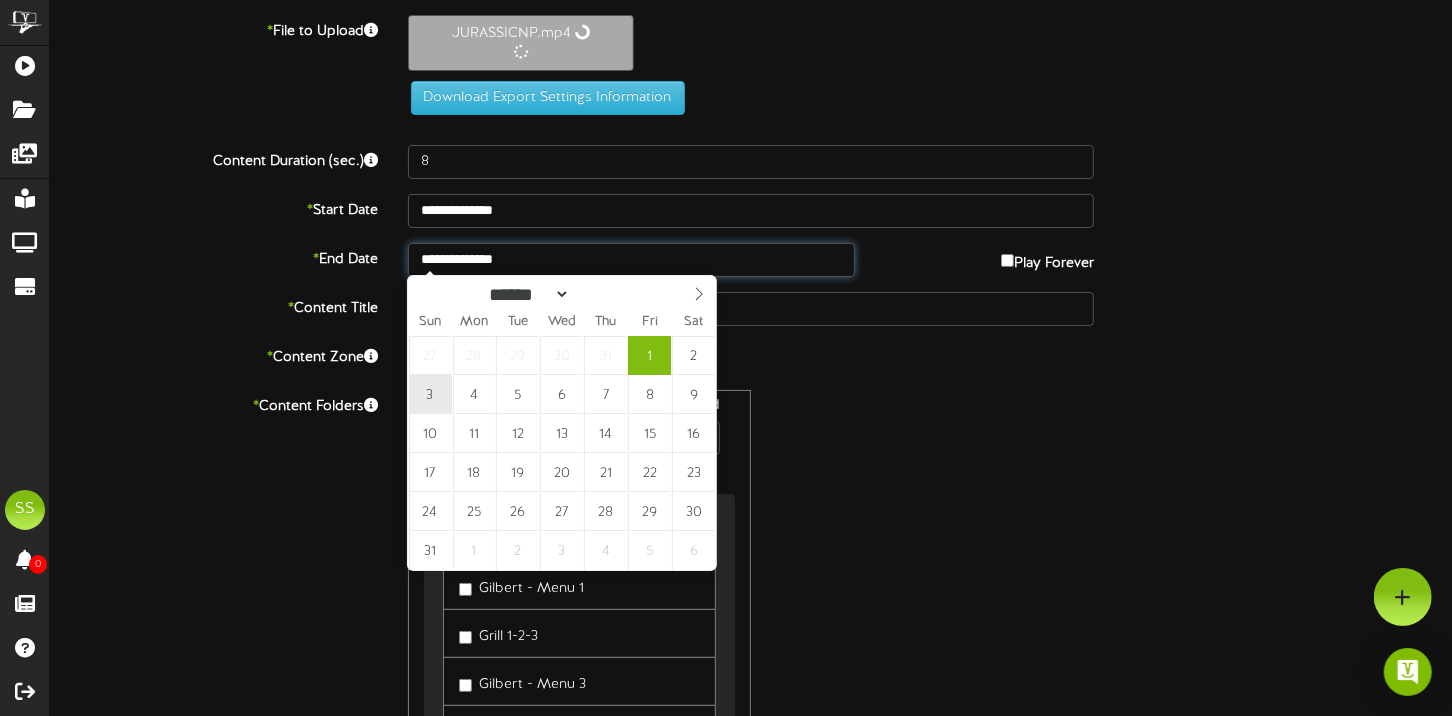type on "**********" 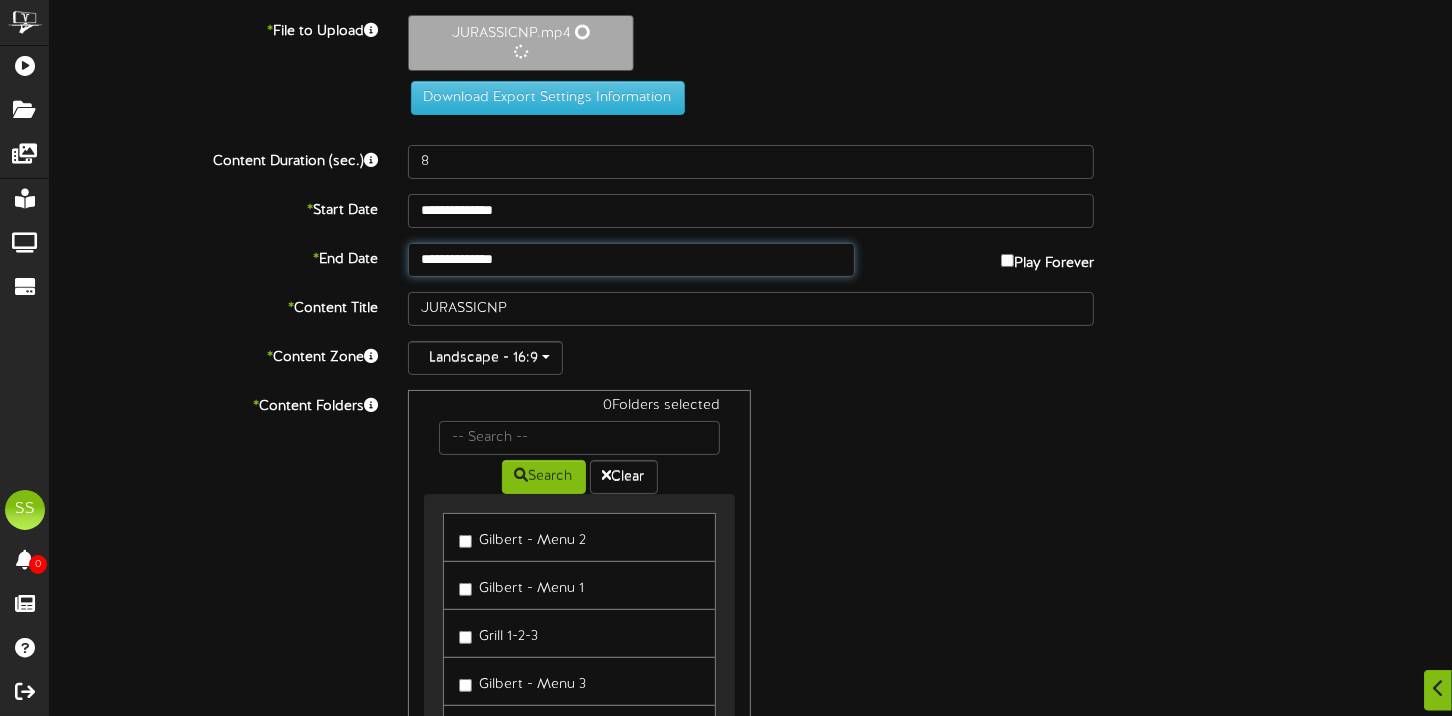 scroll, scrollTop: 155, scrollLeft: 0, axis: vertical 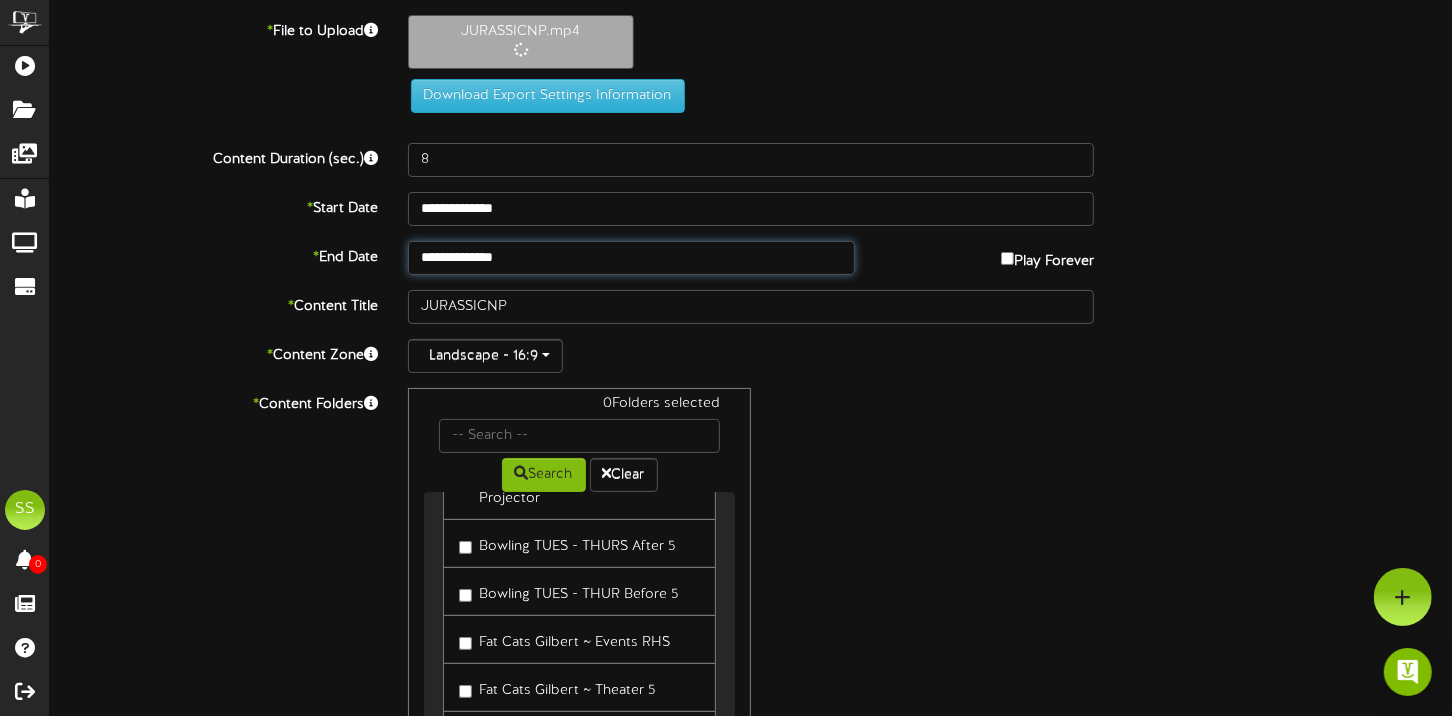 type on "47" 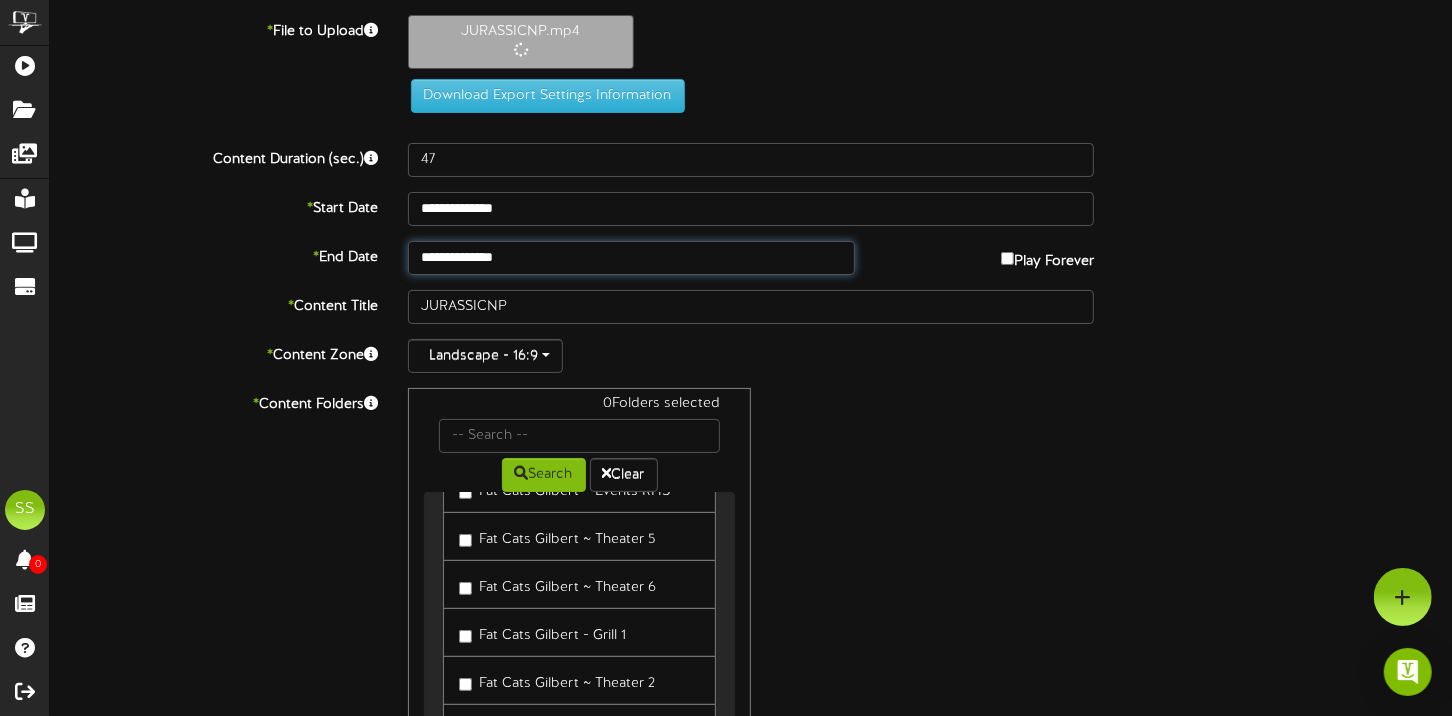 scroll, scrollTop: 499, scrollLeft: 0, axis: vertical 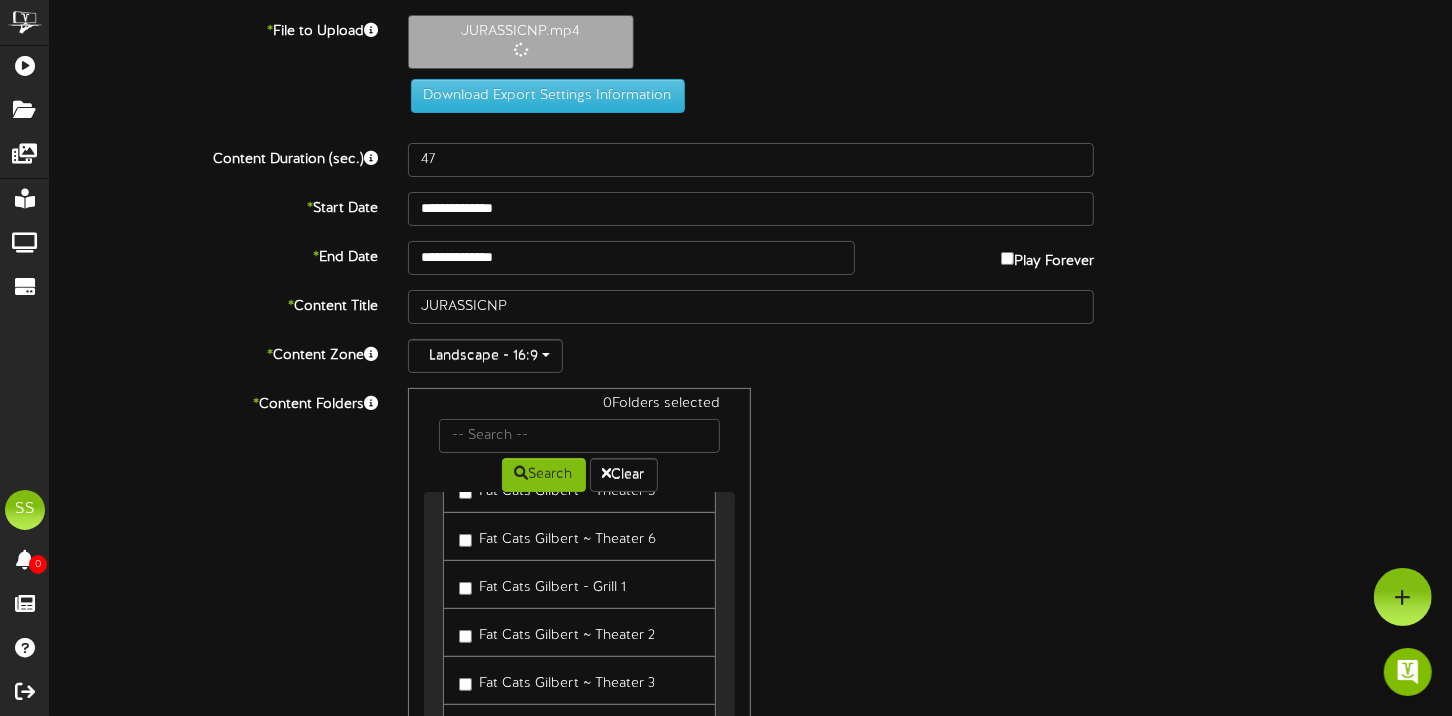click on "Fat Cats Gilbert ~ Theater 2" at bounding box center (557, 632) 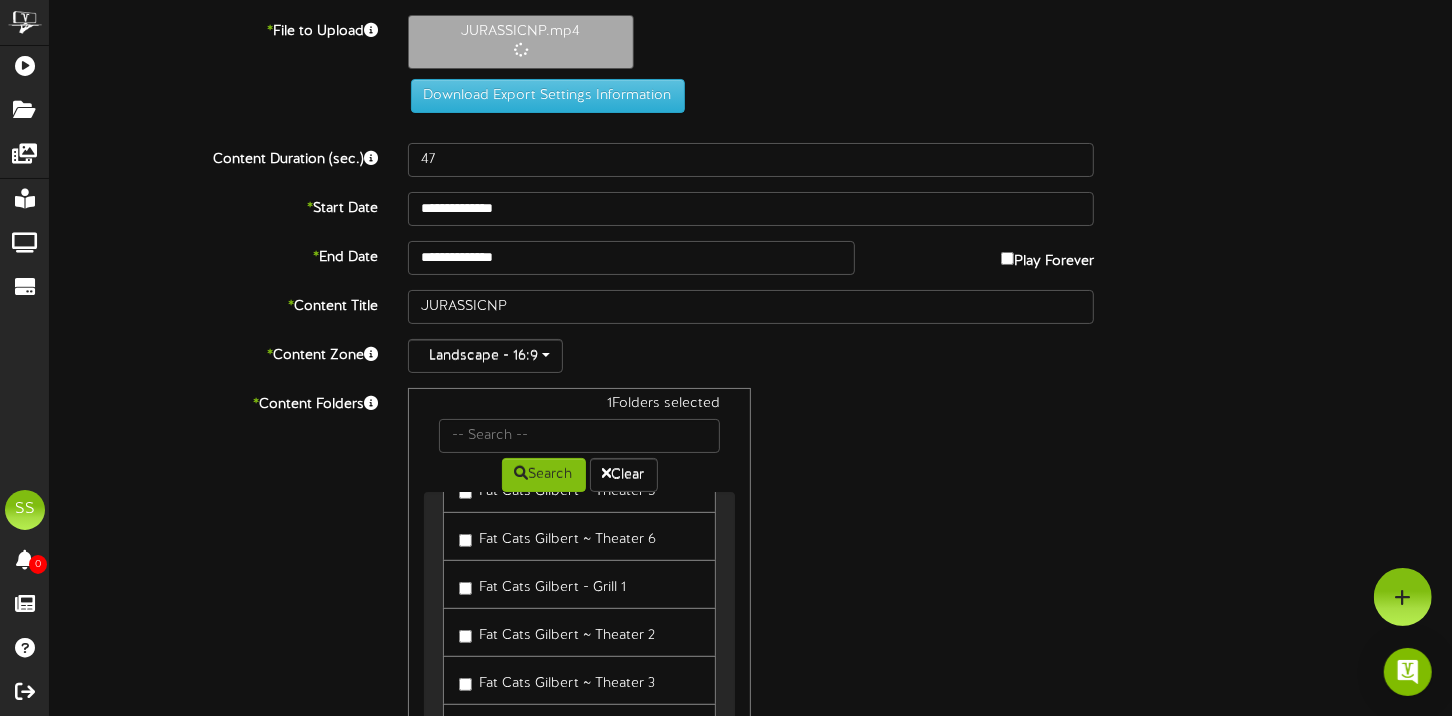 click at bounding box center (432, 793) 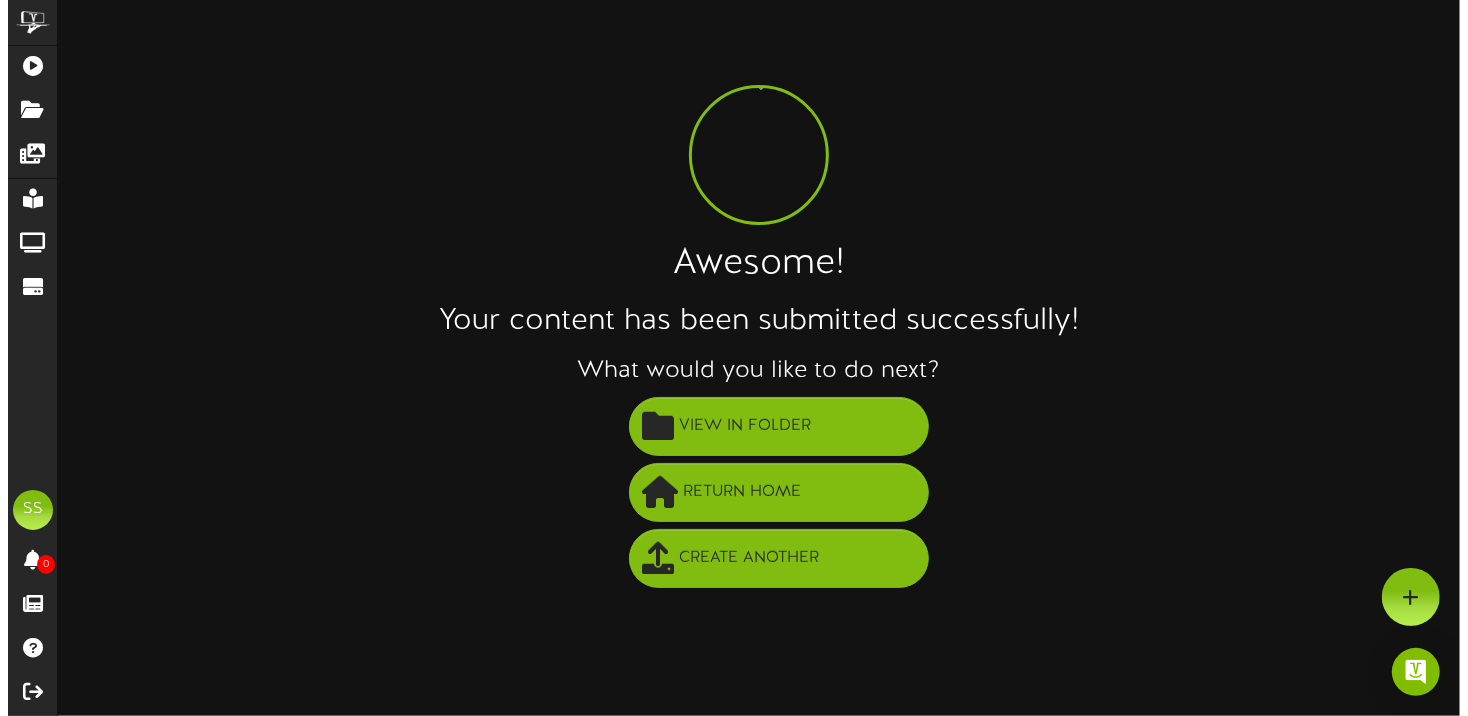 scroll, scrollTop: 0, scrollLeft: 0, axis: both 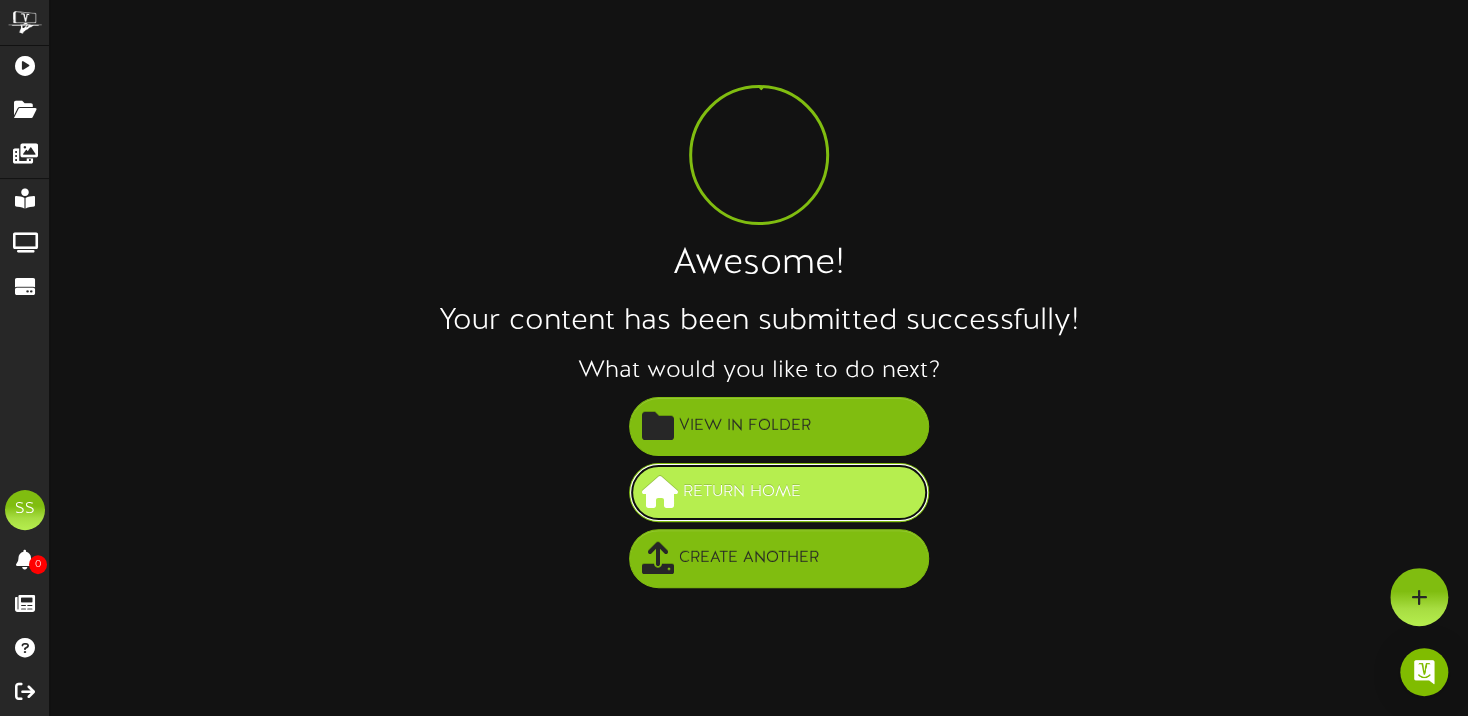 click on "Return Home" at bounding box center [779, 492] 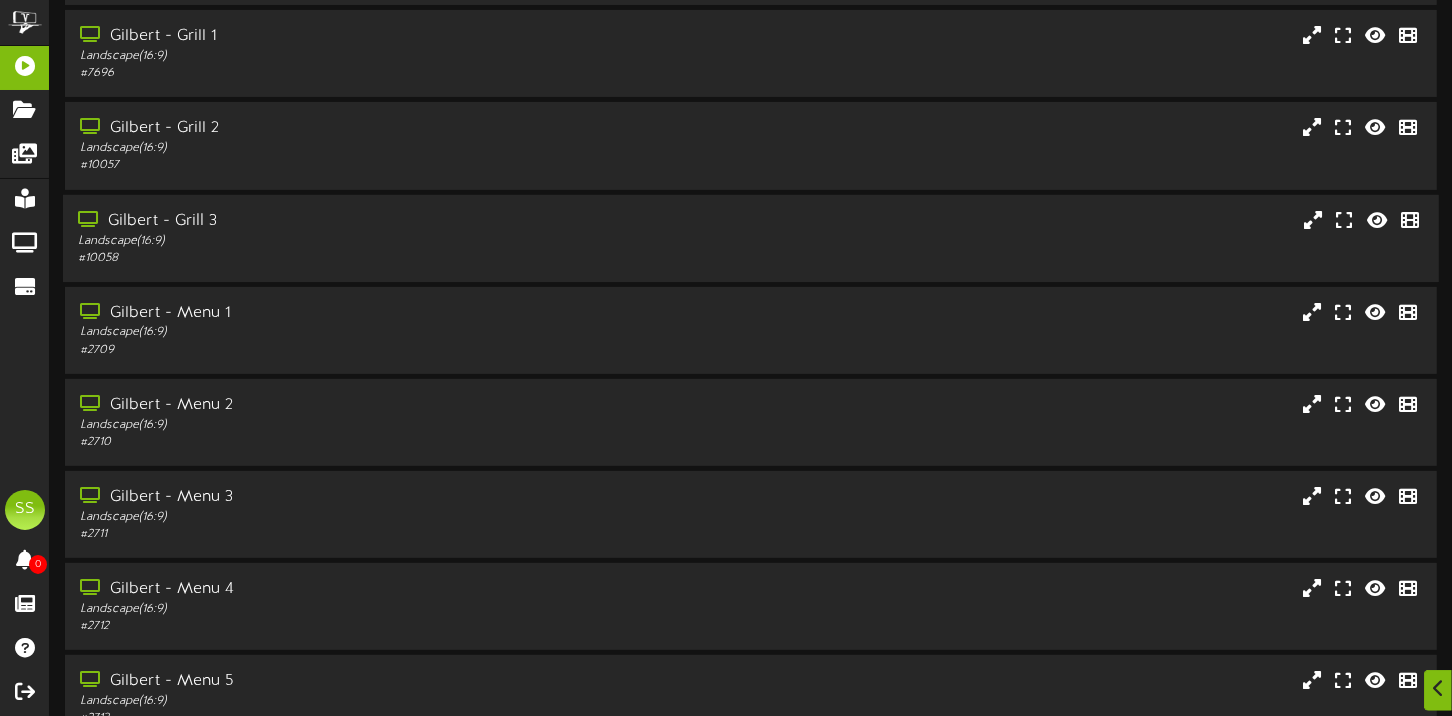 scroll, scrollTop: 371, scrollLeft: 0, axis: vertical 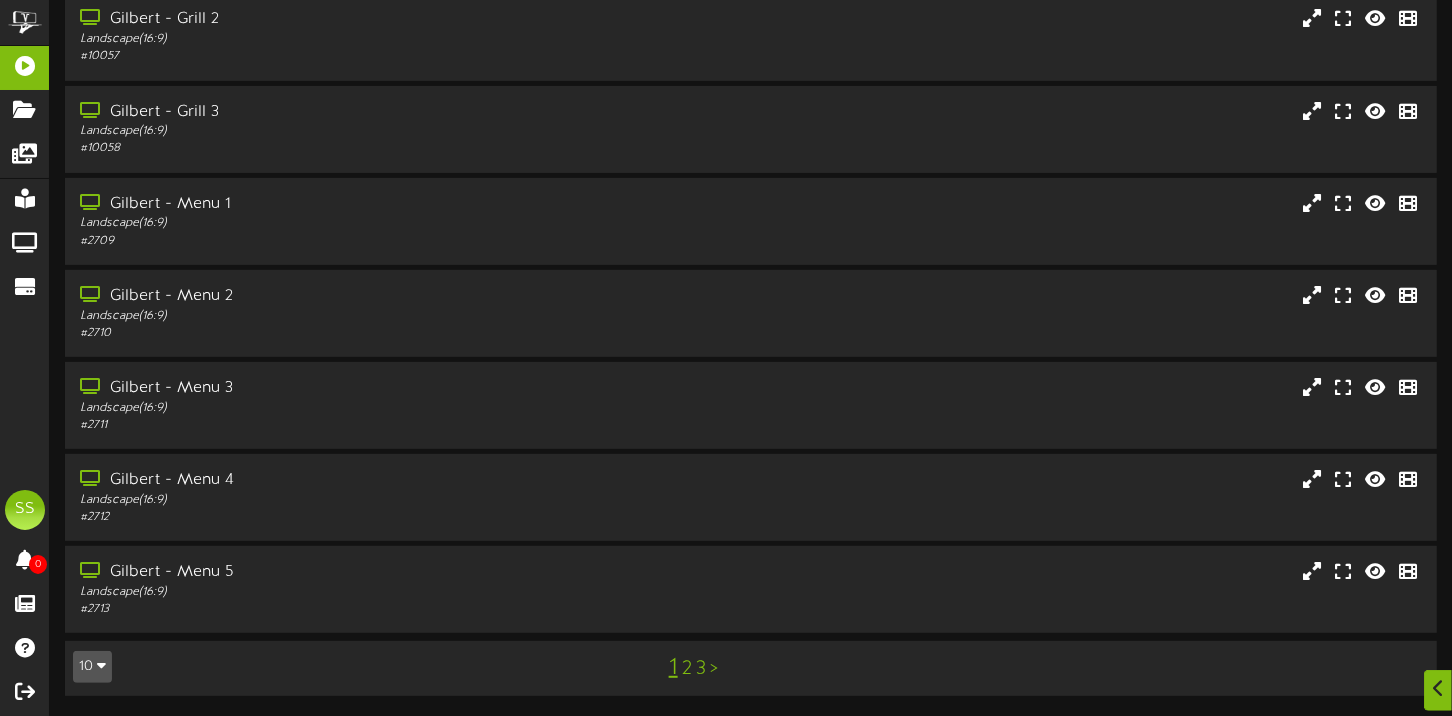 click on "10
5
10
25
50
100
1
2
3
>" at bounding box center [751, 668] 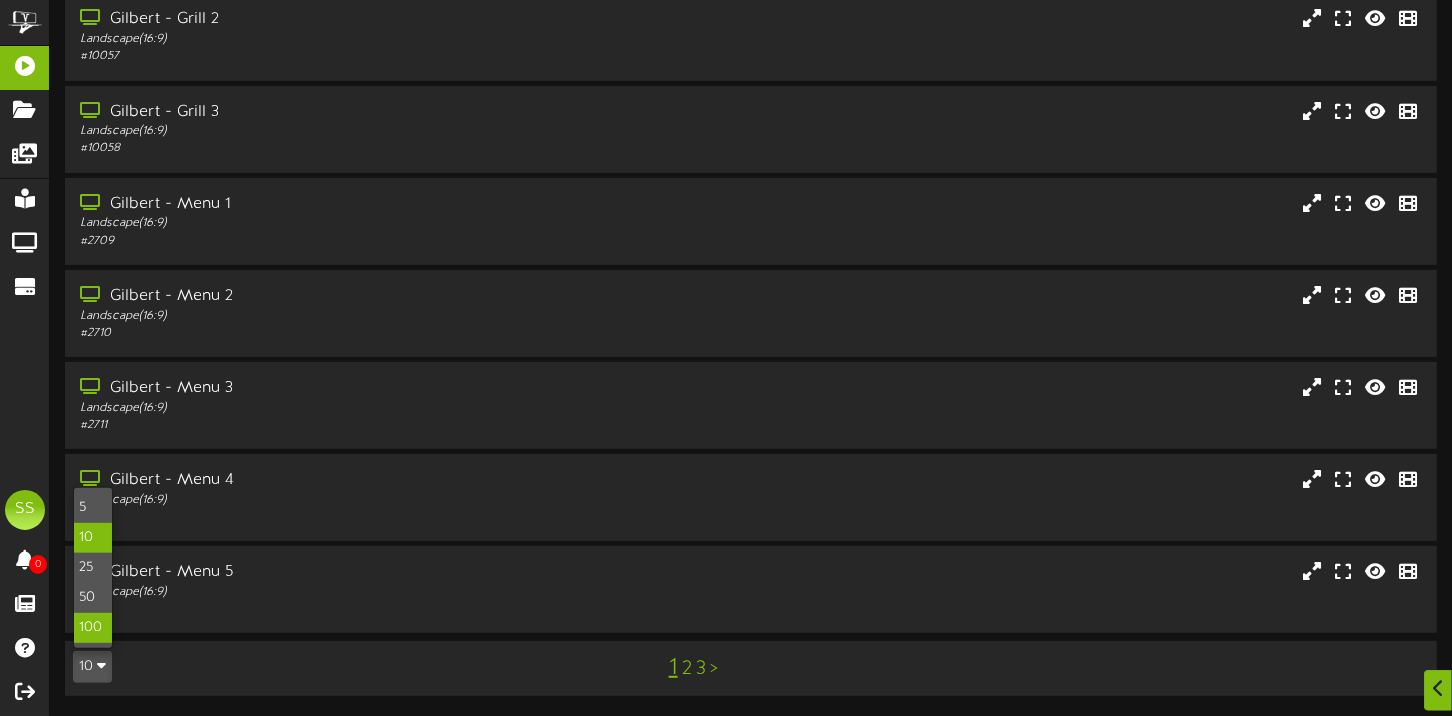 click on "100" at bounding box center [93, 628] 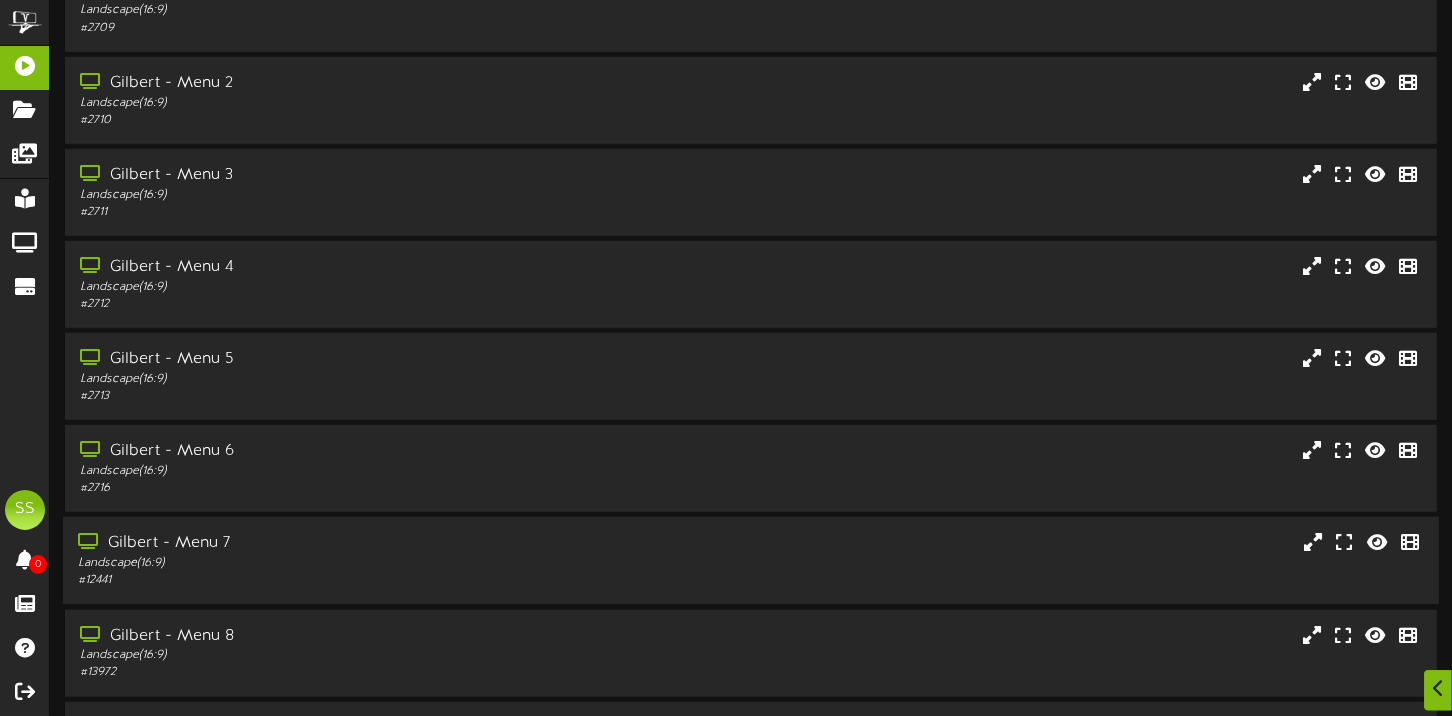 scroll, scrollTop: 900, scrollLeft: 0, axis: vertical 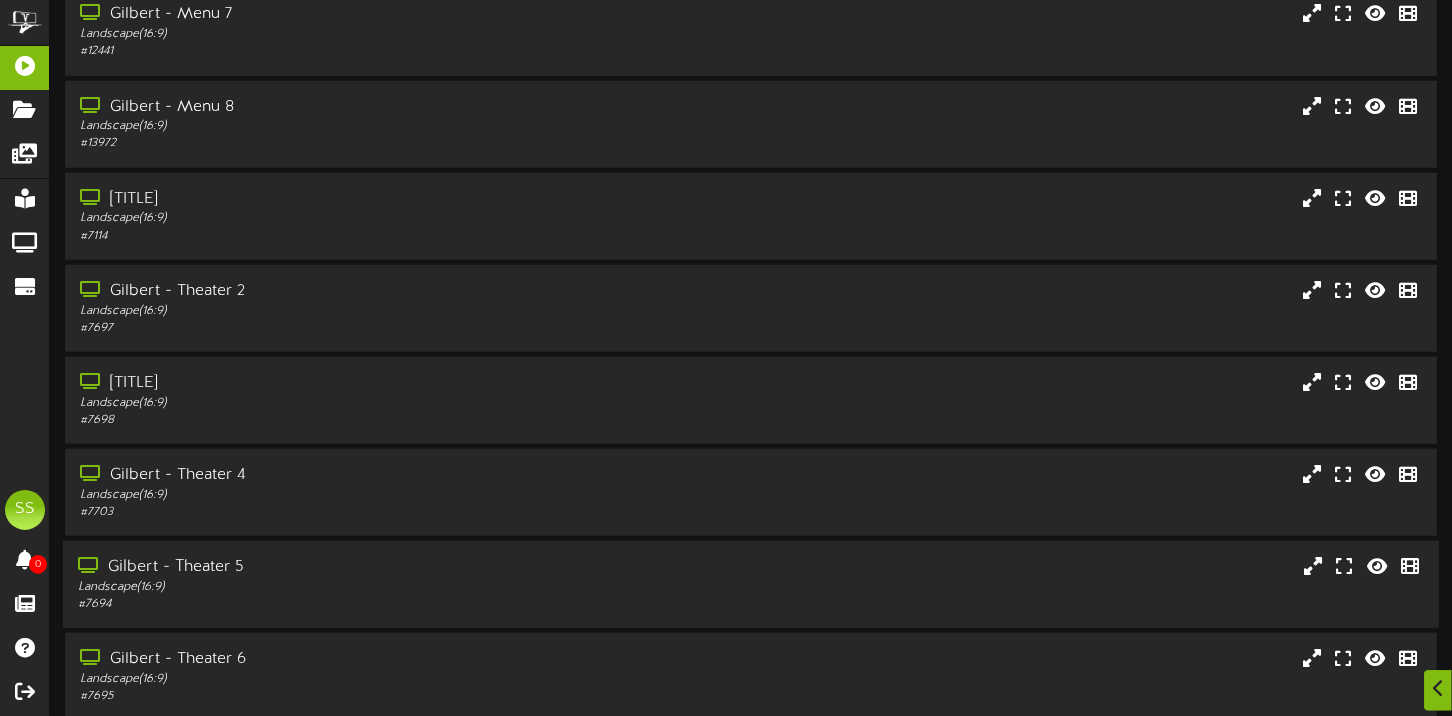click on "Gilbert - Theater 5" at bounding box center [349, 567] 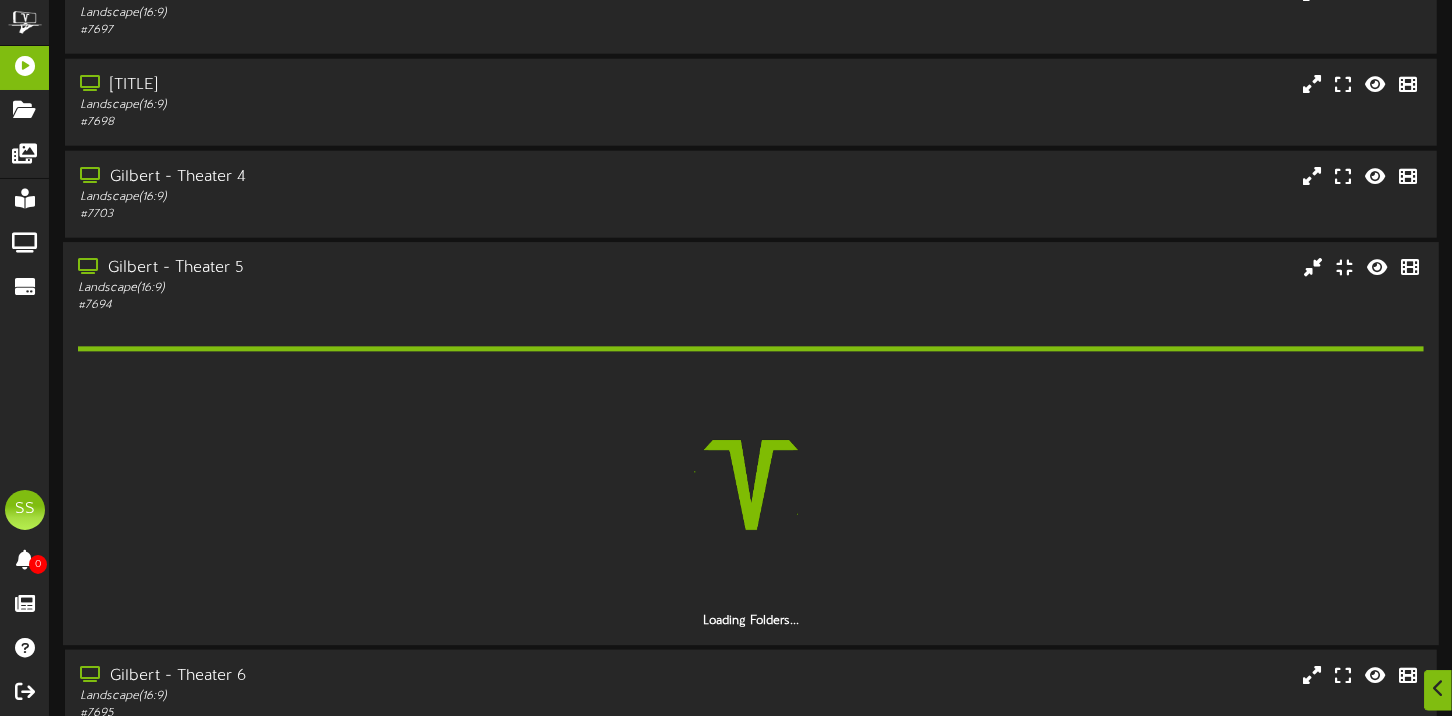 scroll, scrollTop: 1400, scrollLeft: 0, axis: vertical 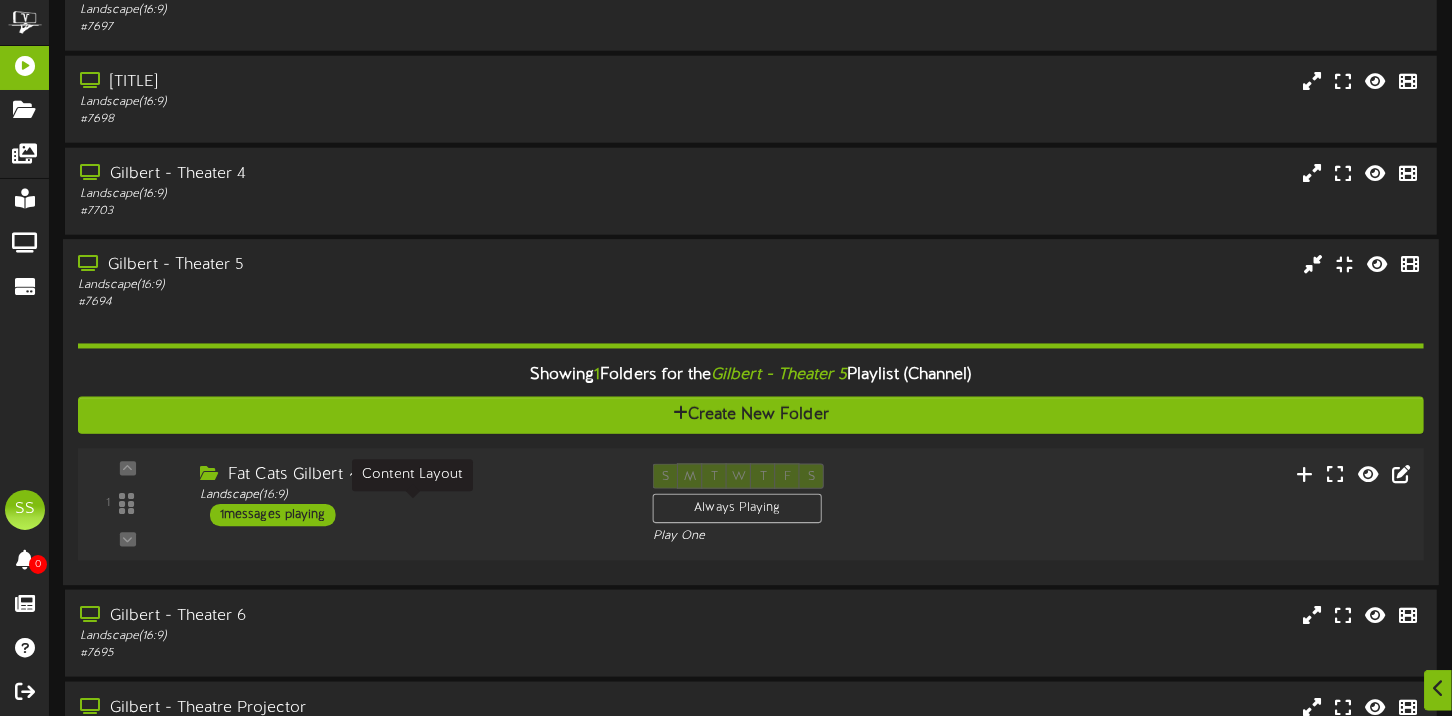 click on "Landscape  ( 16:9 )" at bounding box center (411, 495) 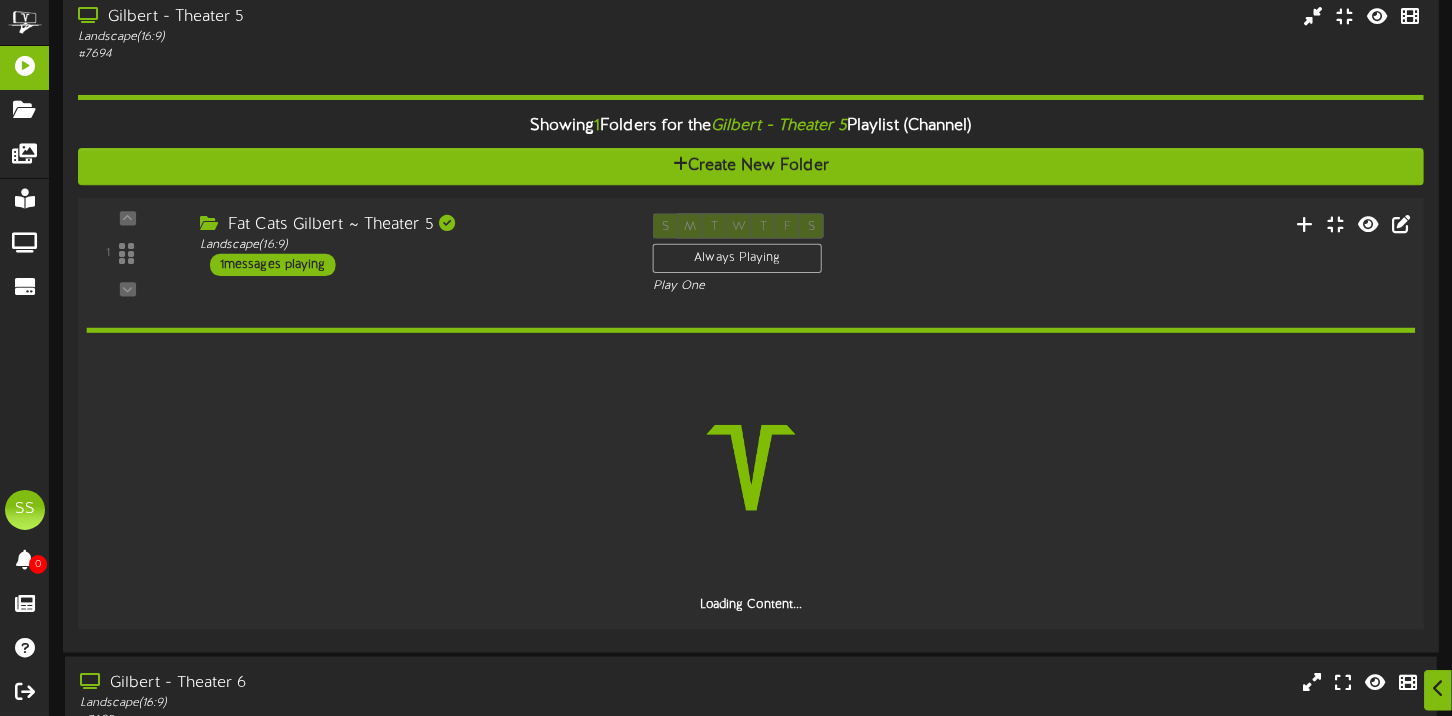 scroll, scrollTop: 1700, scrollLeft: 0, axis: vertical 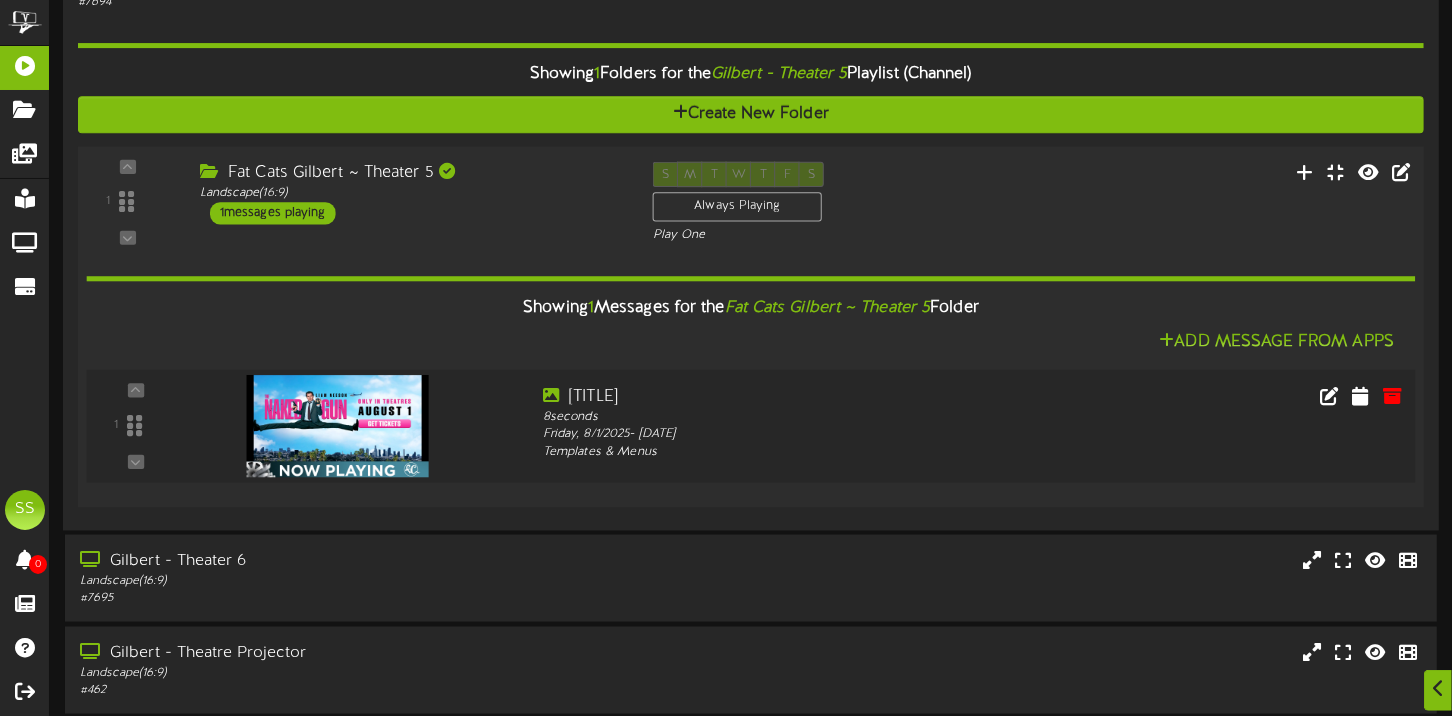 click at bounding box center [338, 426] 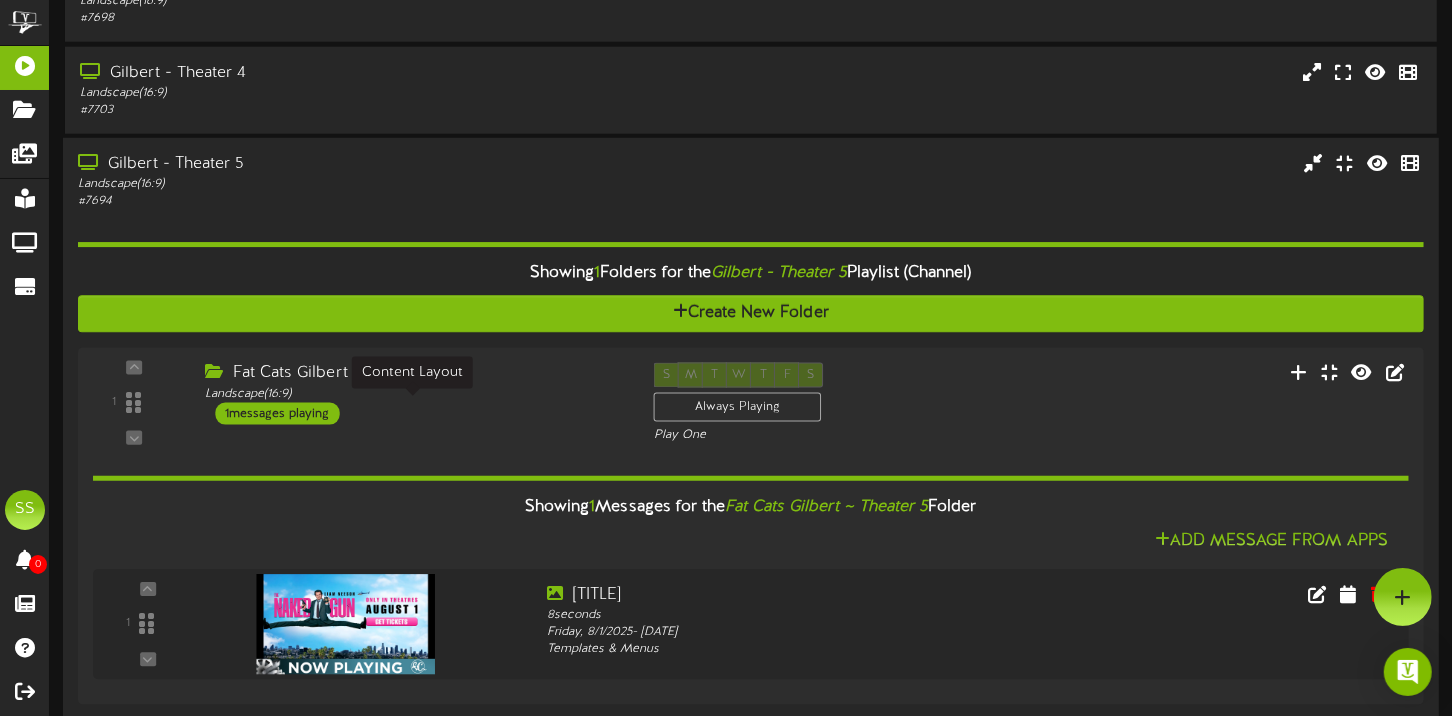 scroll, scrollTop: 1499, scrollLeft: 0, axis: vertical 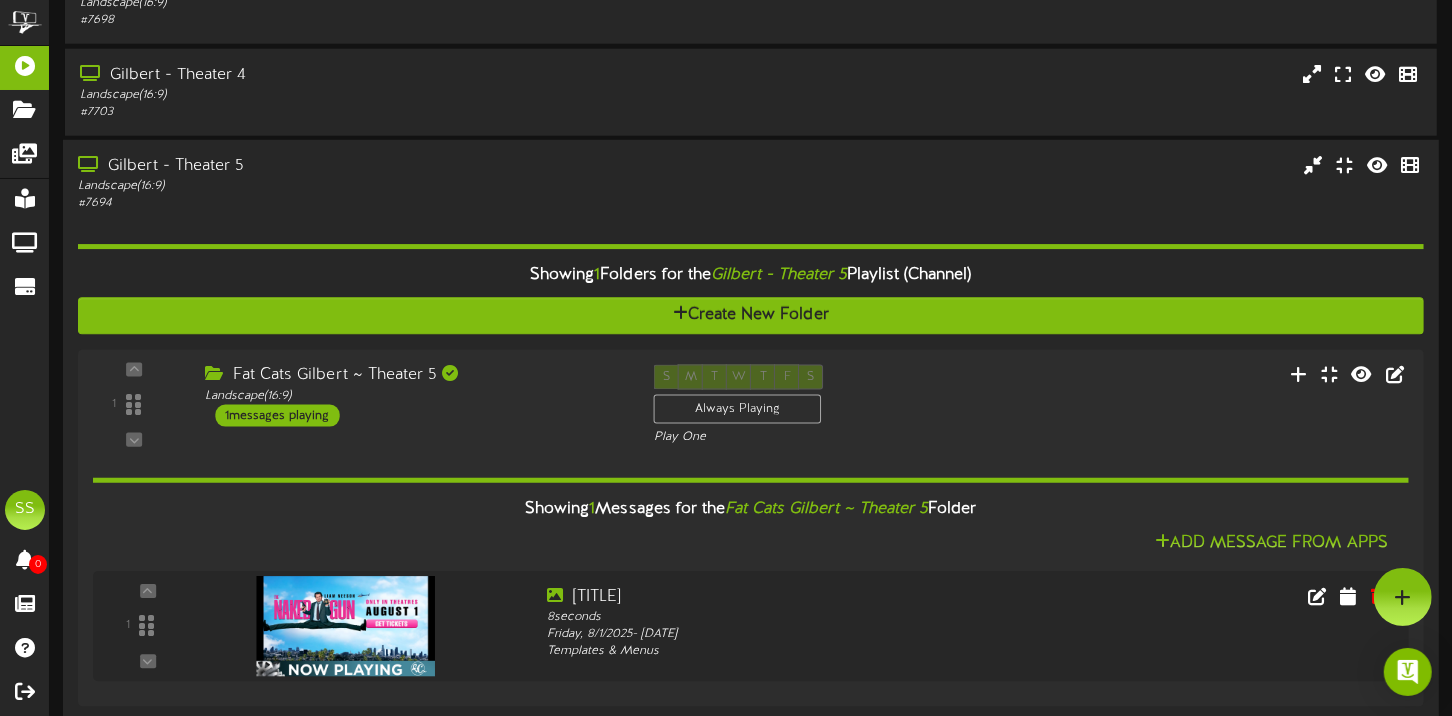 click on "Gilbert - Theater 5" at bounding box center (349, 166) 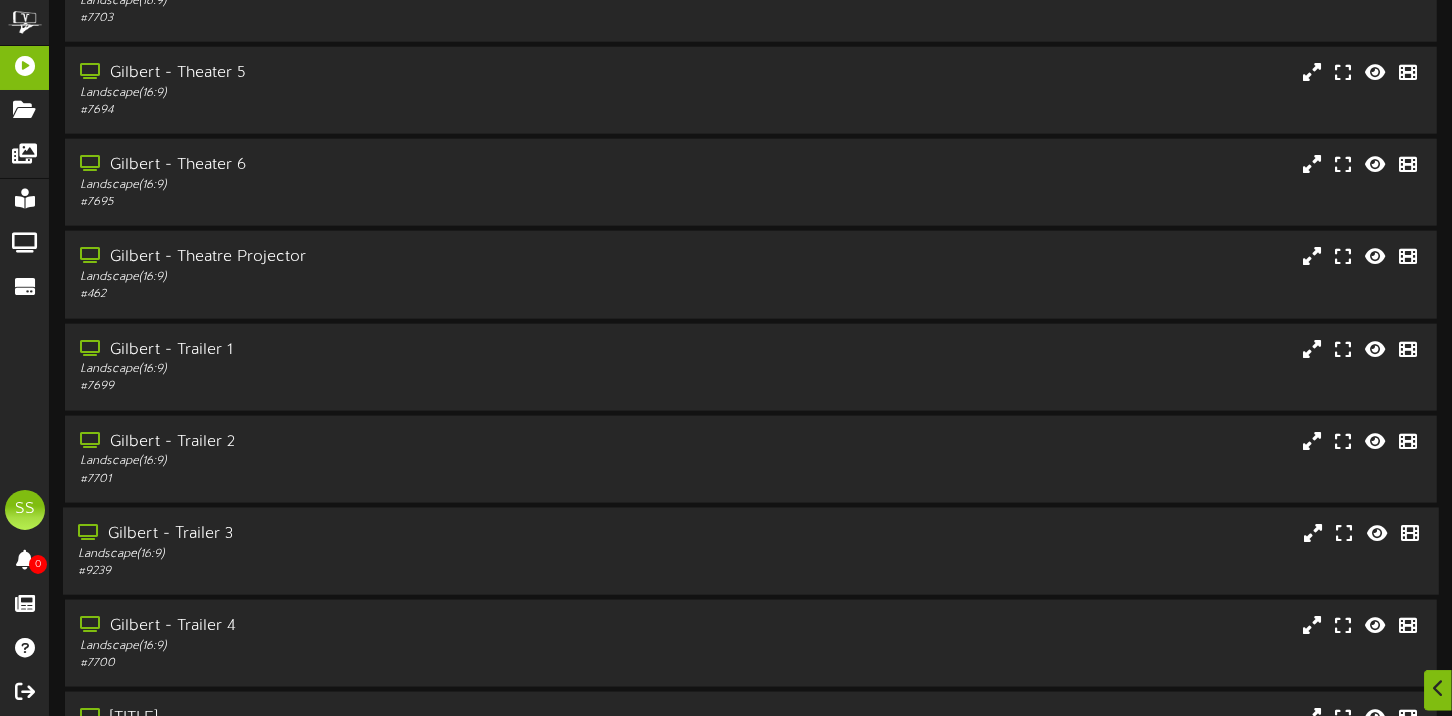 scroll, scrollTop: 1700, scrollLeft: 0, axis: vertical 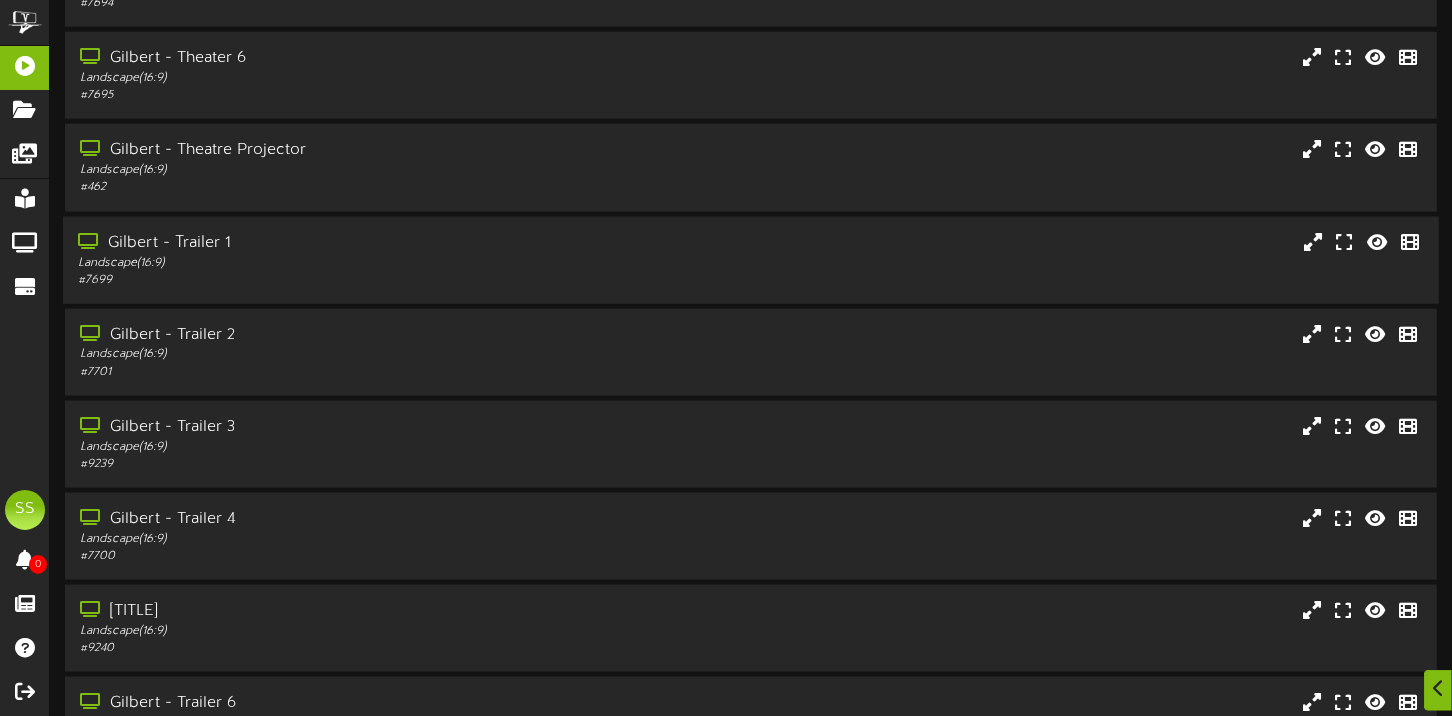 click on "Gilbert - Trailer 1" at bounding box center (349, 242) 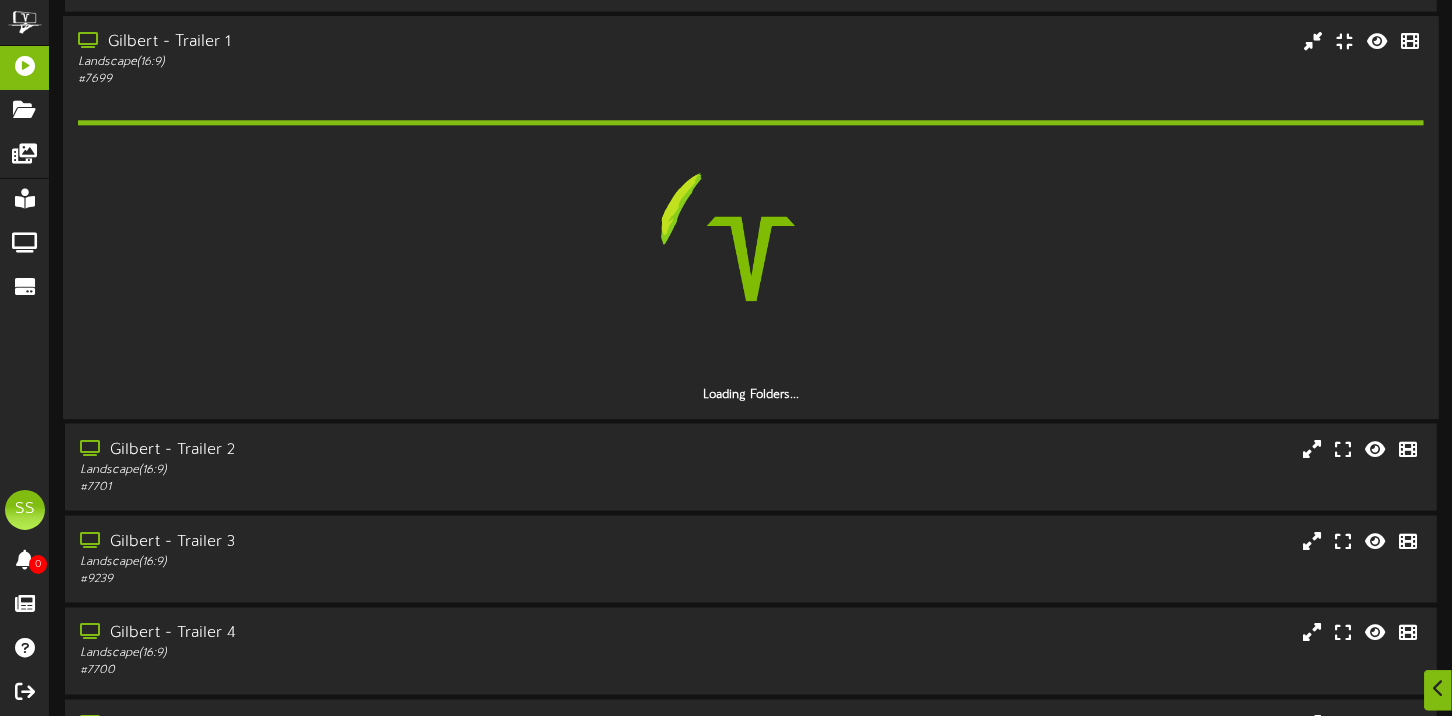 scroll, scrollTop: 1999, scrollLeft: 0, axis: vertical 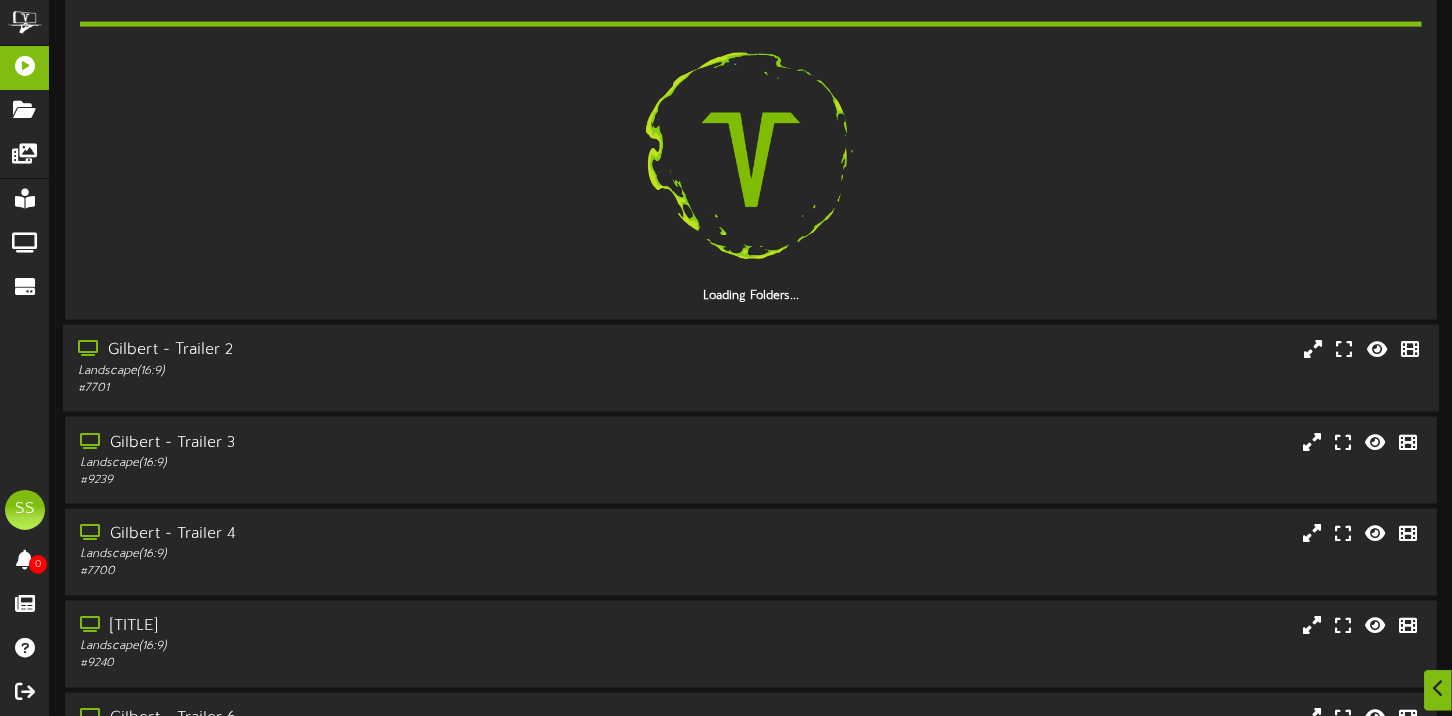 click on "Landscape  ( 16:9 )" at bounding box center [349, 371] 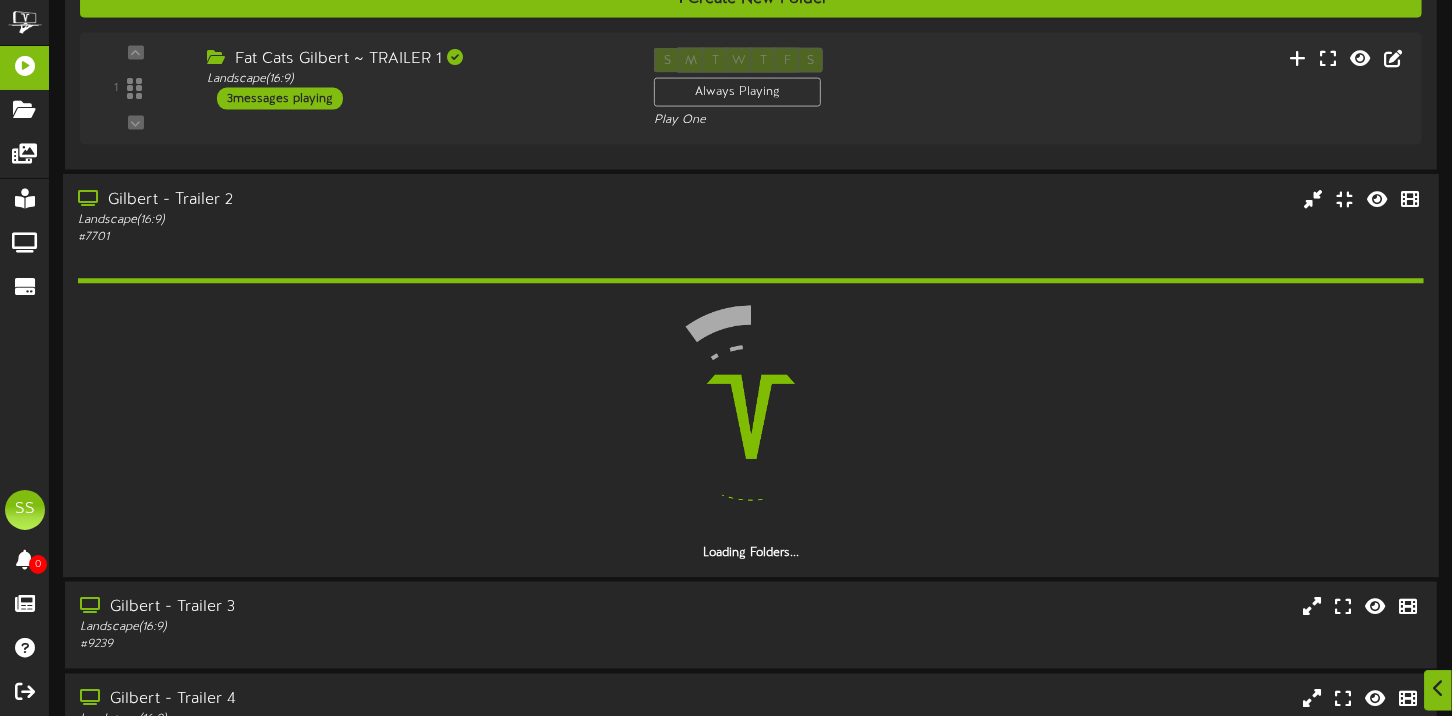 scroll, scrollTop: 2300, scrollLeft: 0, axis: vertical 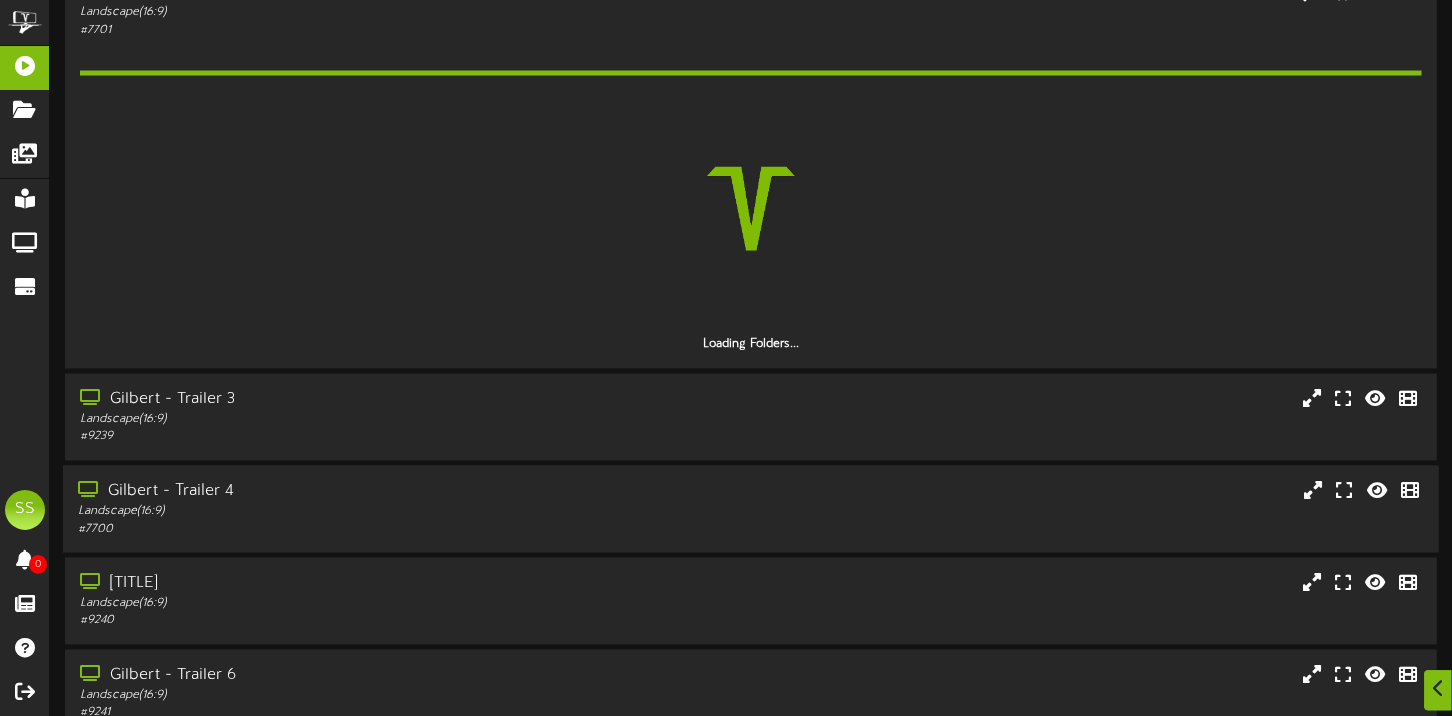 click on "Gilbert - Trailer 4" at bounding box center [349, 492] 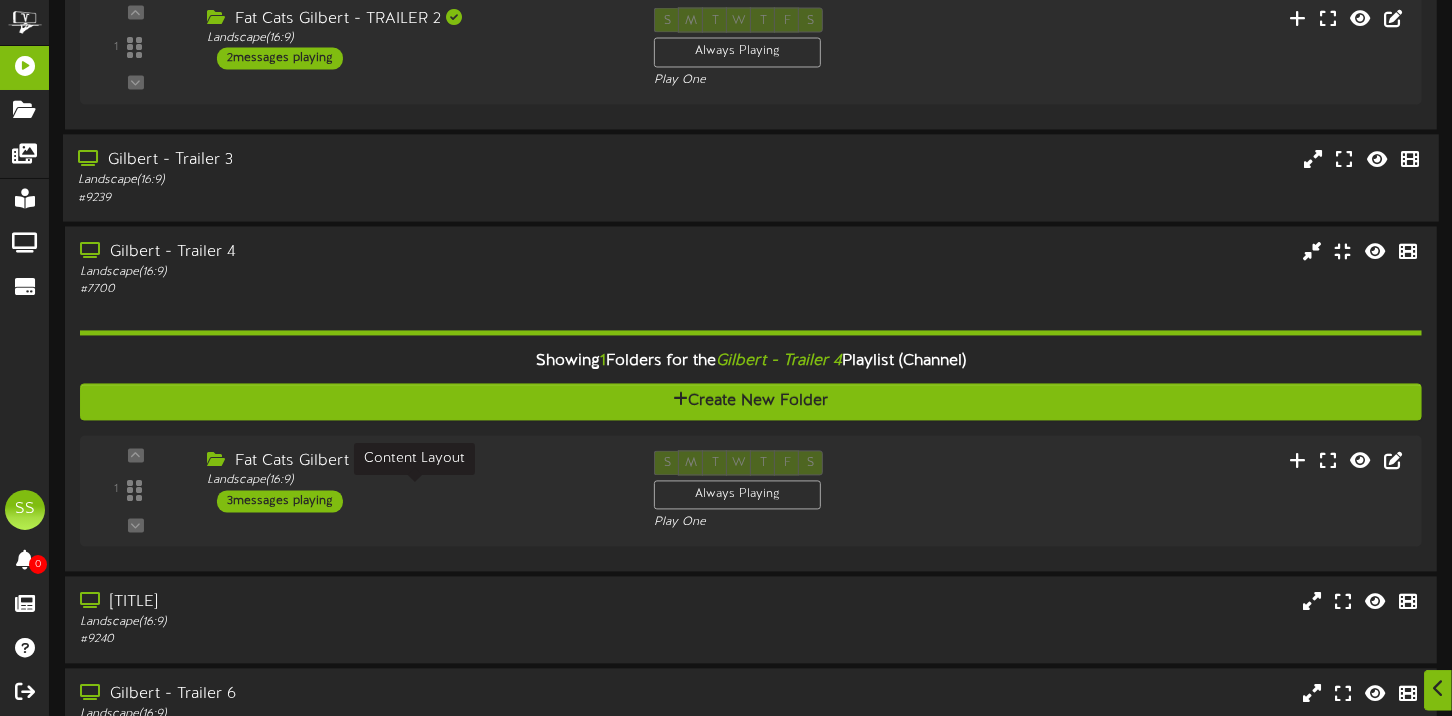 scroll, scrollTop: 2499, scrollLeft: 0, axis: vertical 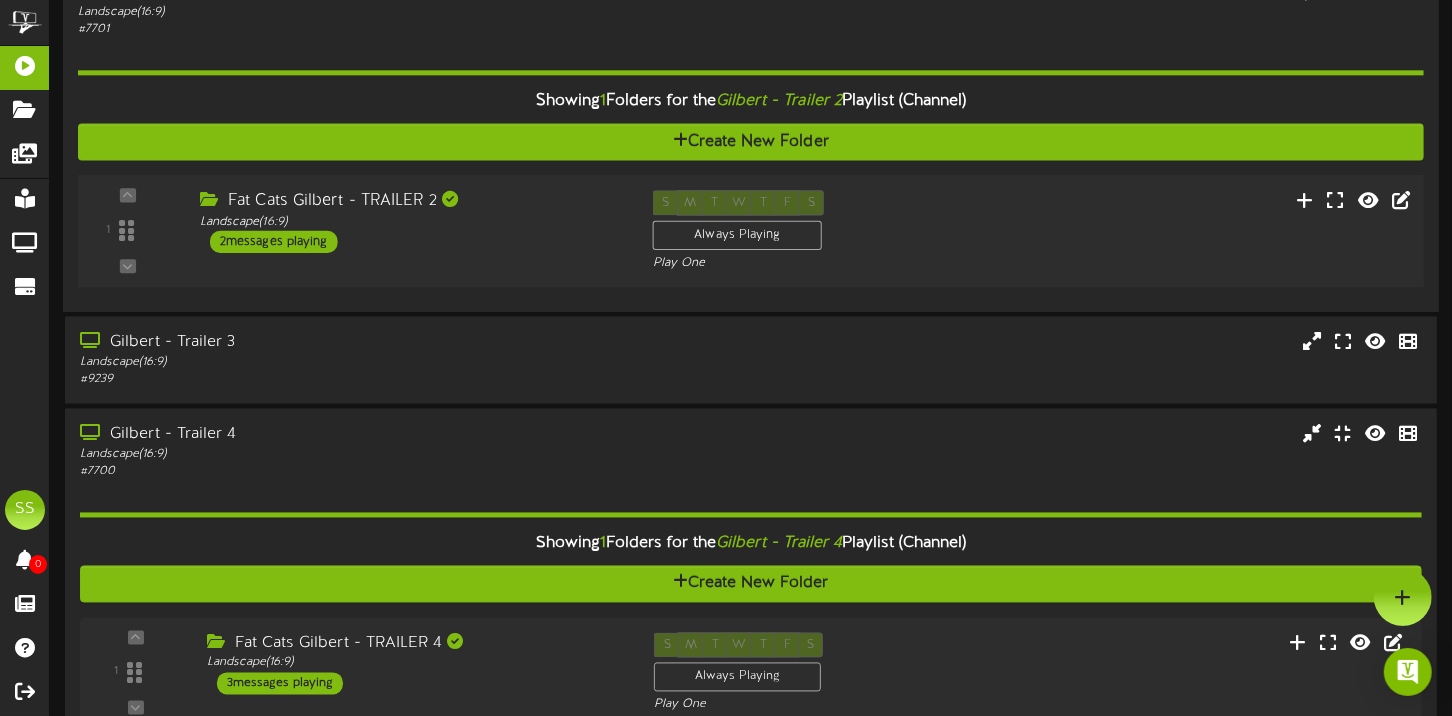 click on "Fat Cats Gilbert - TRAILER 2
Landscape  ( 16:9 )
2  messages playing" at bounding box center (411, 221) 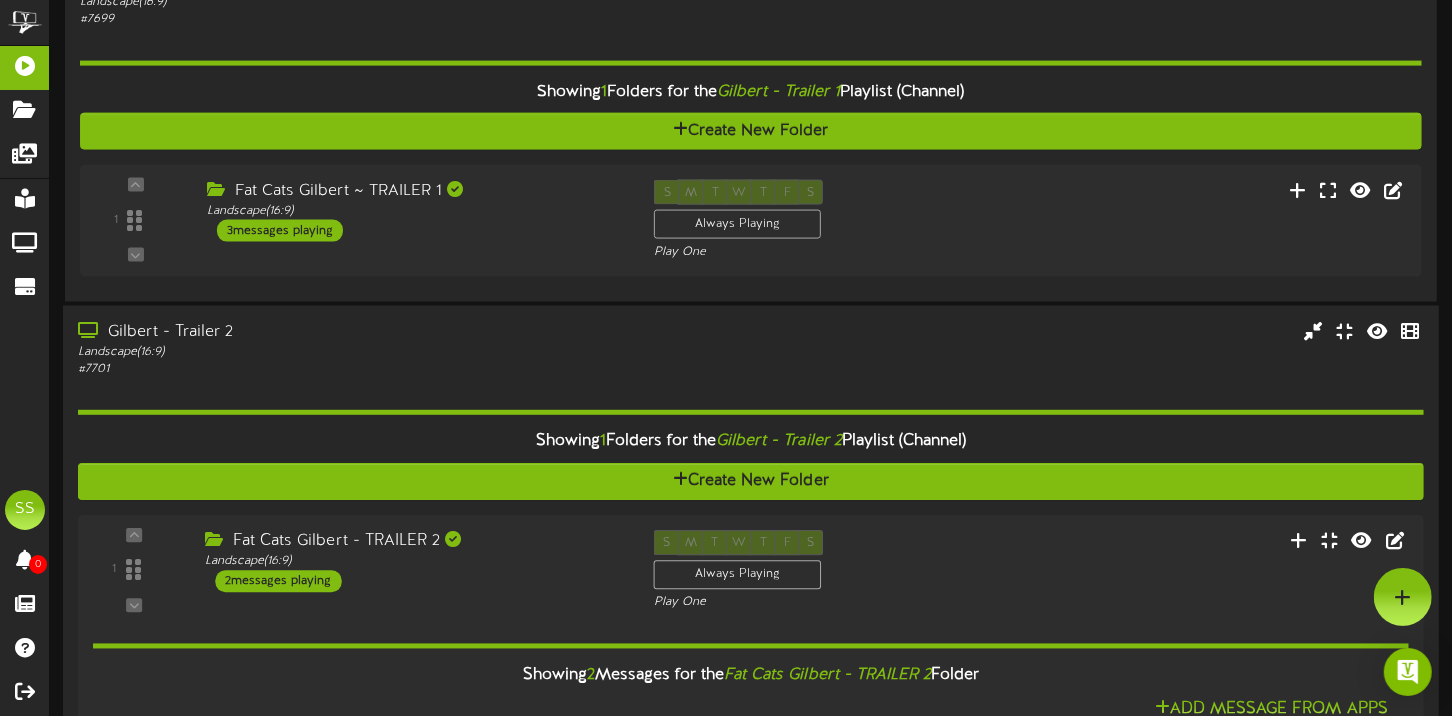 scroll, scrollTop: 1899, scrollLeft: 0, axis: vertical 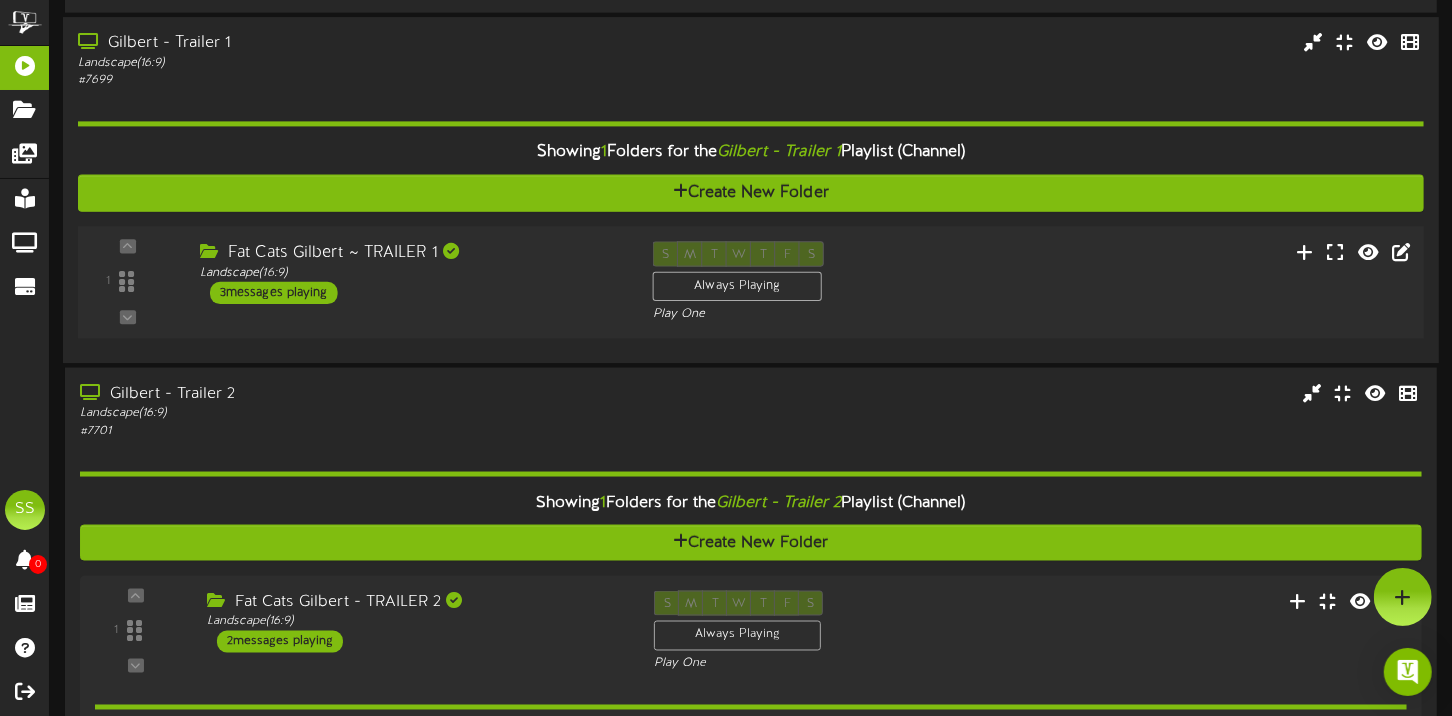 click on "Fat Cats Gilbert ~ TRAILER 1
Landscape  ( 16:9 )
3  messages playing" at bounding box center (411, 272) 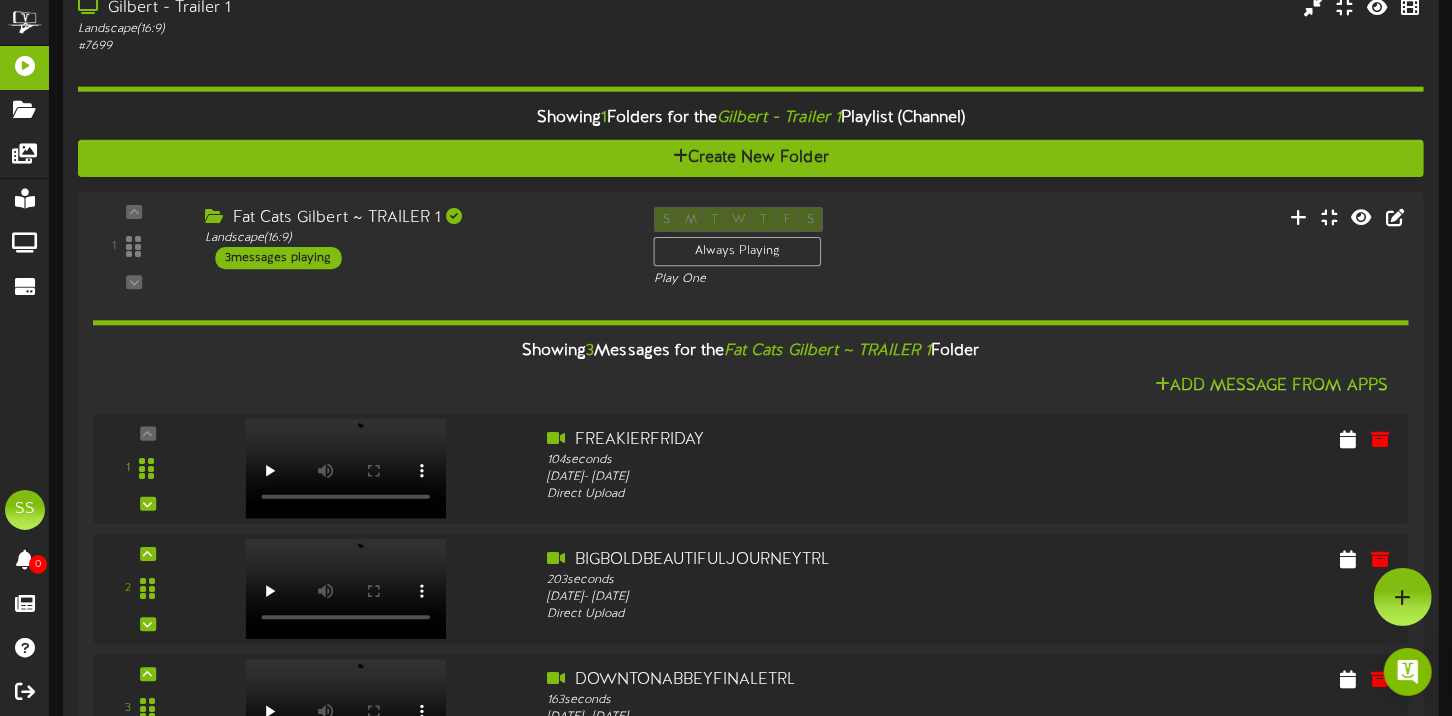 scroll, scrollTop: 1899, scrollLeft: 0, axis: vertical 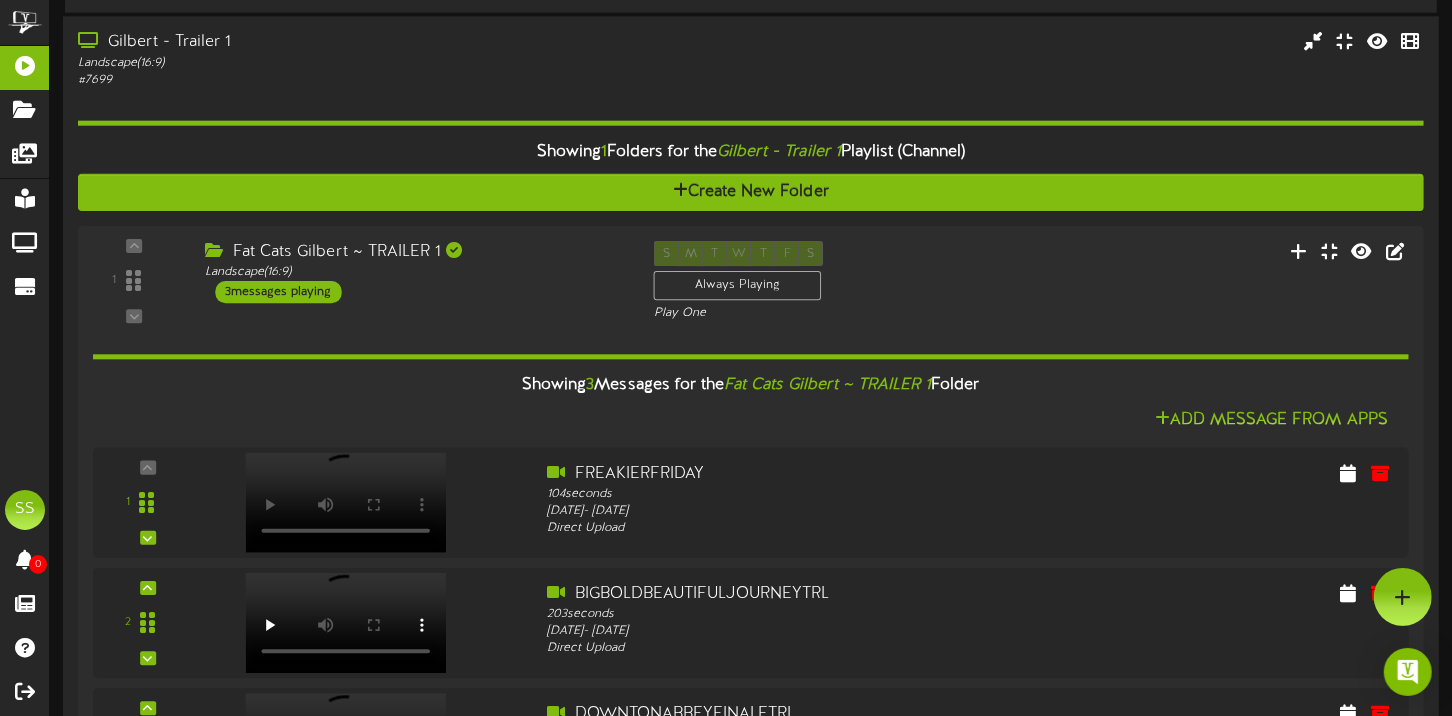 click on "Gilbert - Trailer 1" at bounding box center [349, 42] 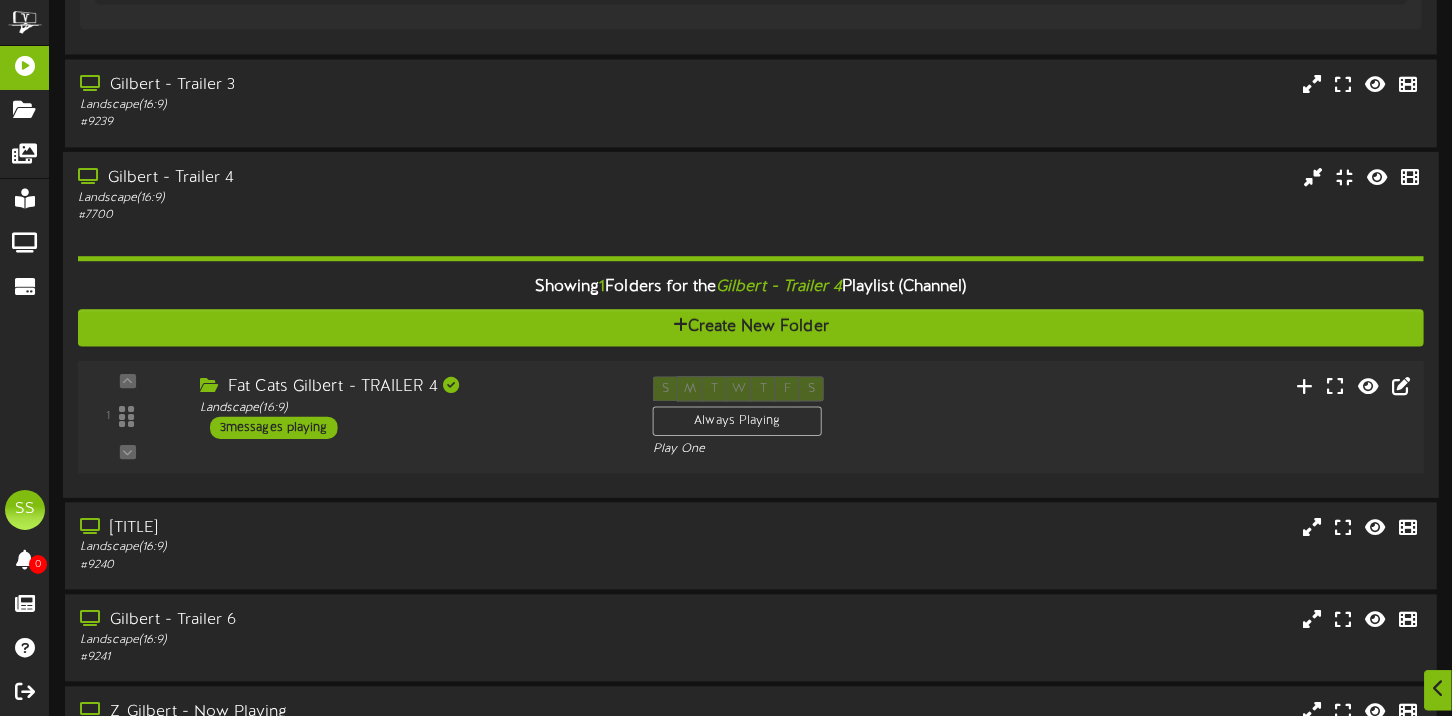 scroll, scrollTop: 2699, scrollLeft: 0, axis: vertical 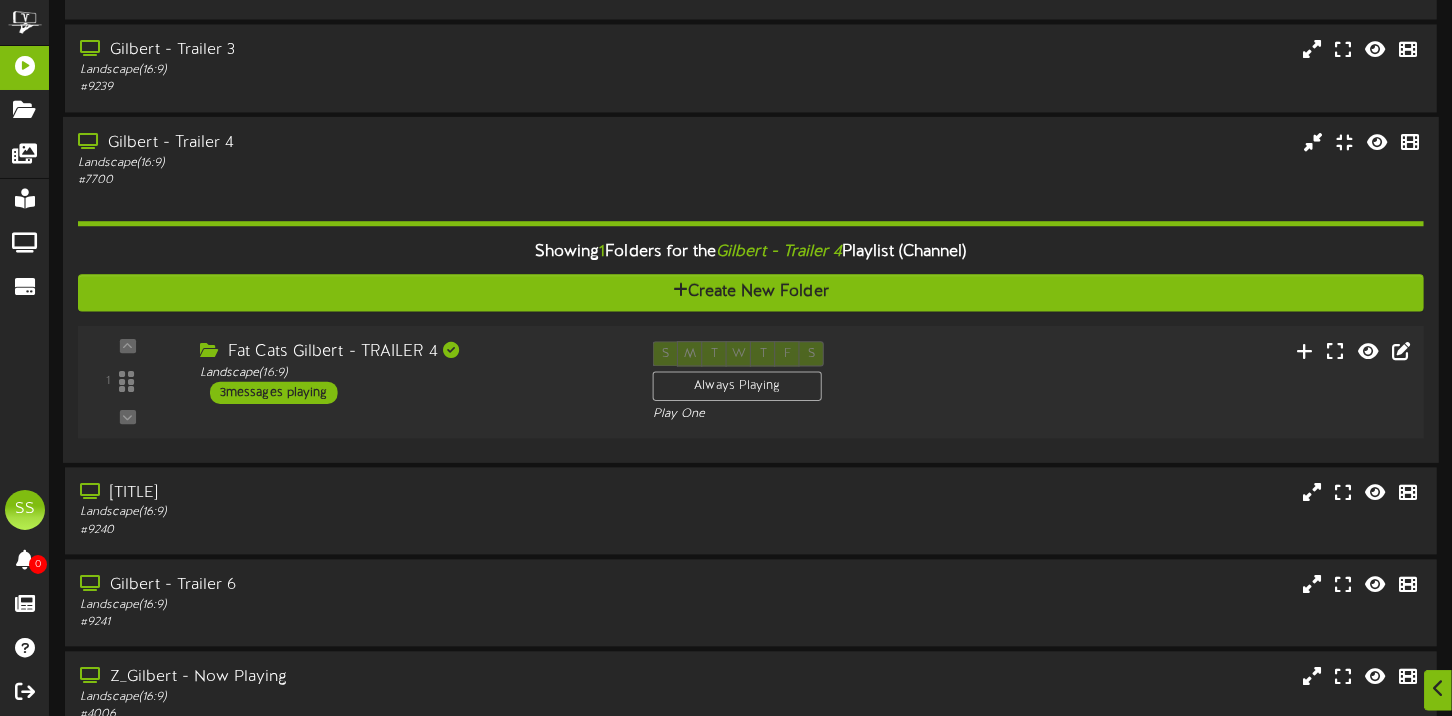 click on "Fat Cats Gilbert - TRAILER 4
Landscape  ( 16:9 )
3  messages playing" at bounding box center [411, 371] 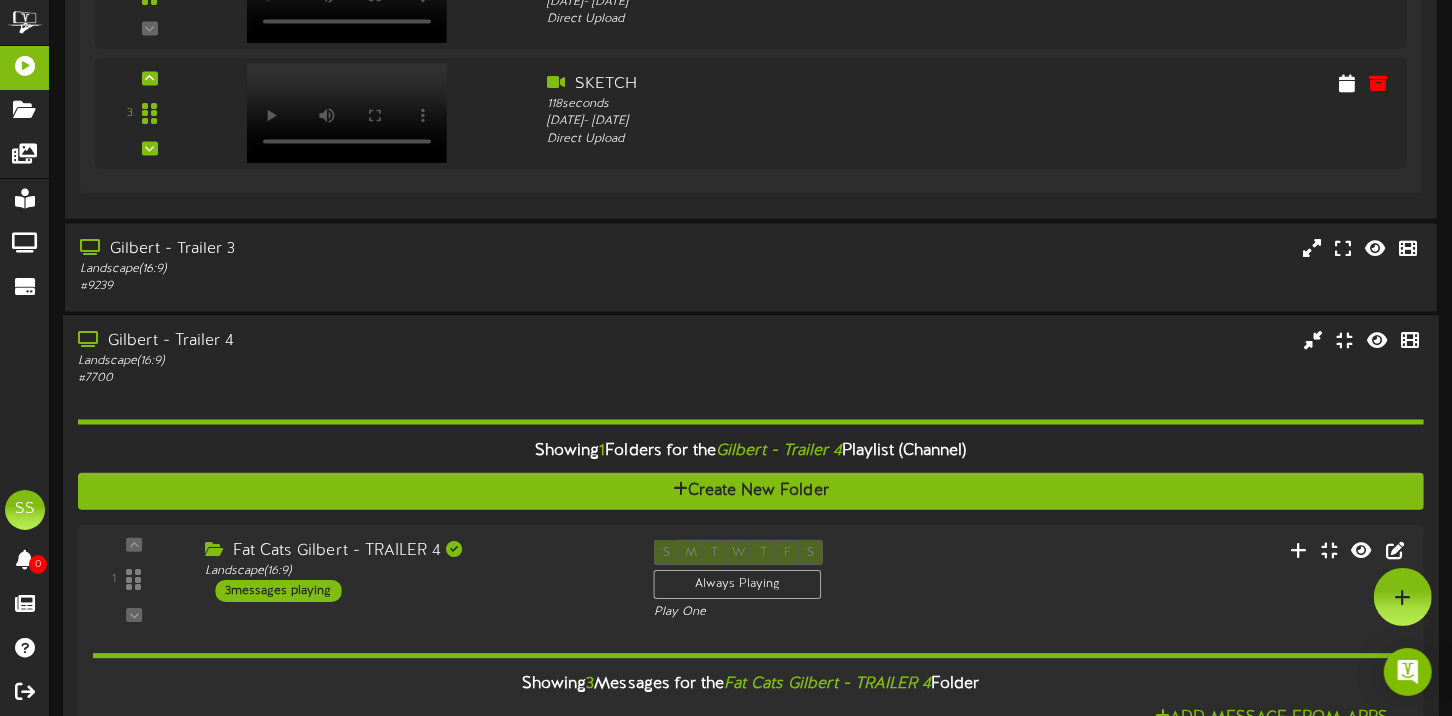 click on "Gilbert - Trailer 4" at bounding box center [349, 341] 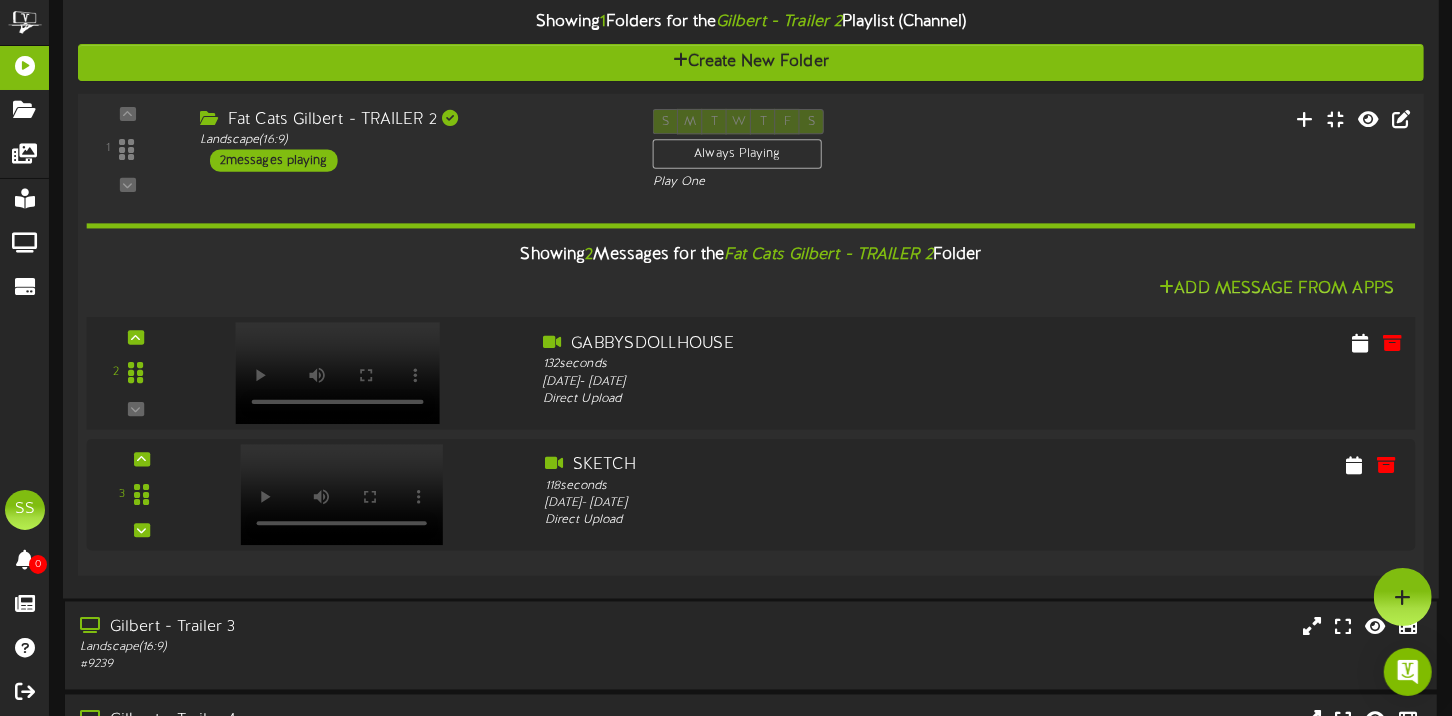 scroll, scrollTop: 2098, scrollLeft: 0, axis: vertical 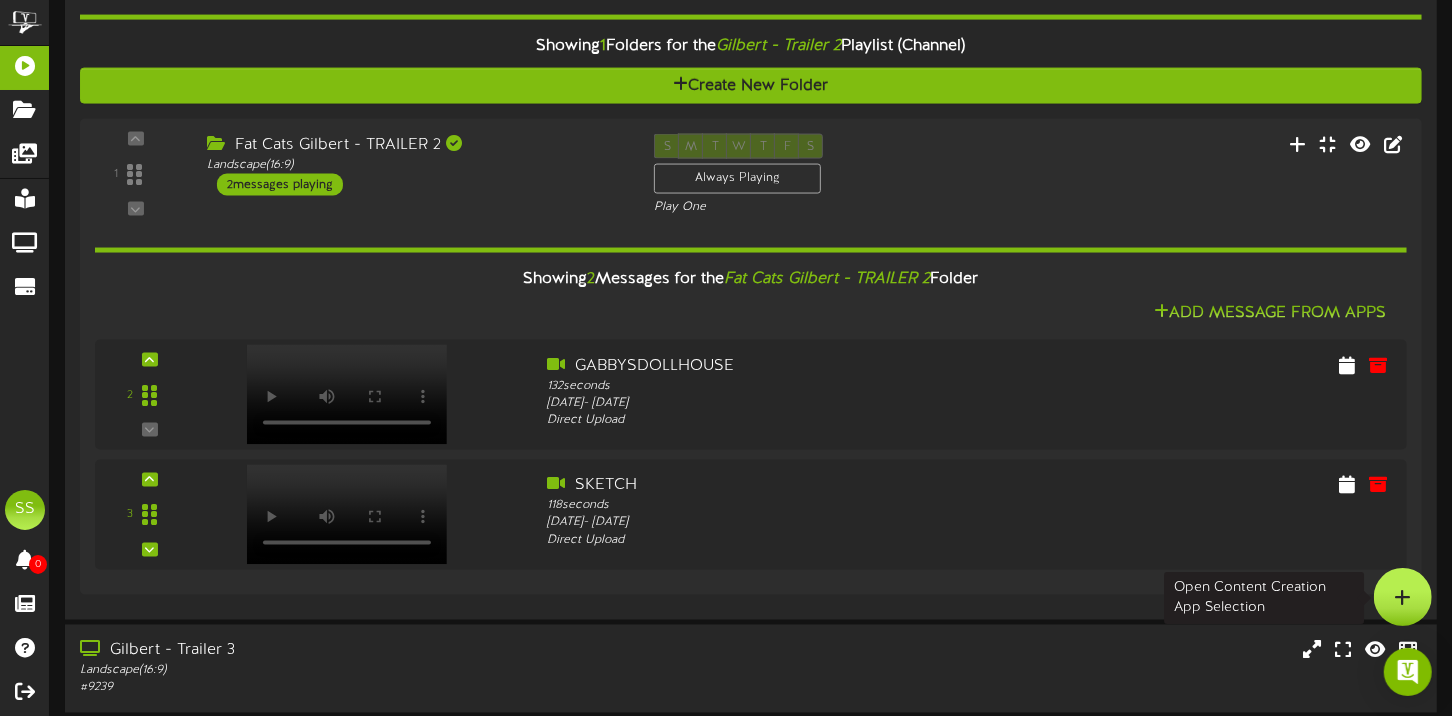 click at bounding box center (1403, 597) 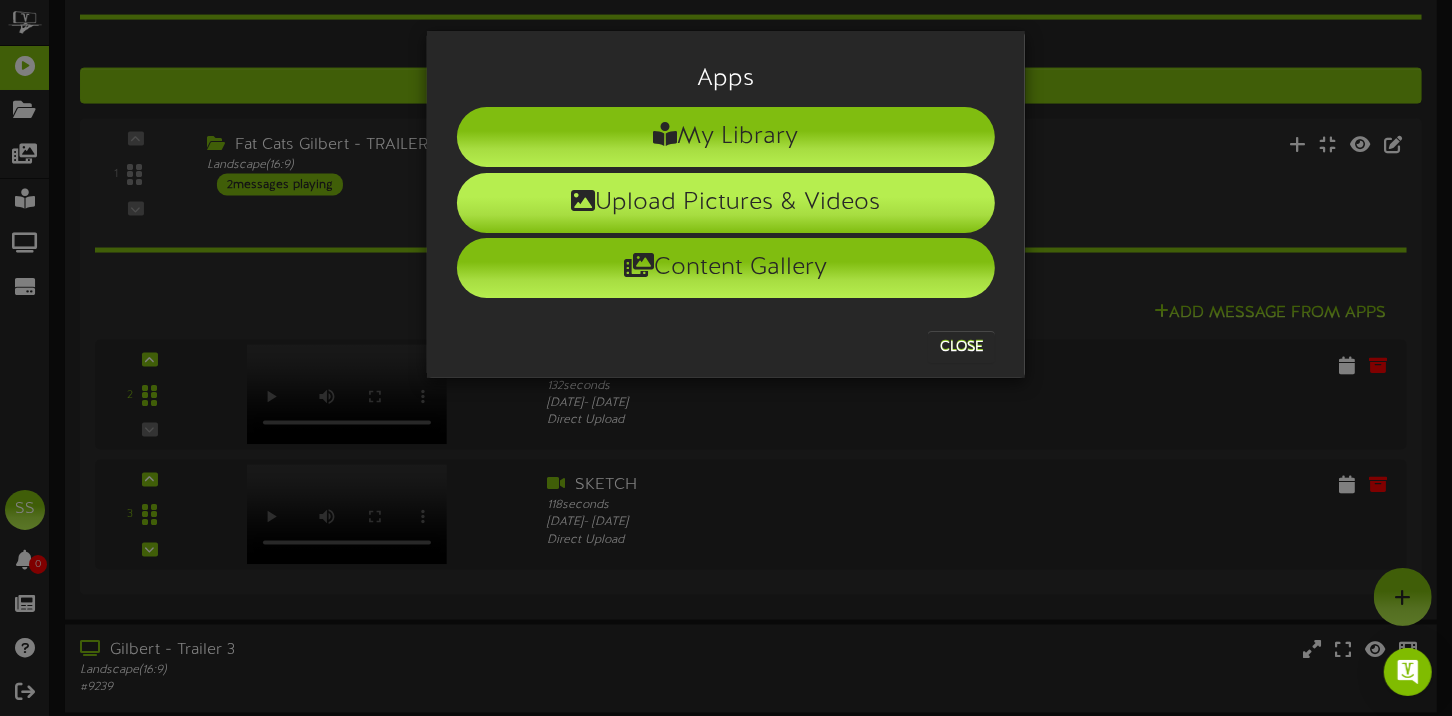 click on "Upload Pictures & Videos" at bounding box center [726, 203] 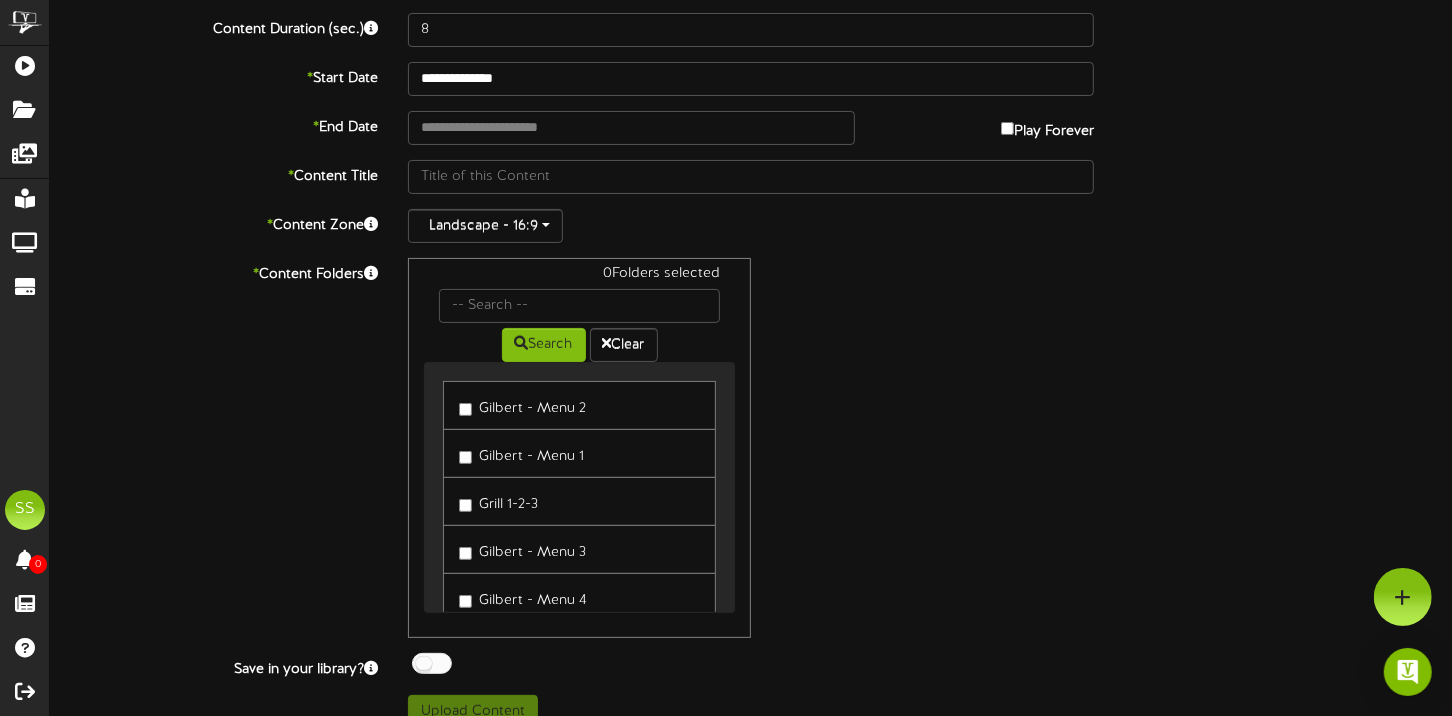 scroll, scrollTop: 105, scrollLeft: 0, axis: vertical 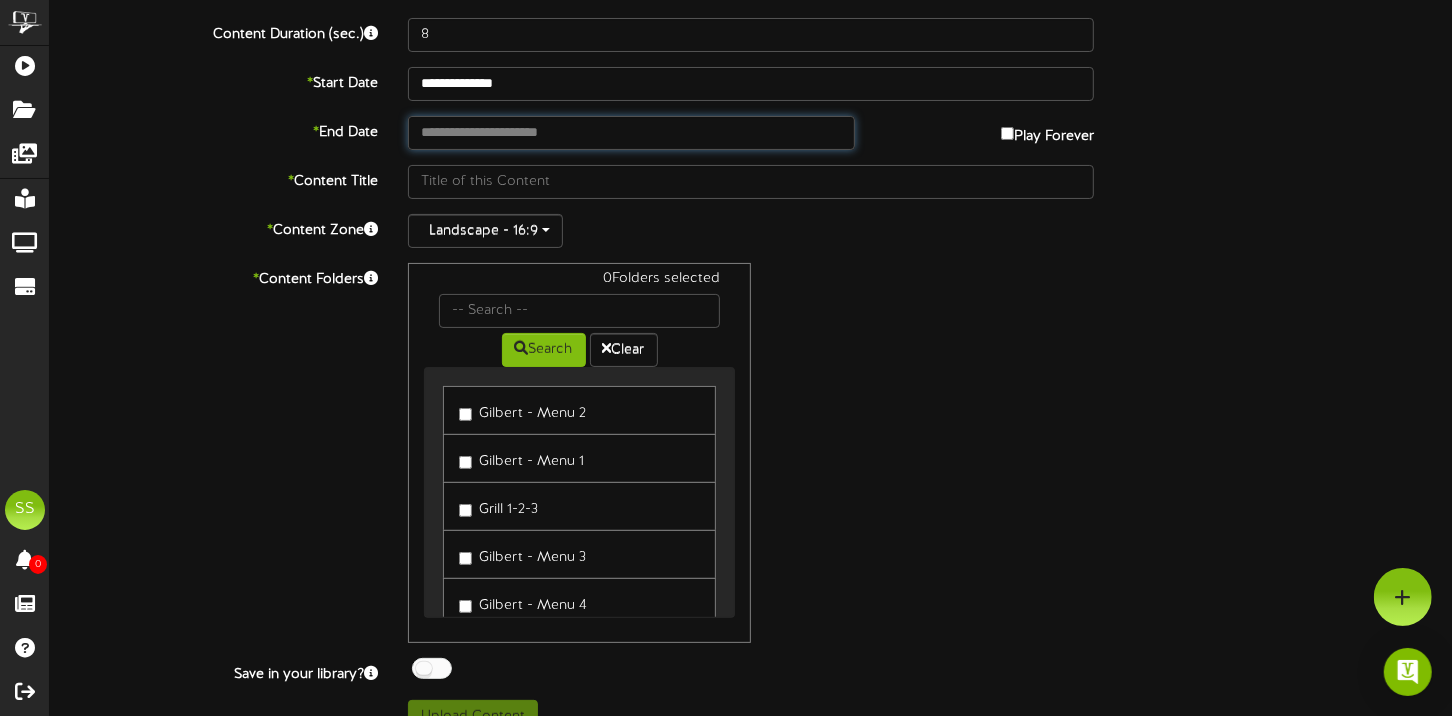 click at bounding box center (631, 133) 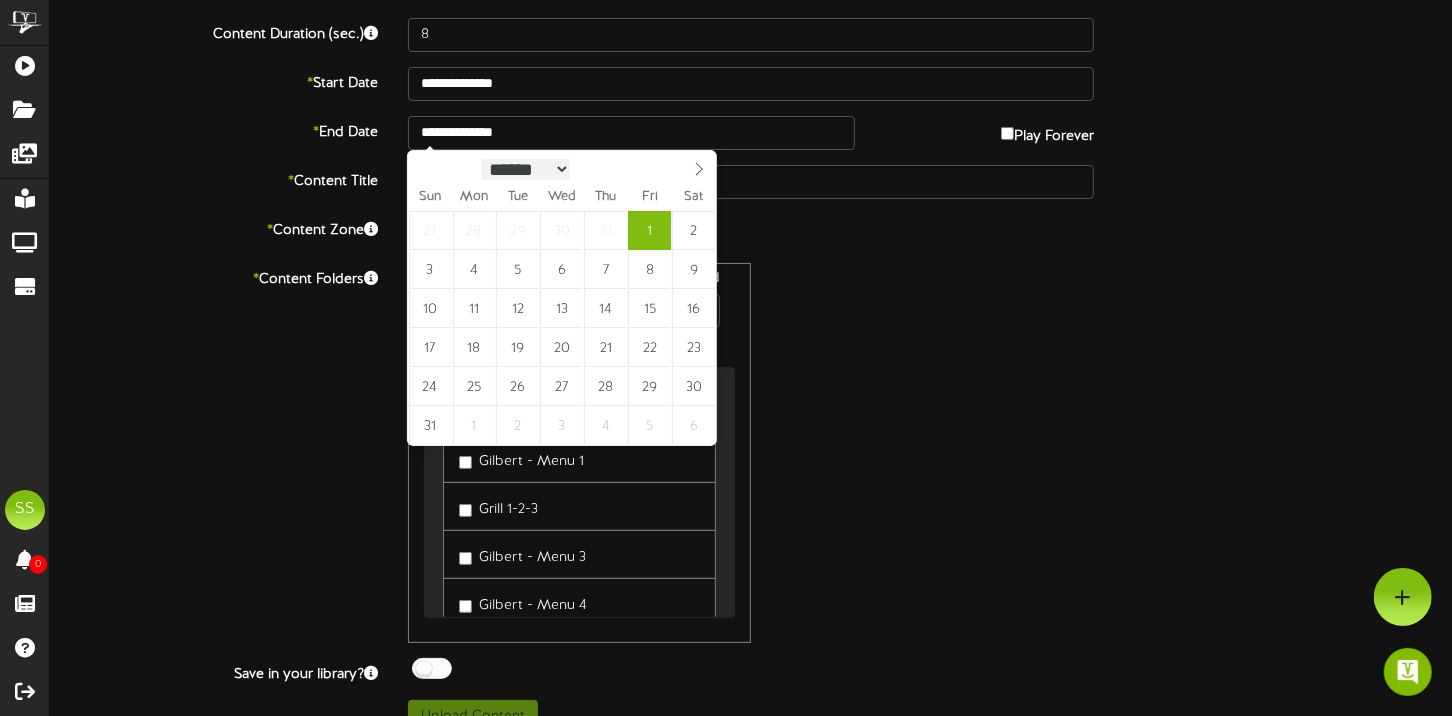 click on "****** ********* ******* ******** ********" at bounding box center [526, 169] 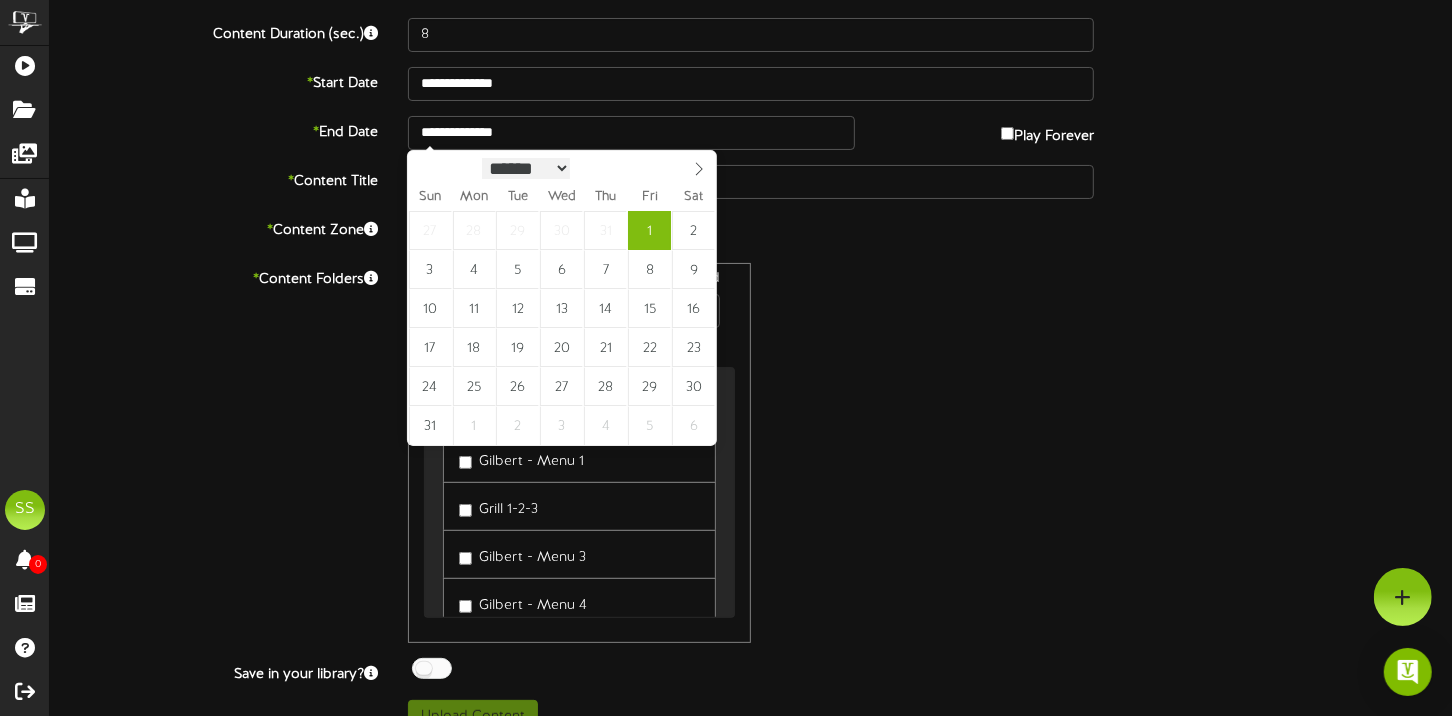 select on "**" 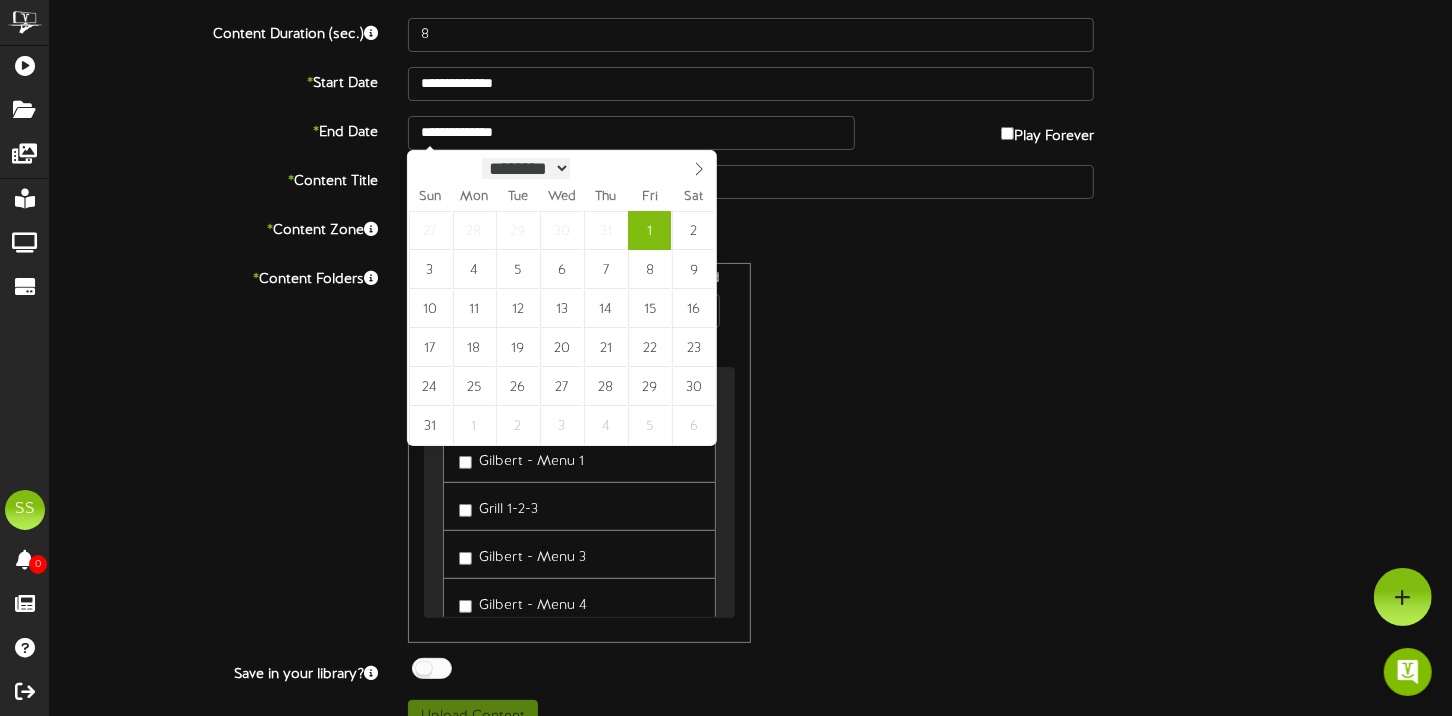 click on "****** ********* ******* ******** ********" at bounding box center (526, 168) 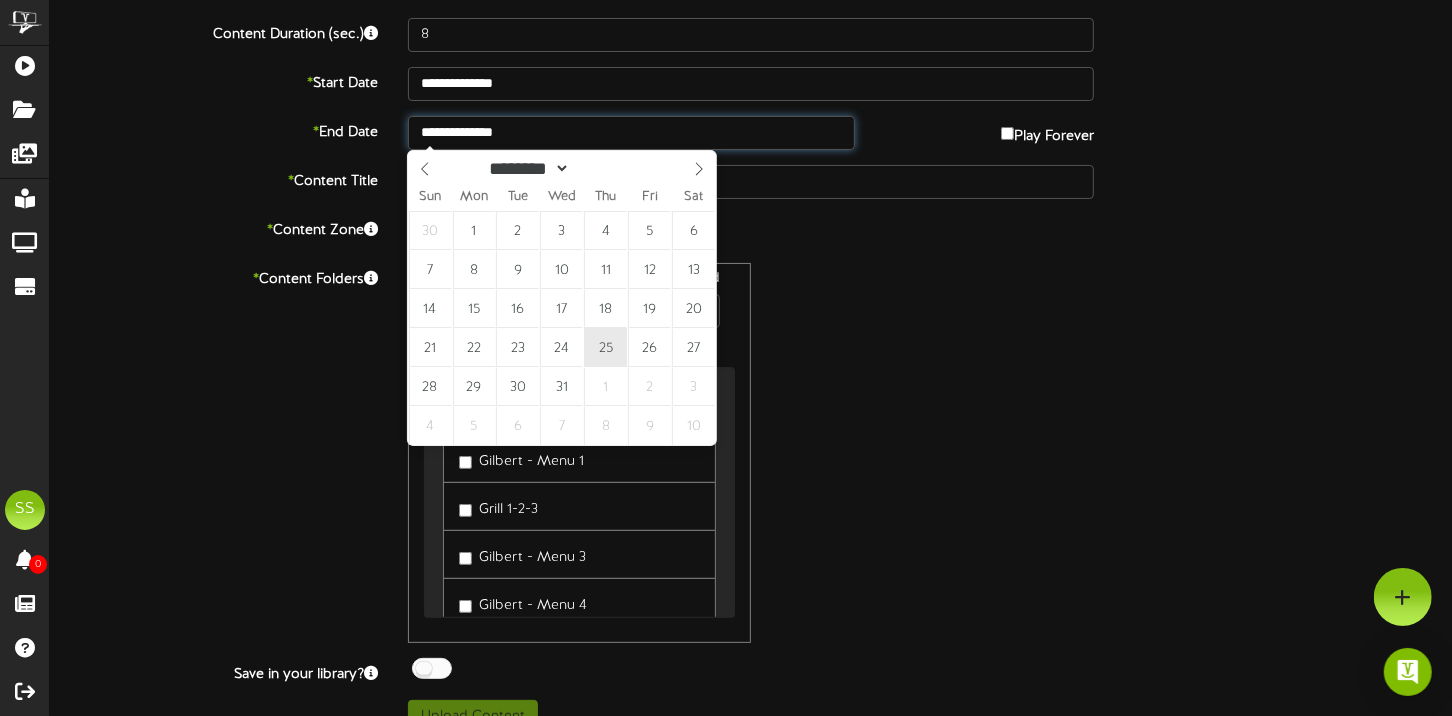 type on "**********" 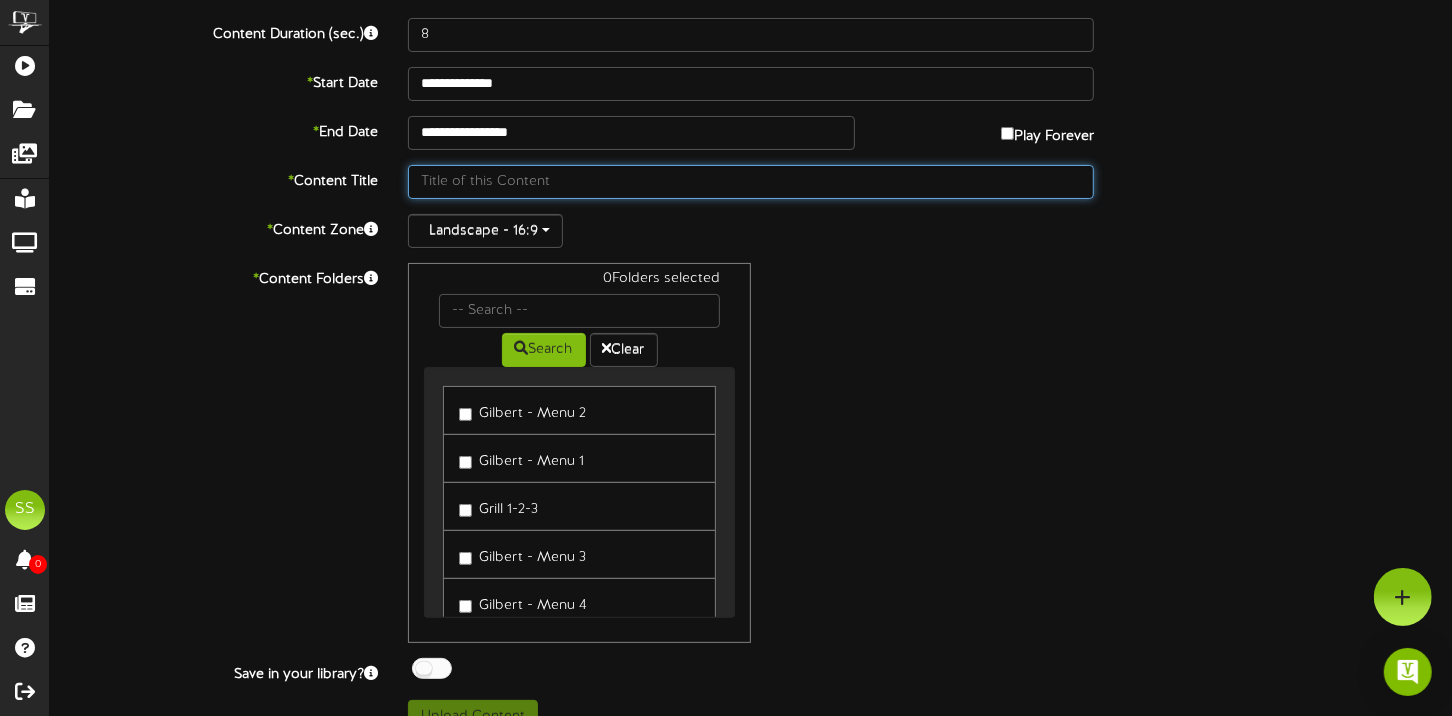 click at bounding box center [751, 182] 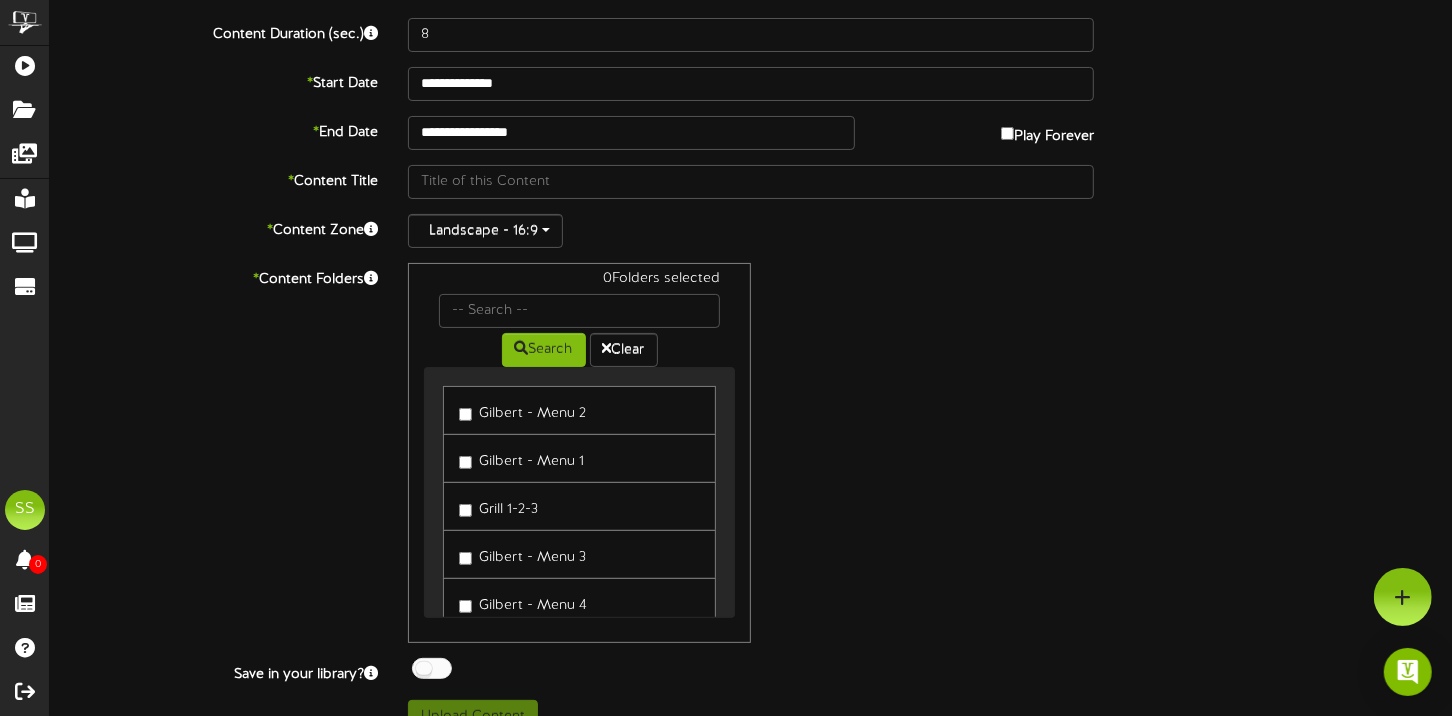 click at bounding box center (432, 668) 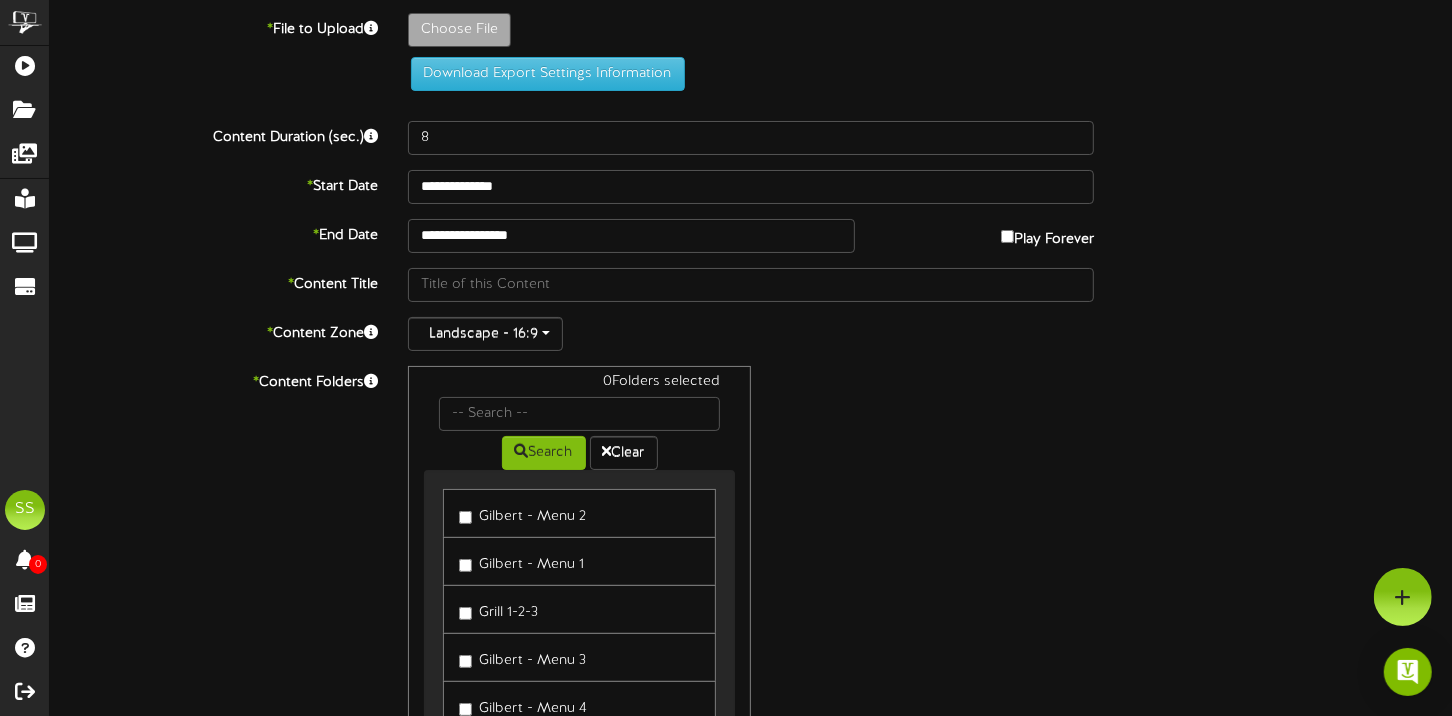 scroll, scrollTop: 0, scrollLeft: 0, axis: both 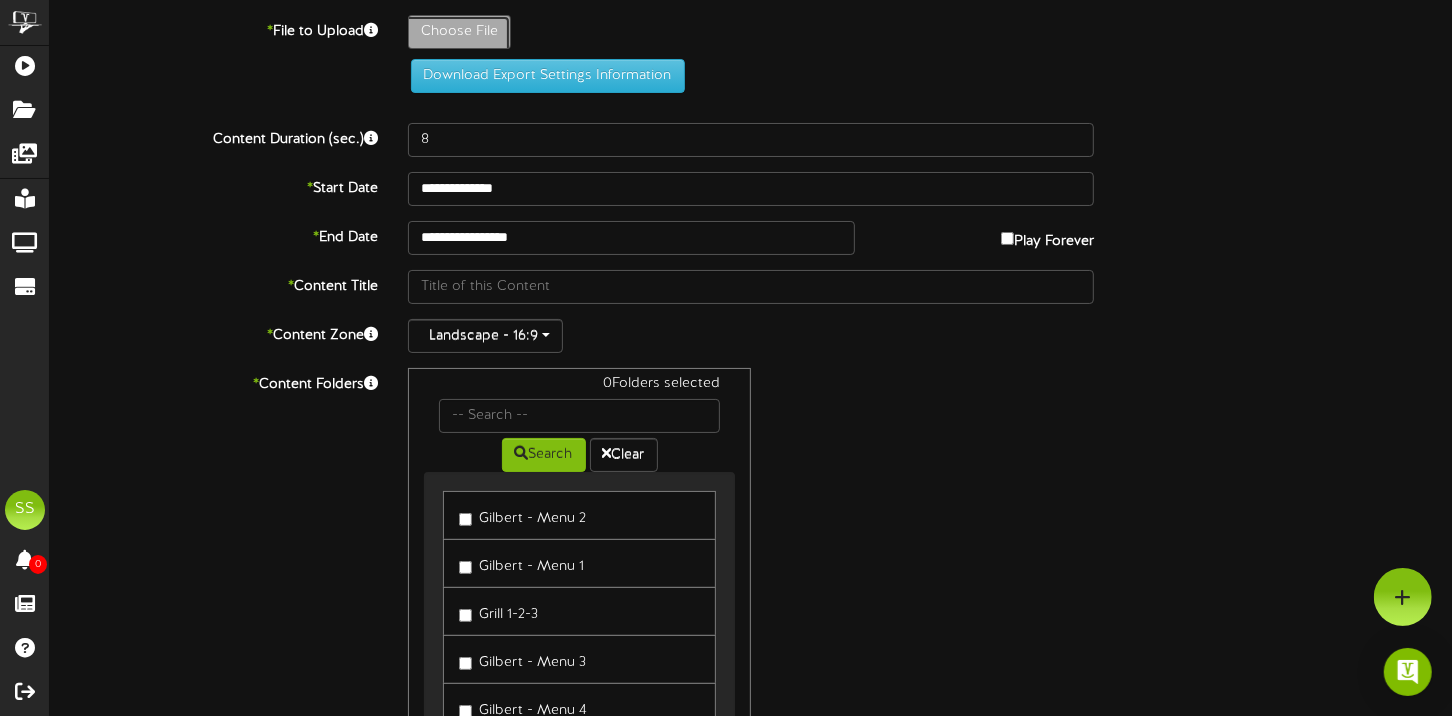 click on "Choose File" at bounding box center (-578, 87) 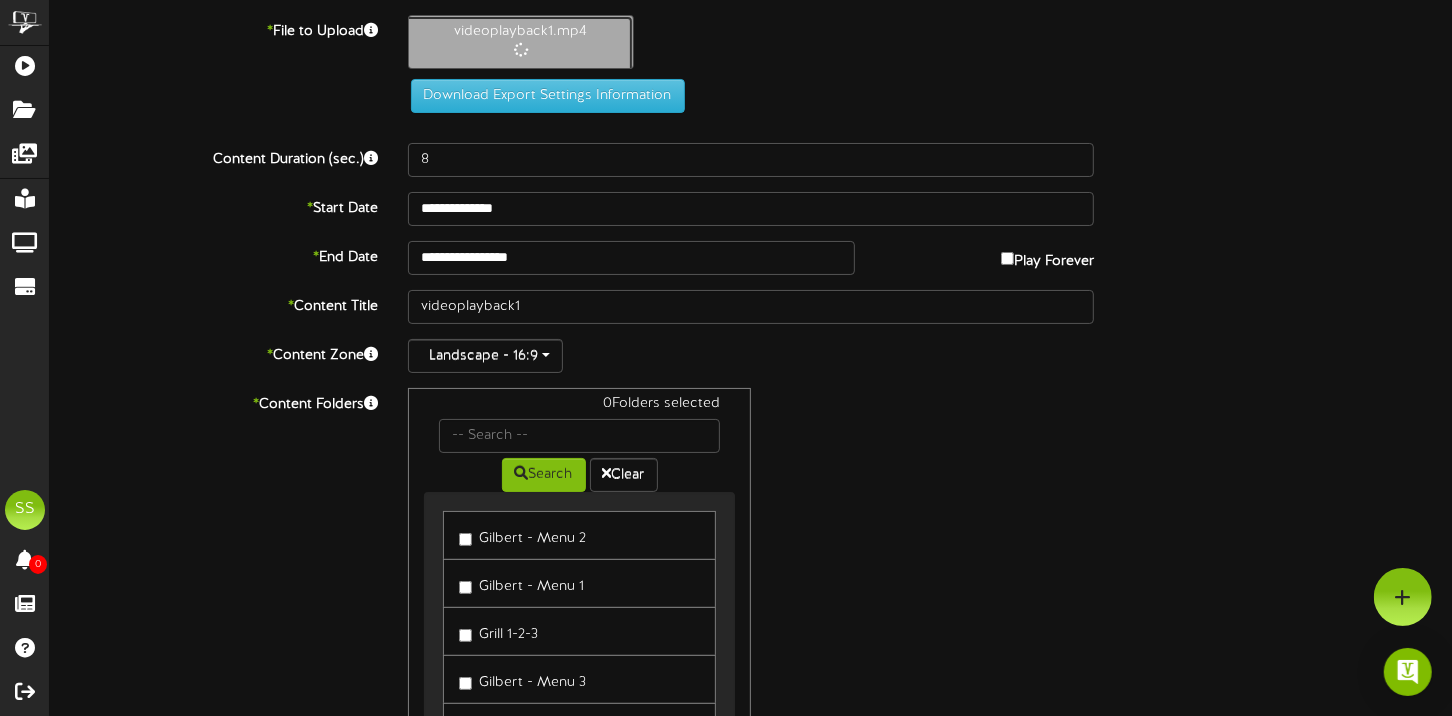 type on "61" 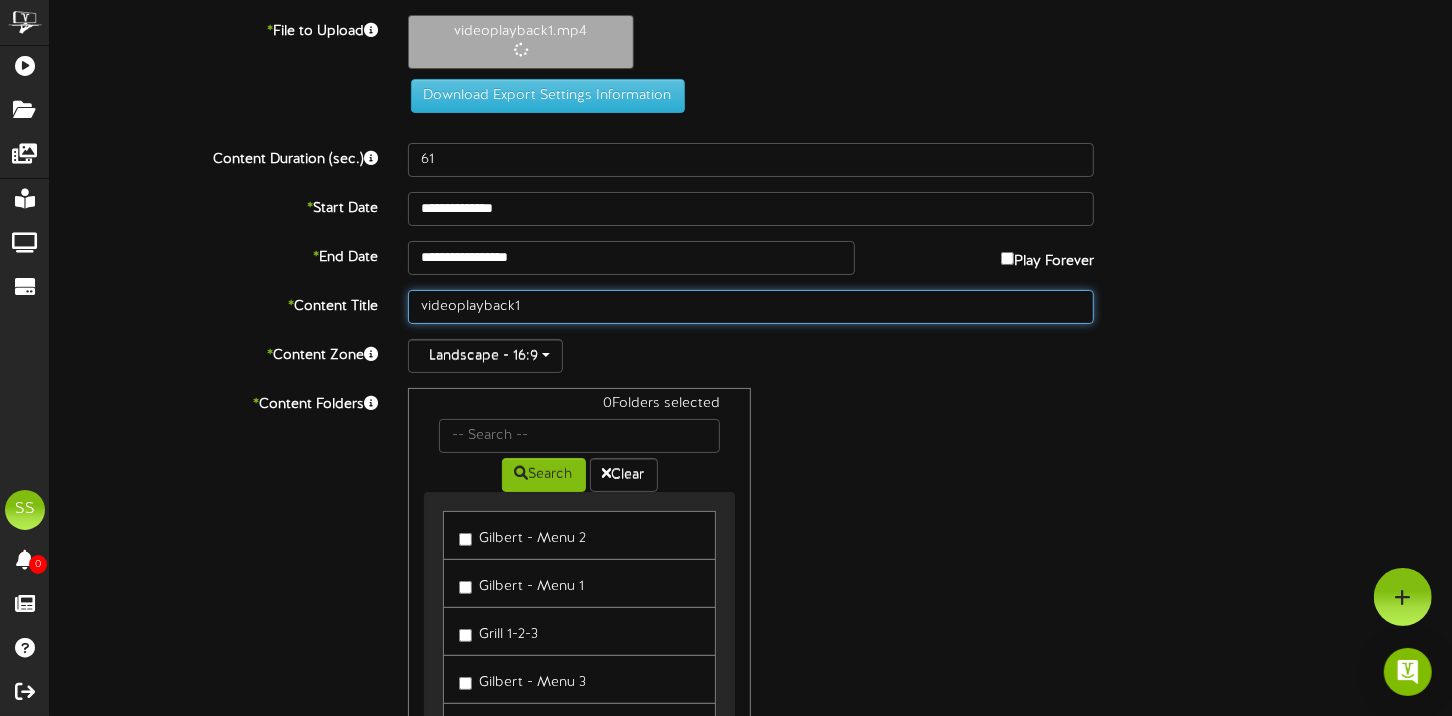 drag, startPoint x: 628, startPoint y: 299, endPoint x: 219, endPoint y: 326, distance: 409.89023 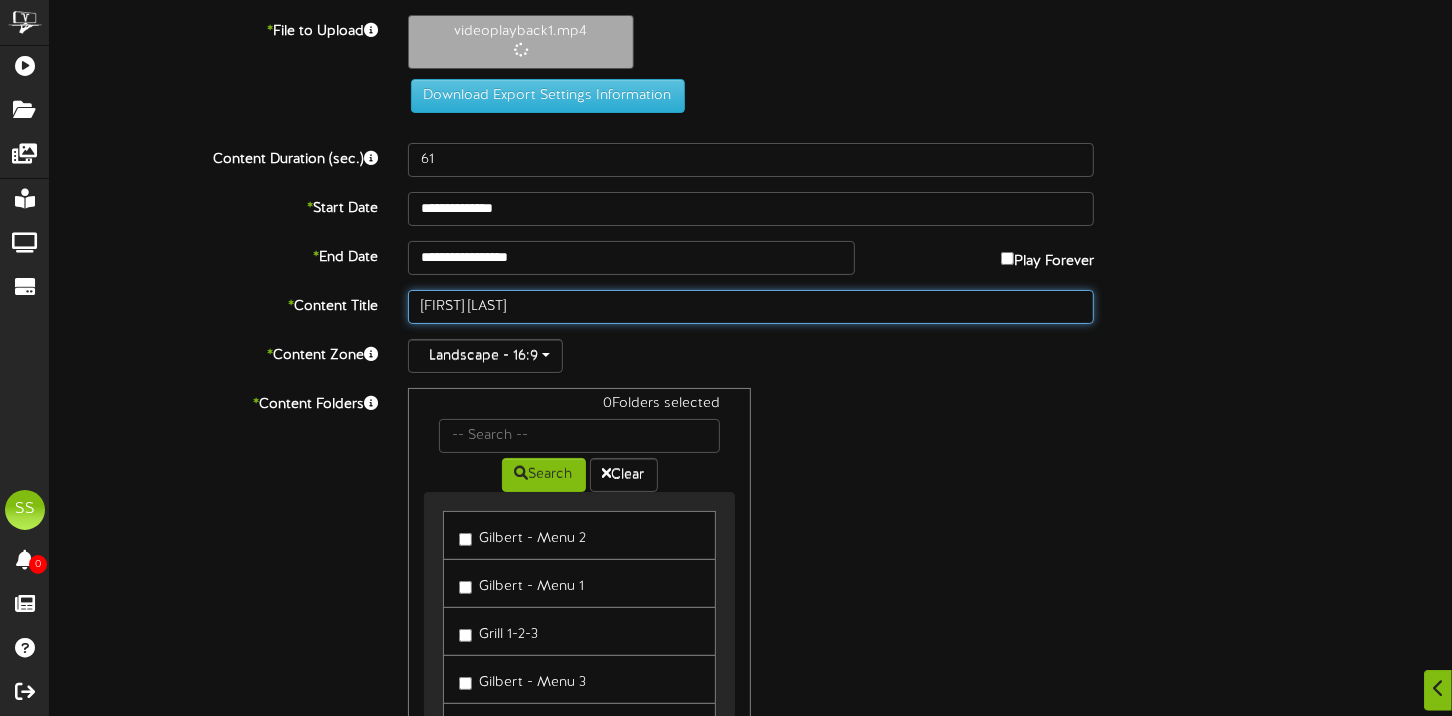 scroll, scrollTop: 199, scrollLeft: 0, axis: vertical 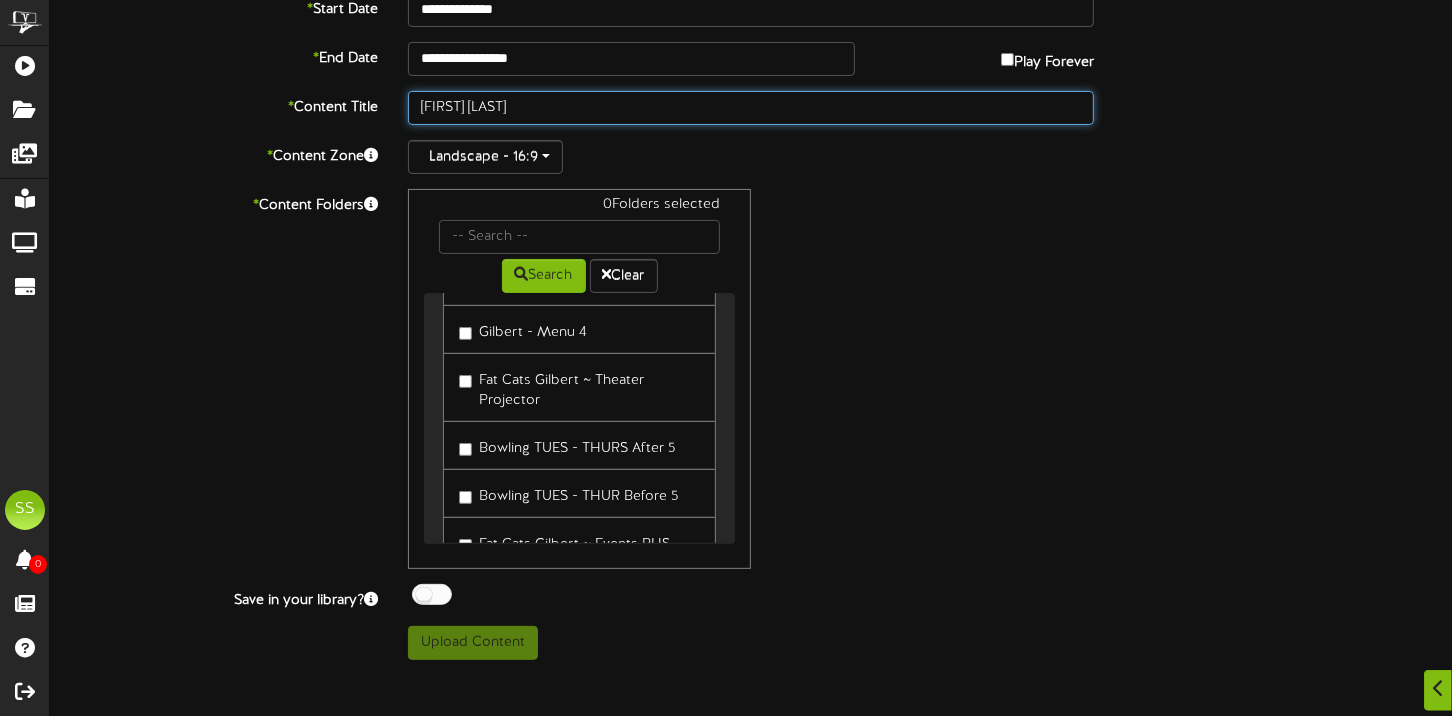 type on "SPONGEBOB MOVIE" 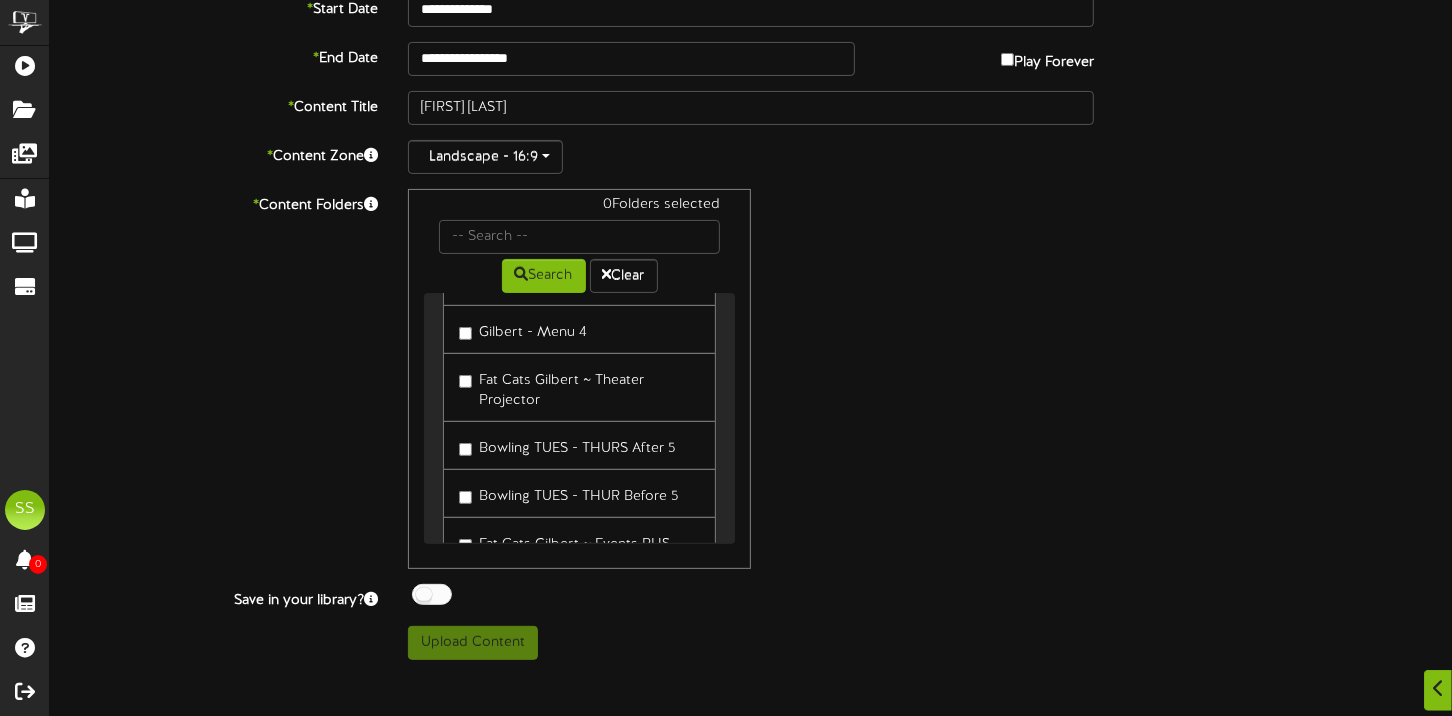 click on "Fat Cats Gilbert ~ Theater Projector" at bounding box center (579, 387) 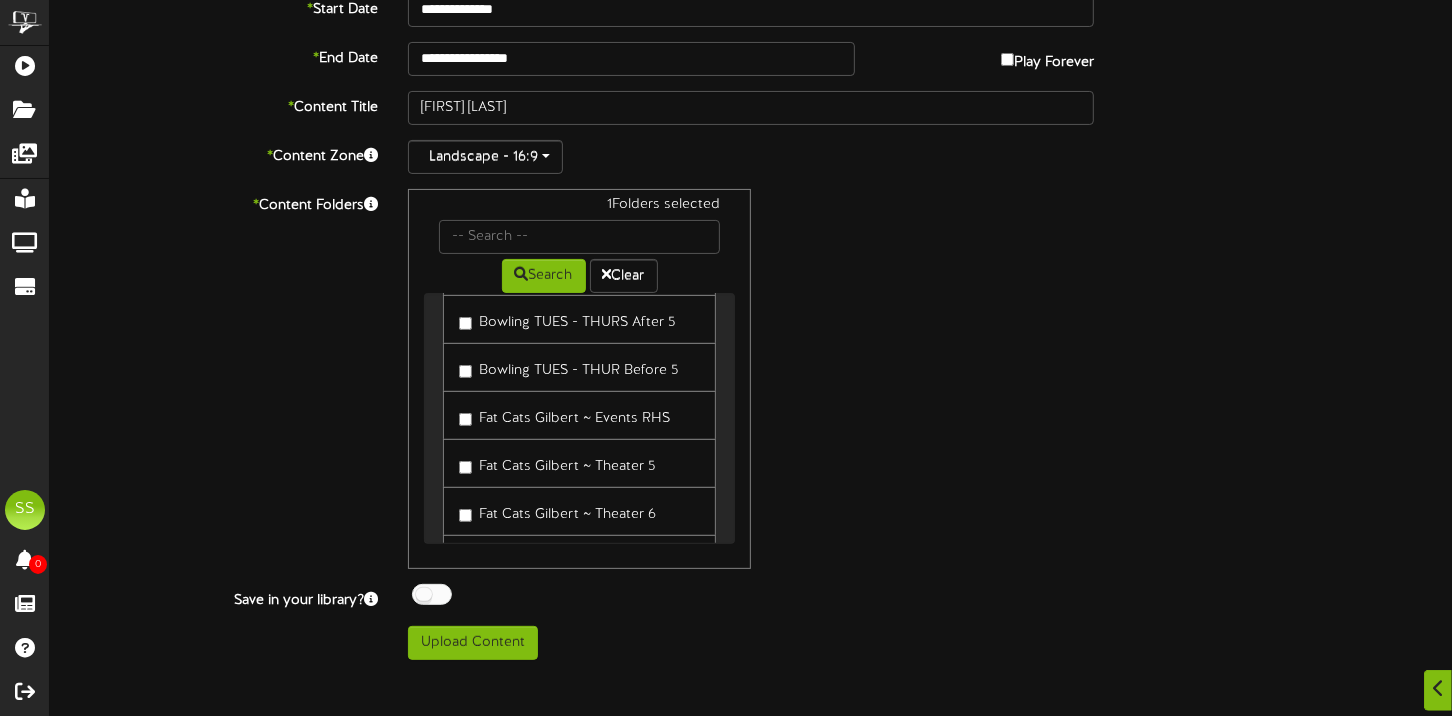 scroll, scrollTop: 400, scrollLeft: 0, axis: vertical 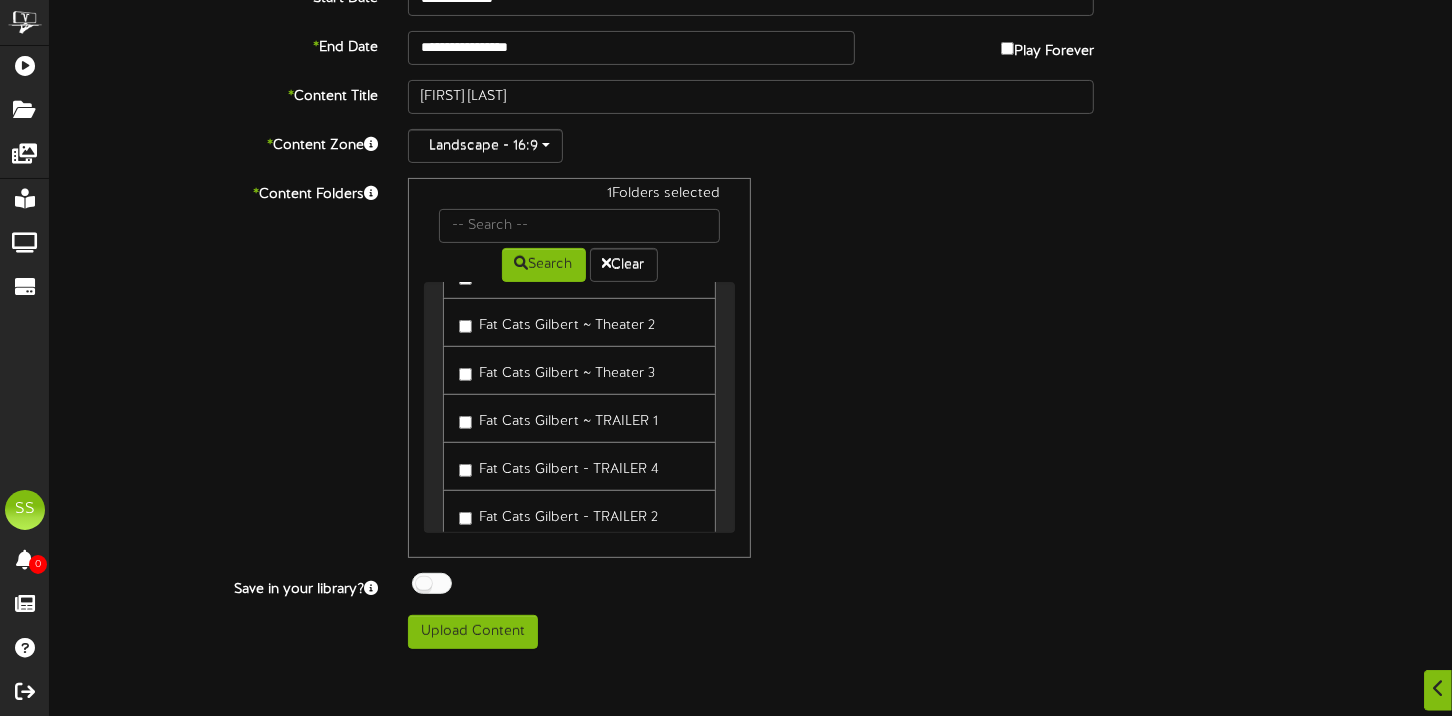 click on "Fat Cats Gilbert - TRAILER 2" at bounding box center (579, 514) 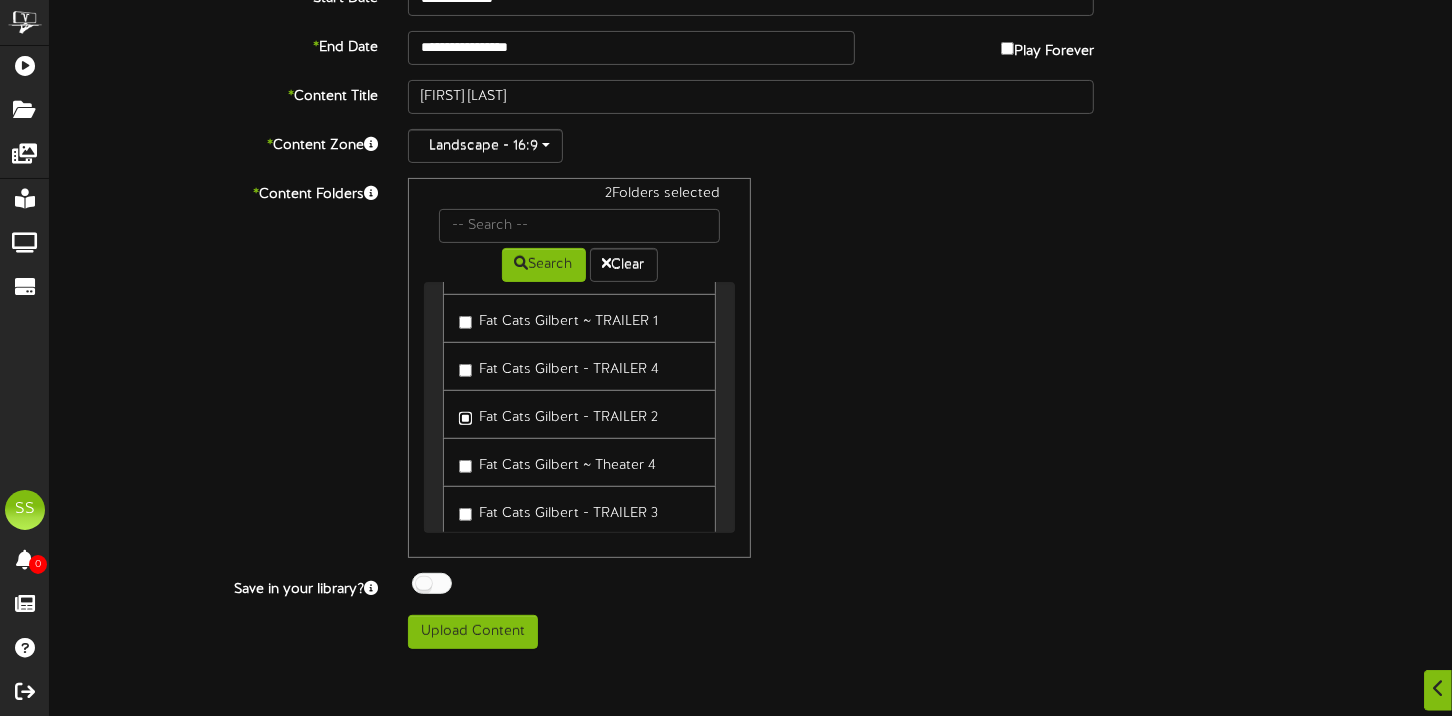 scroll, scrollTop: 800, scrollLeft: 0, axis: vertical 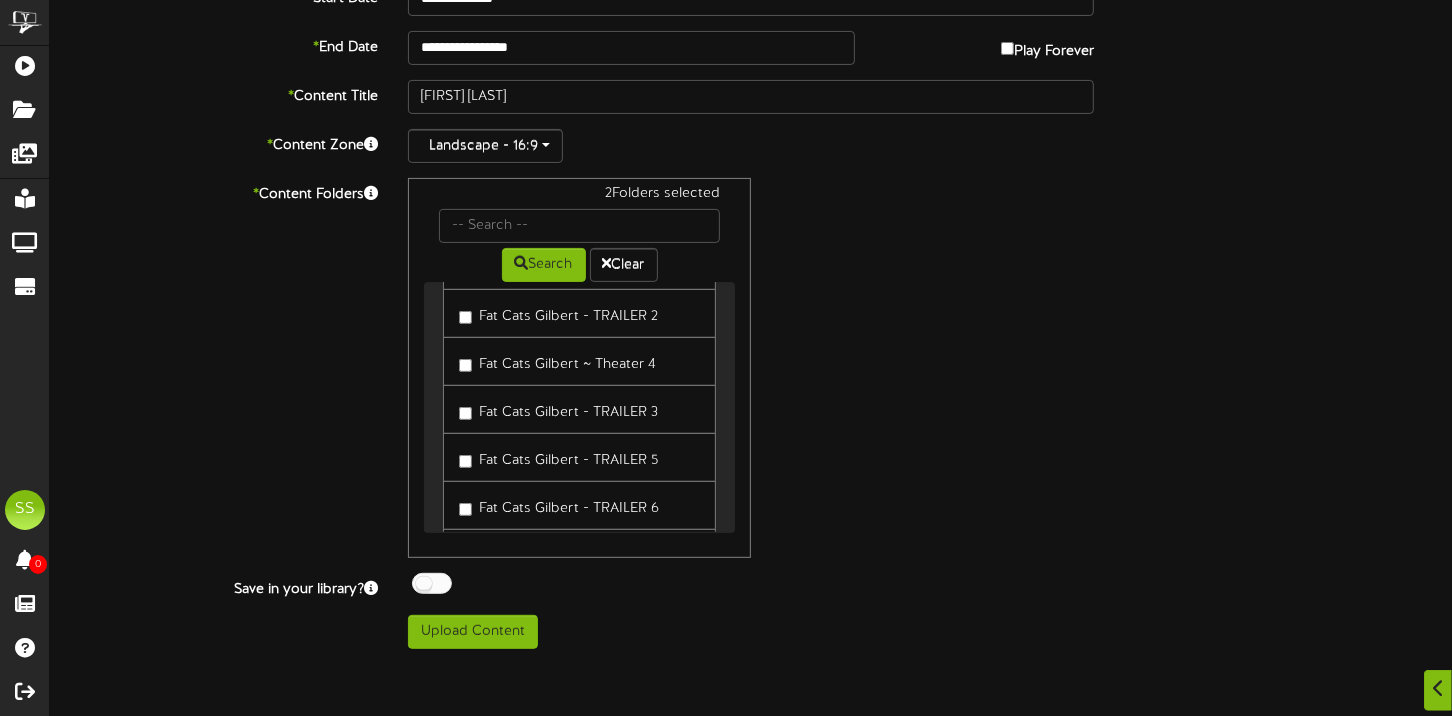 click on "Fat Cats Gilbert - TRAILER 5" at bounding box center [558, 457] 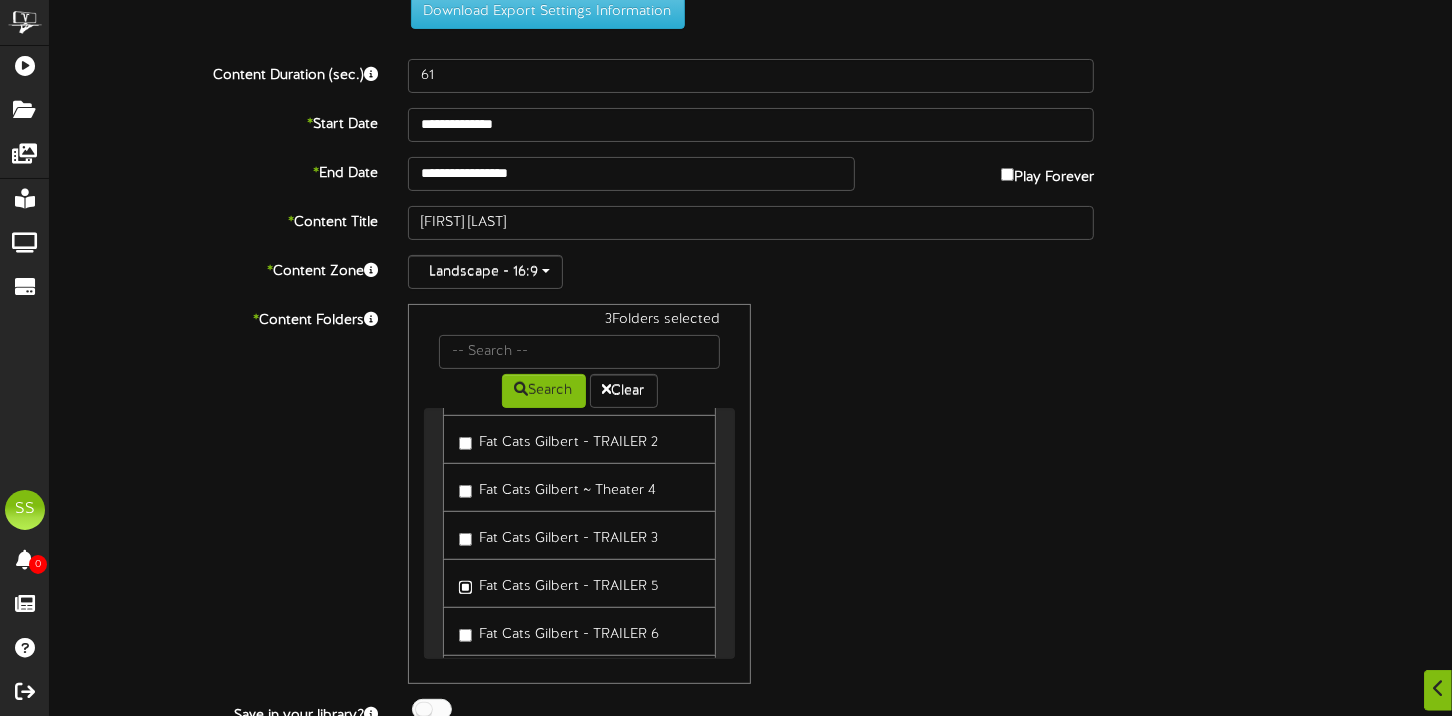 scroll, scrollTop: 400, scrollLeft: 0, axis: vertical 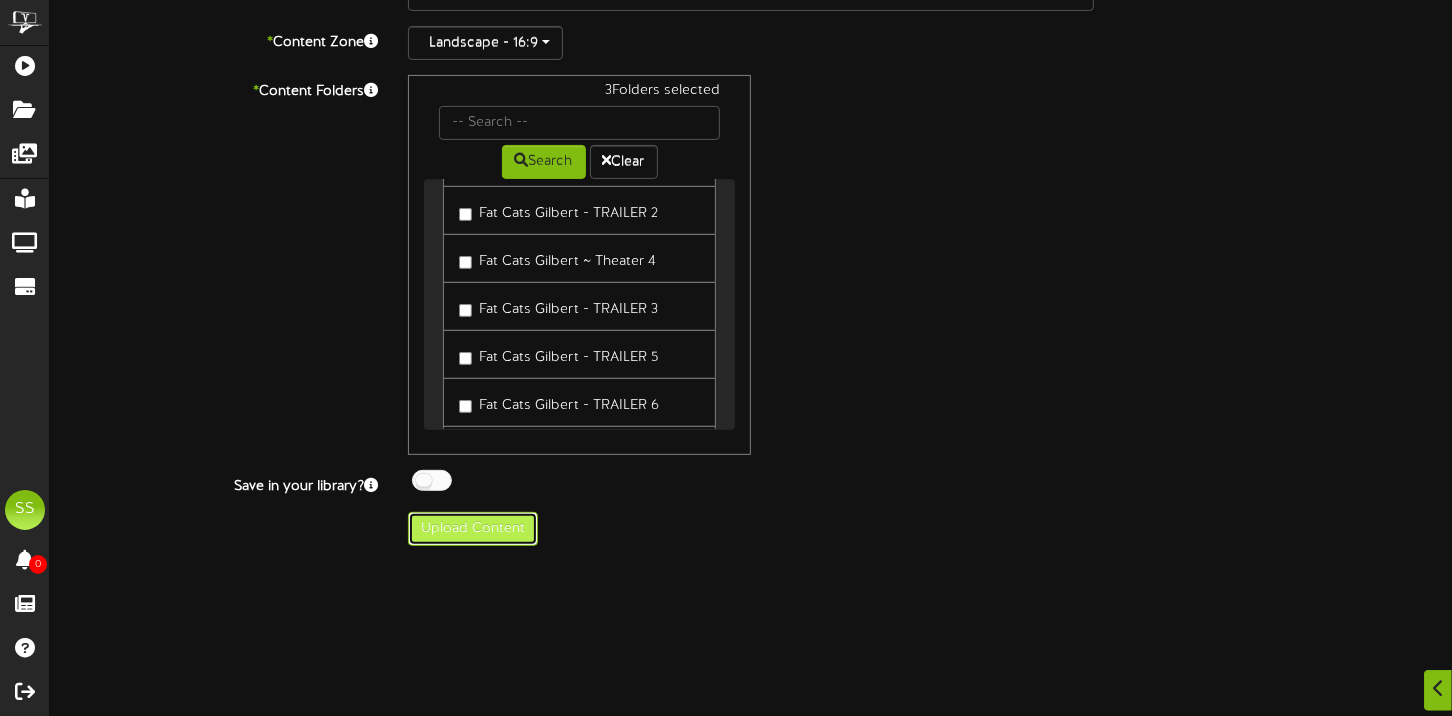 click on "Upload Content" at bounding box center [473, 529] 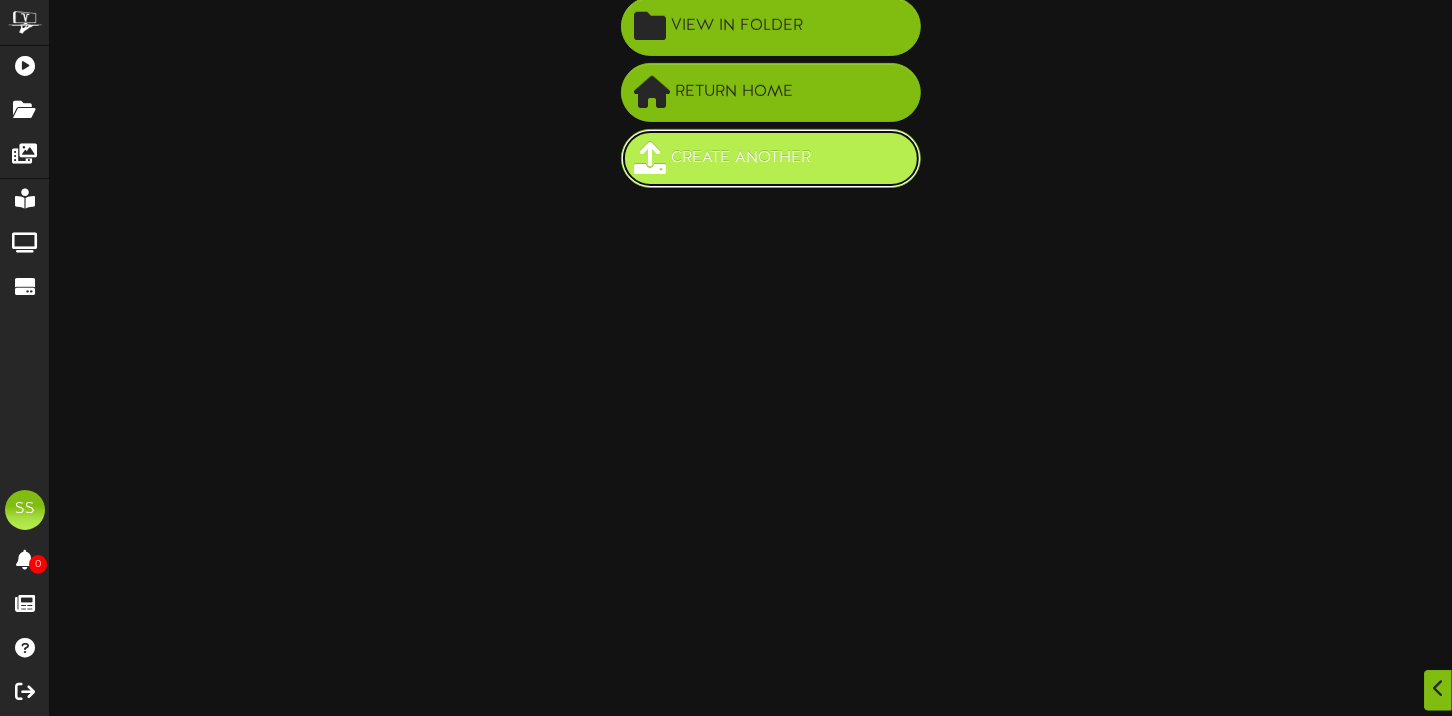 click on "Create Another" at bounding box center (741, 158) 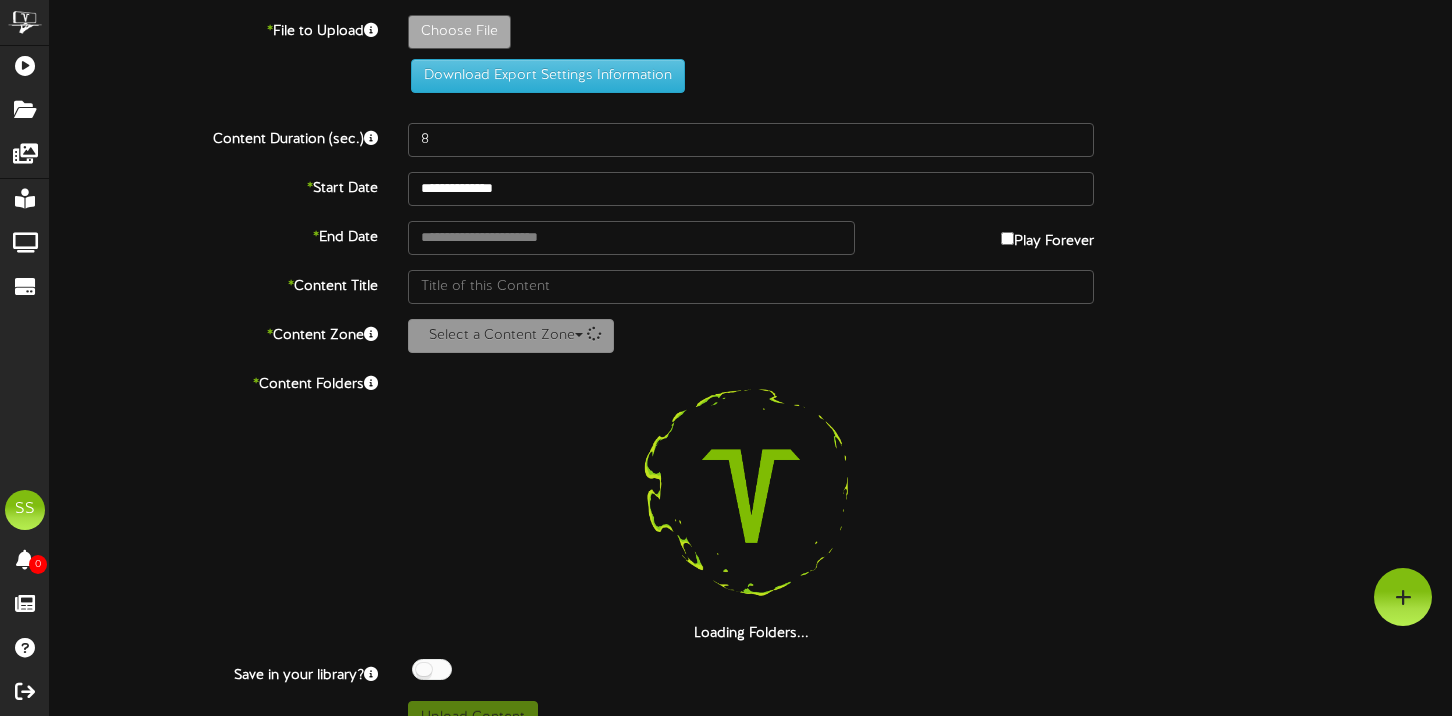 scroll, scrollTop: 0, scrollLeft: 0, axis: both 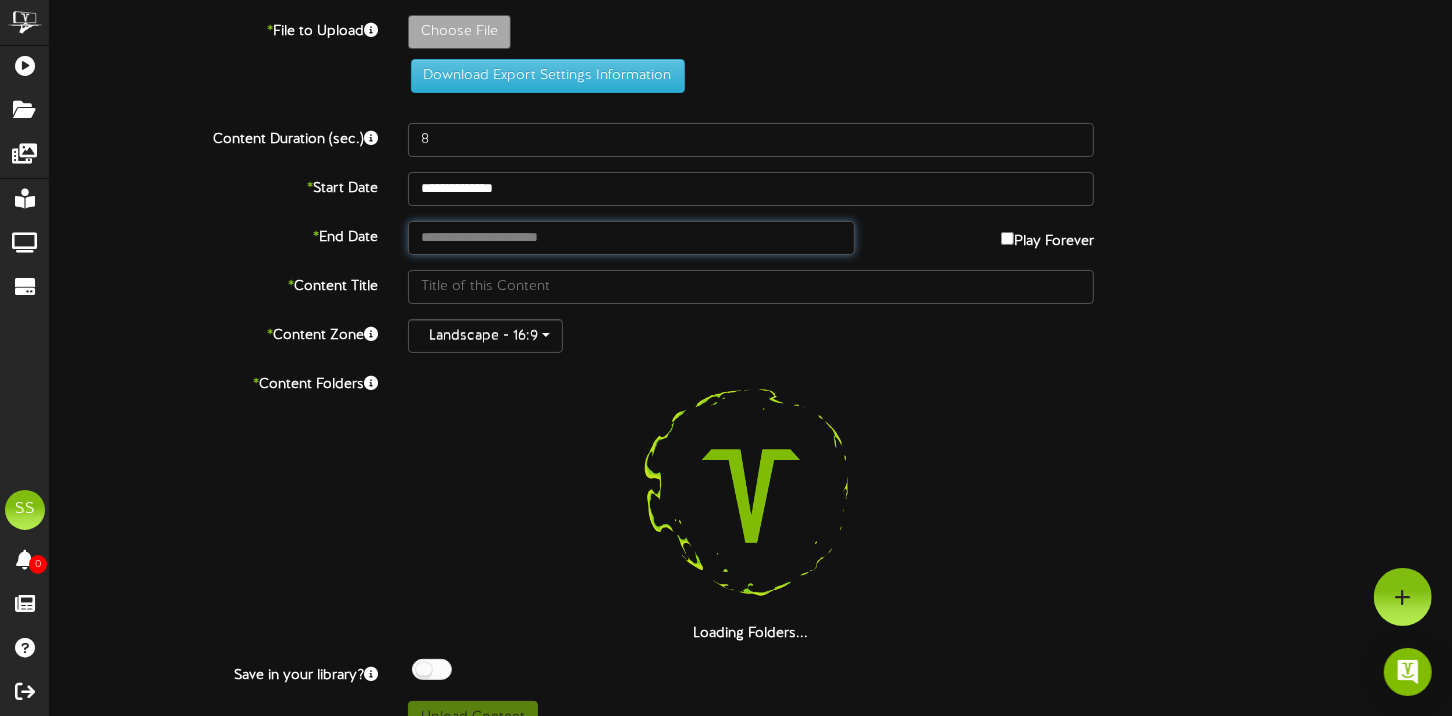 click at bounding box center [631, 238] 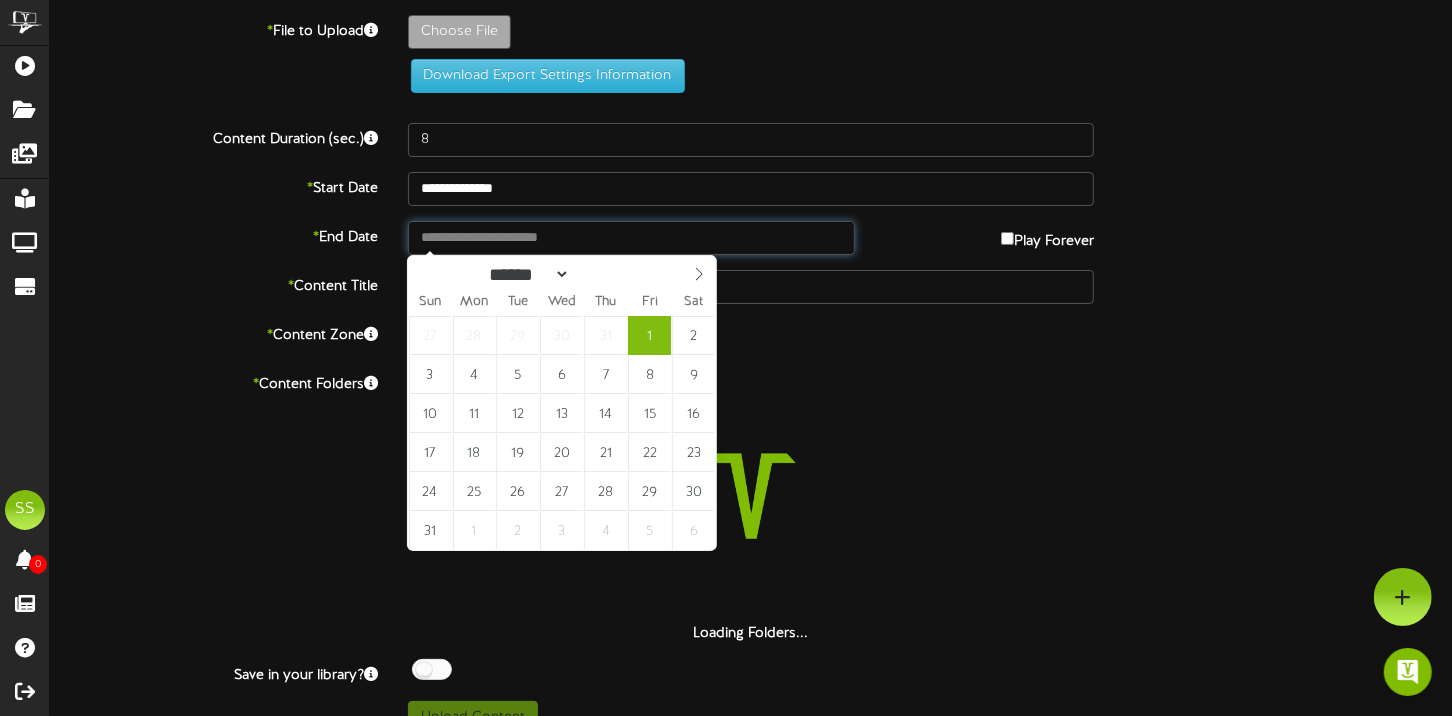 type on "**********" 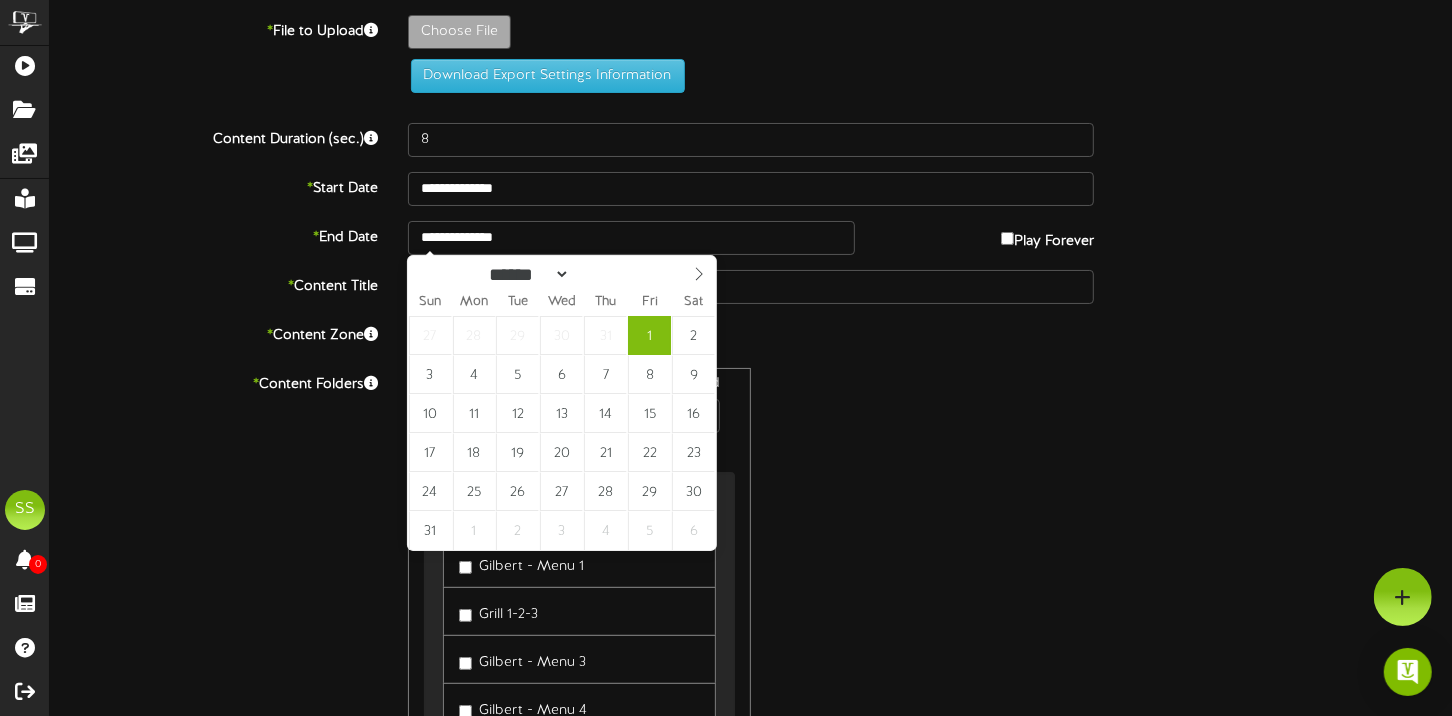 click on "0  Folders selected
Search
Clear
Gilbert - Menu 2
Gilbert - Menu 1
Grill 1-2-3" at bounding box center [751, 558] 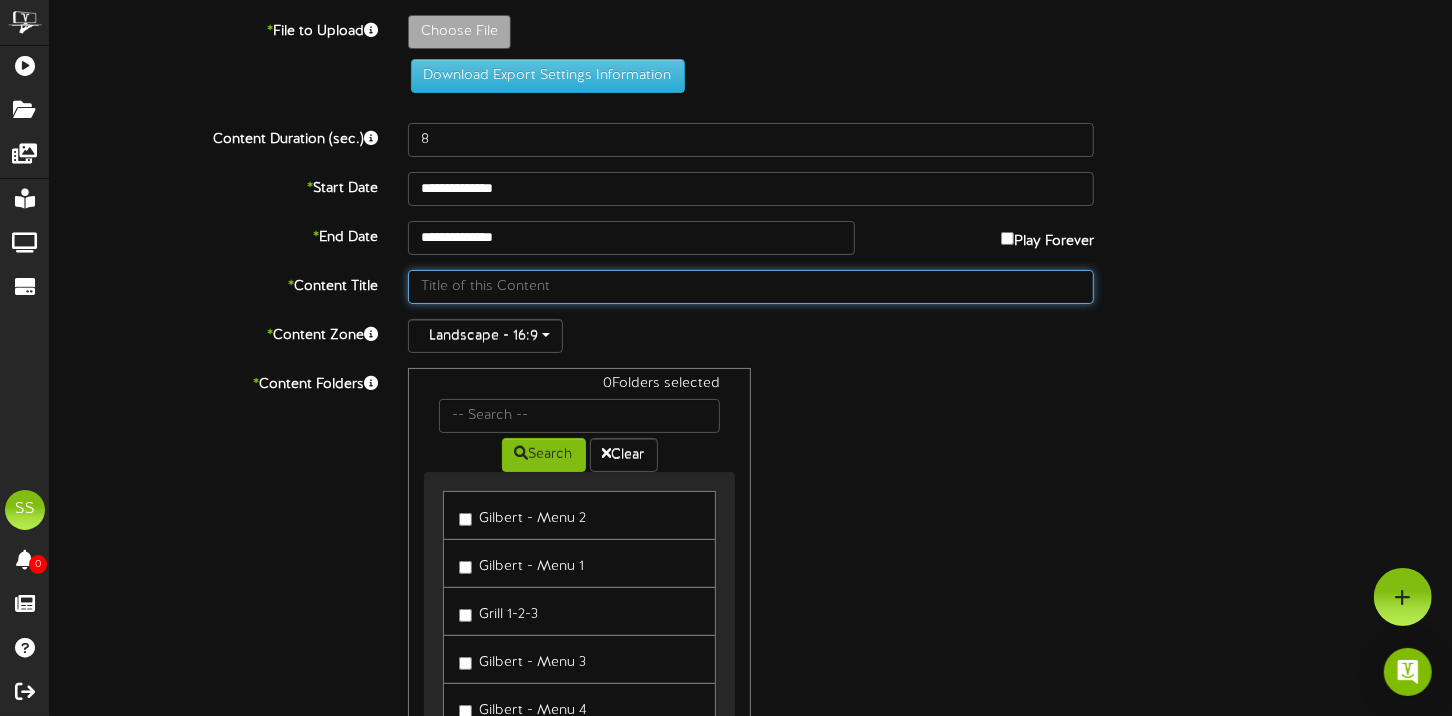click at bounding box center (751, 287) 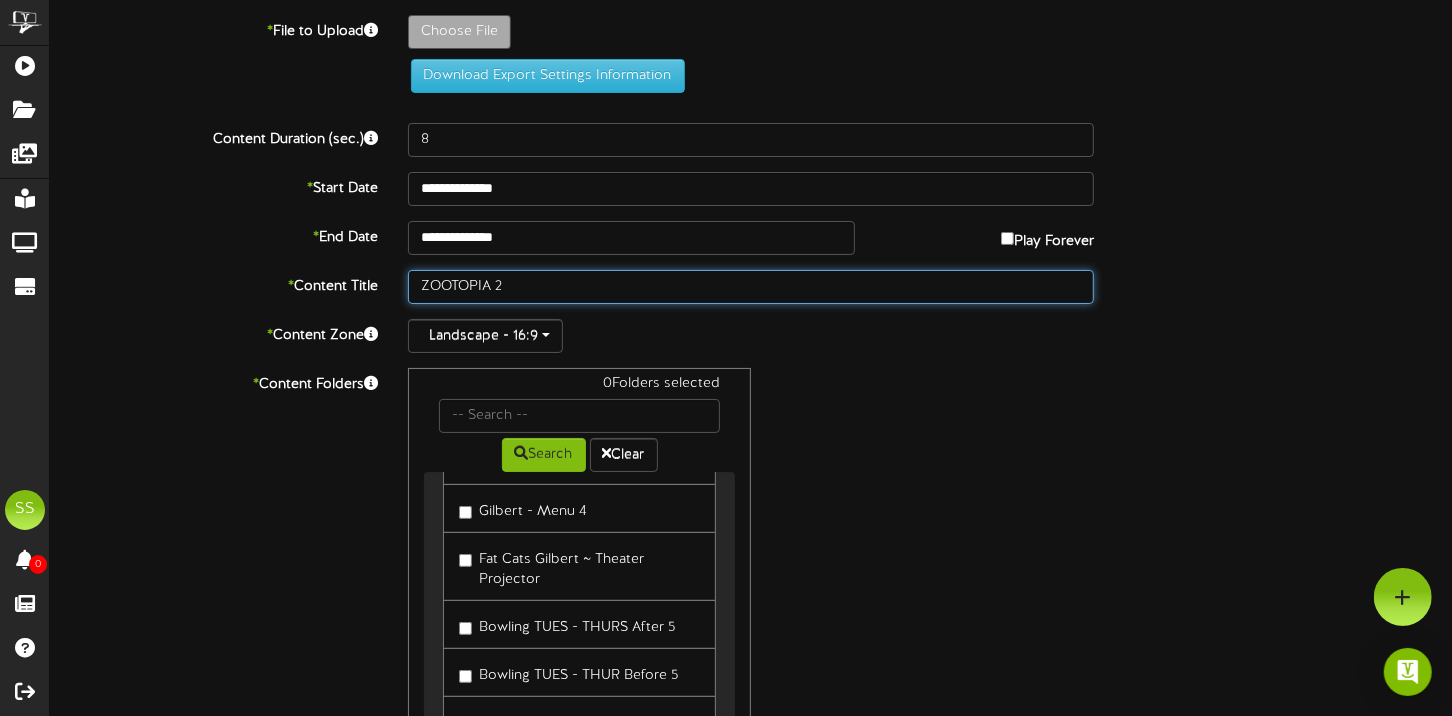 type on "ZOOTOPIA 2" 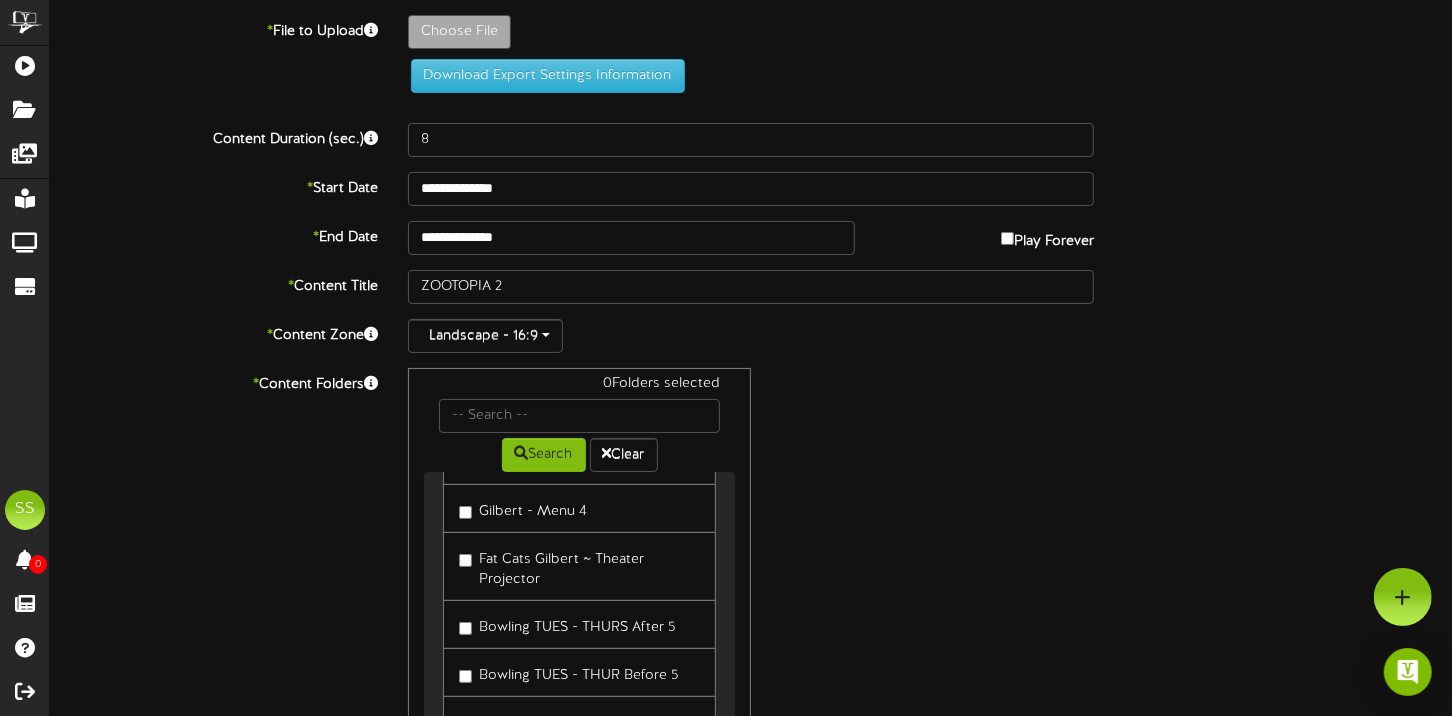 click on "Fat Cats Gilbert ~ Theater Projector" at bounding box center [579, 566] 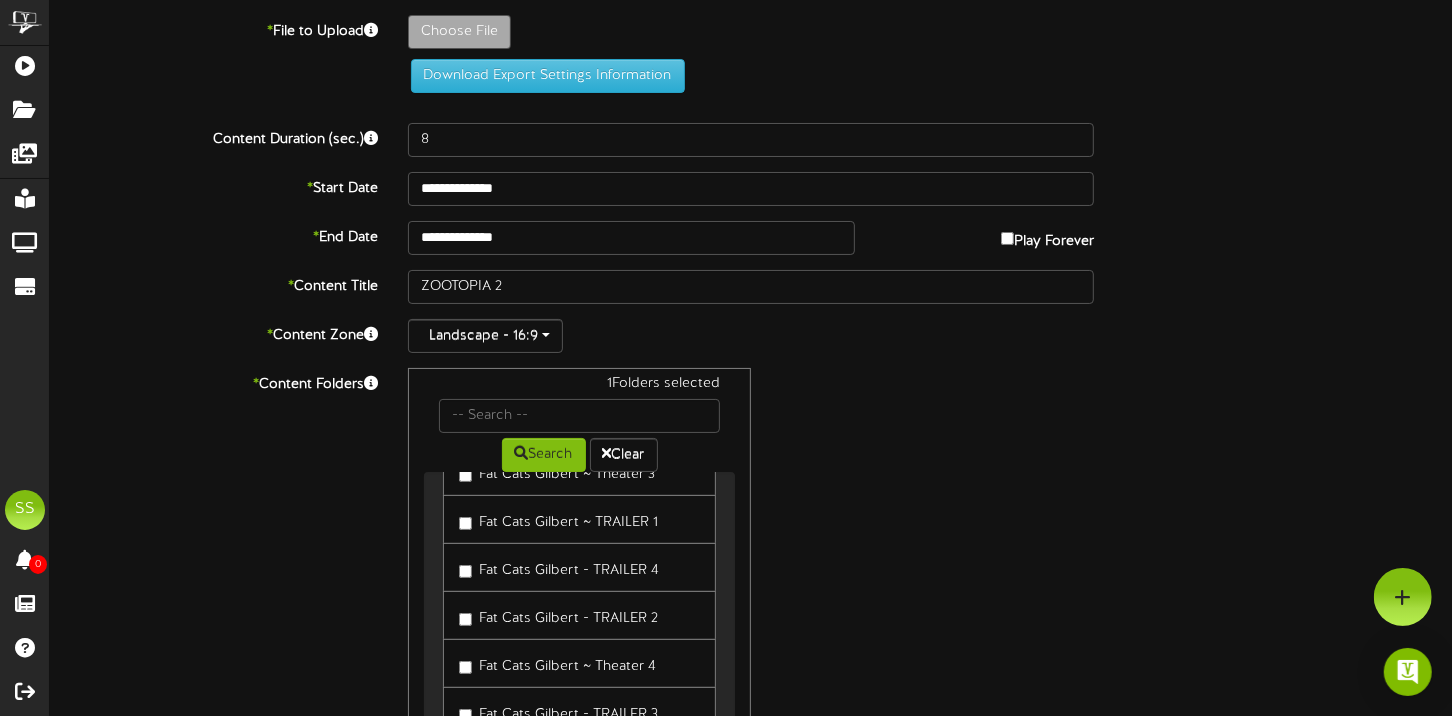 scroll, scrollTop: 699, scrollLeft: 0, axis: vertical 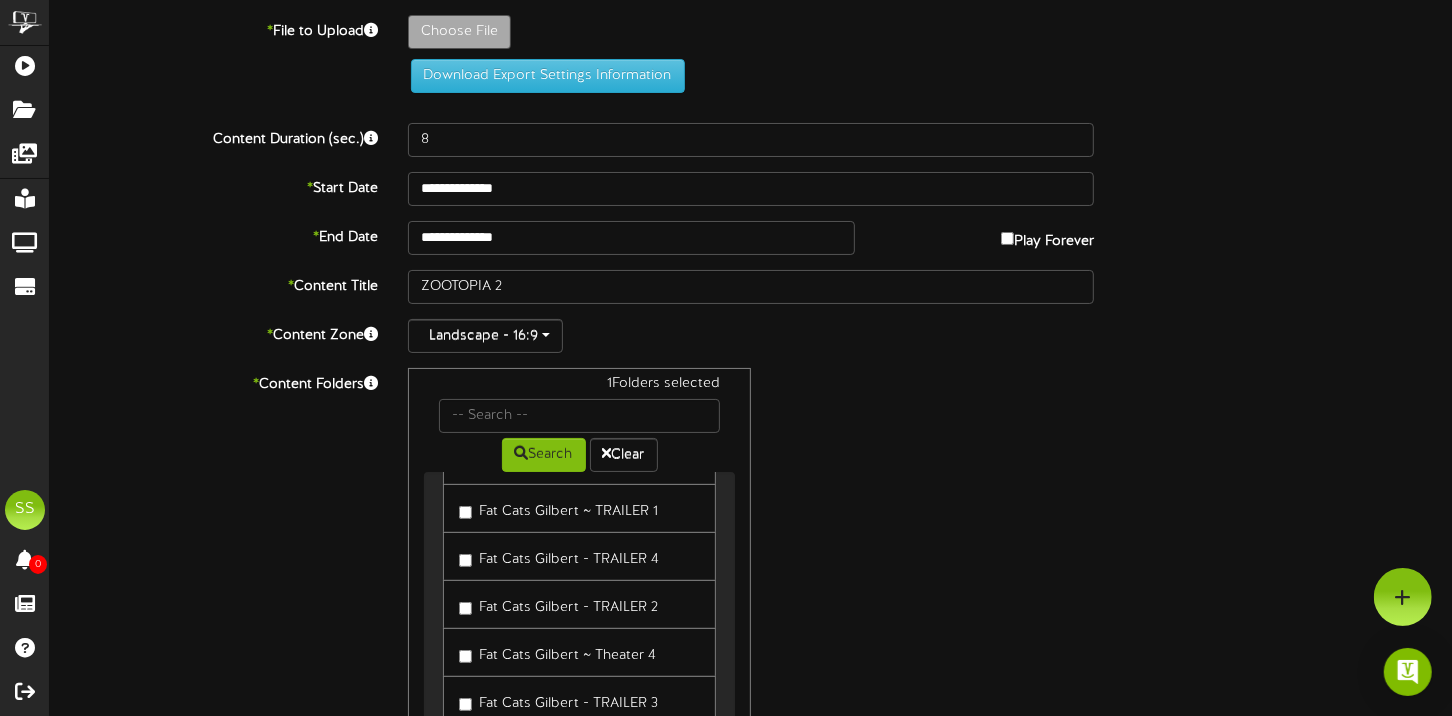 click on "Fat Cats Gilbert - TRAILER 2" at bounding box center [558, 604] 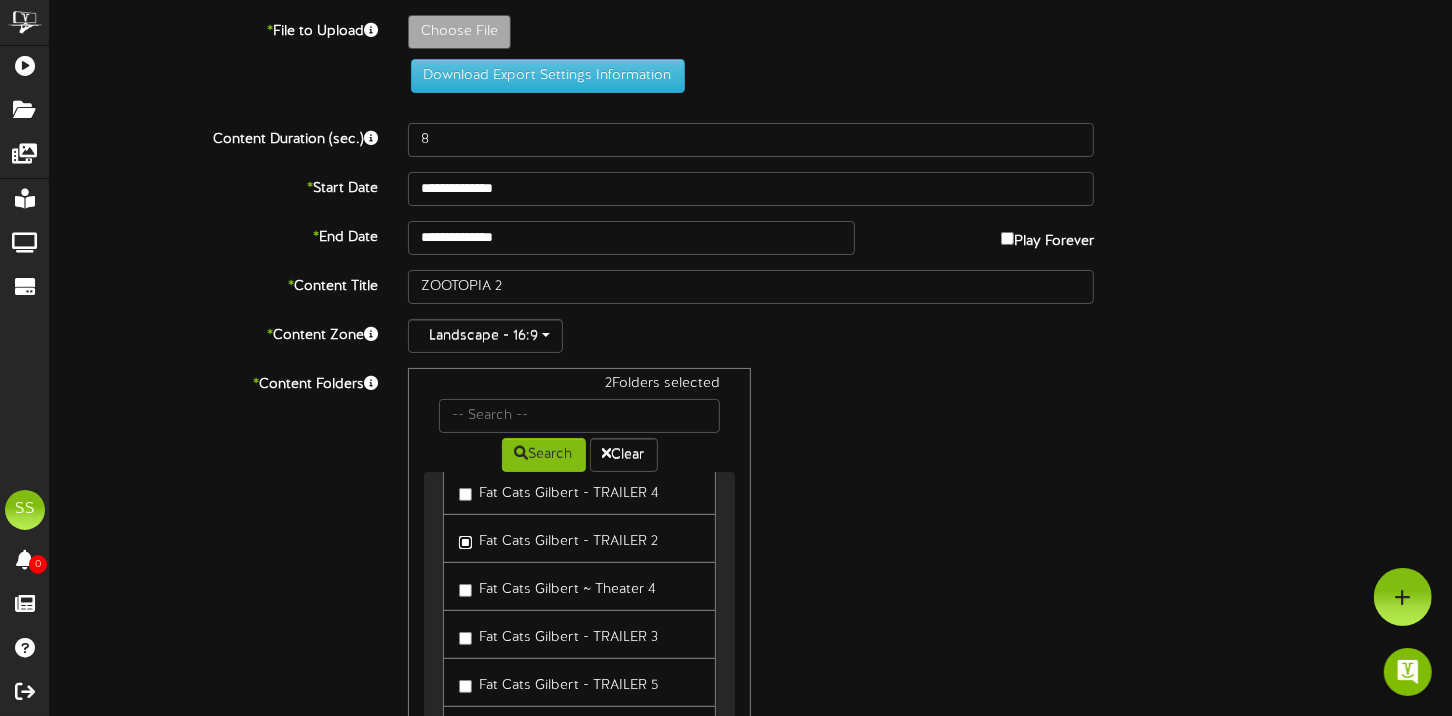 scroll, scrollTop: 800, scrollLeft: 0, axis: vertical 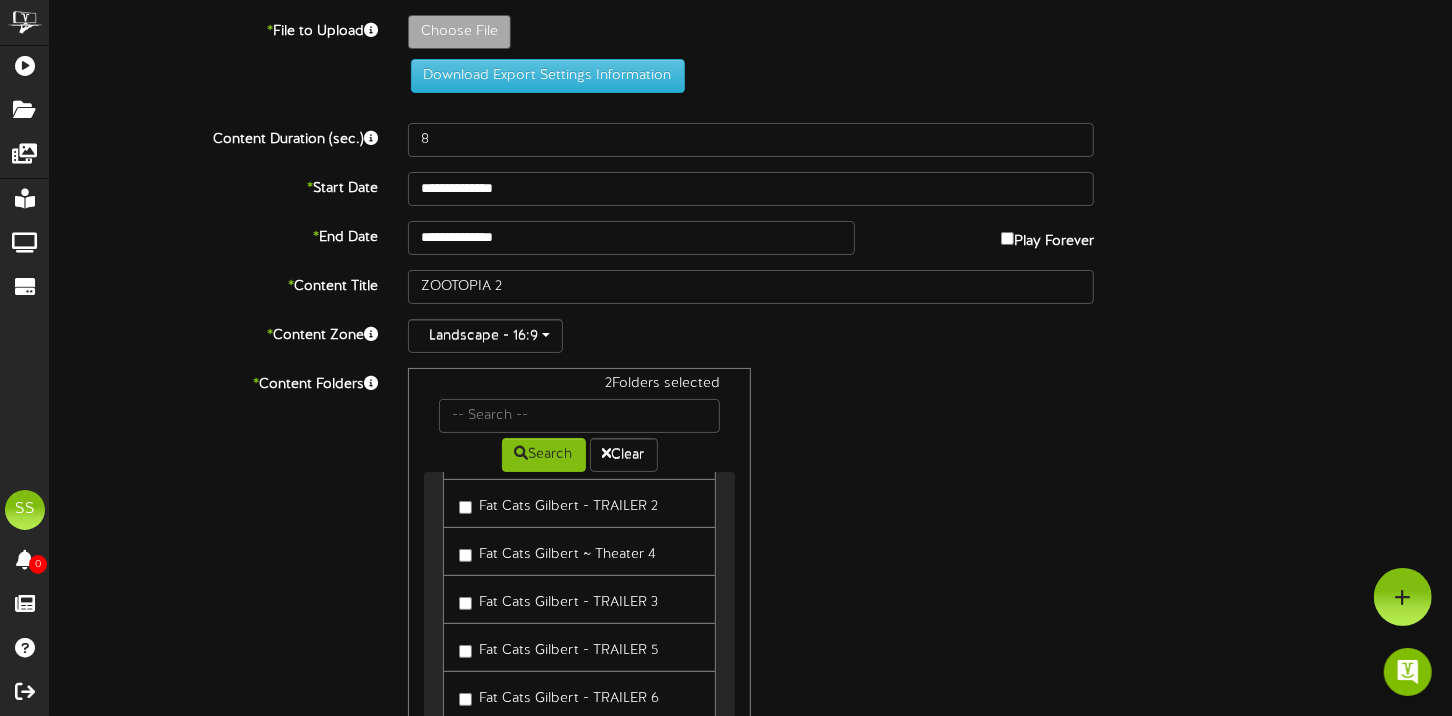 click on "Fat Cats Gilbert - TRAILER 5" at bounding box center [558, 647] 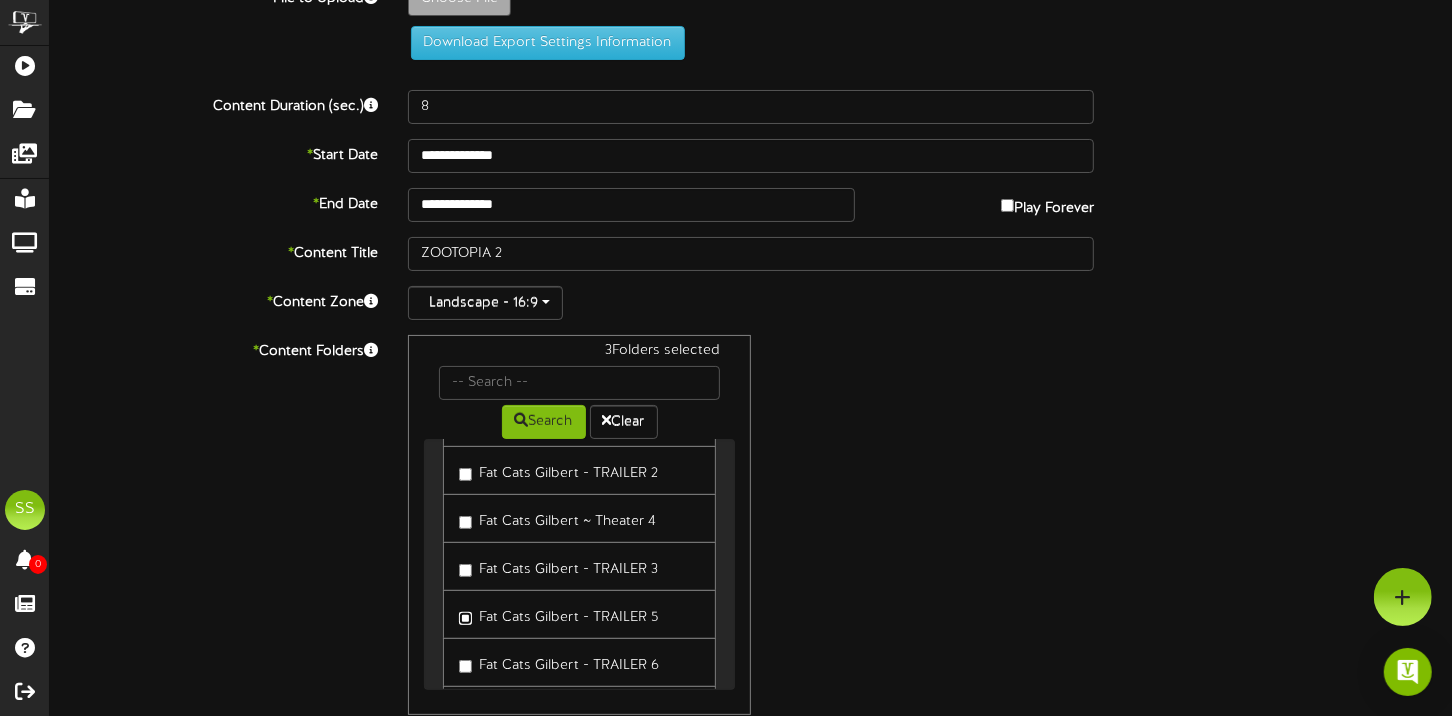 scroll, scrollTop: 0, scrollLeft: 0, axis: both 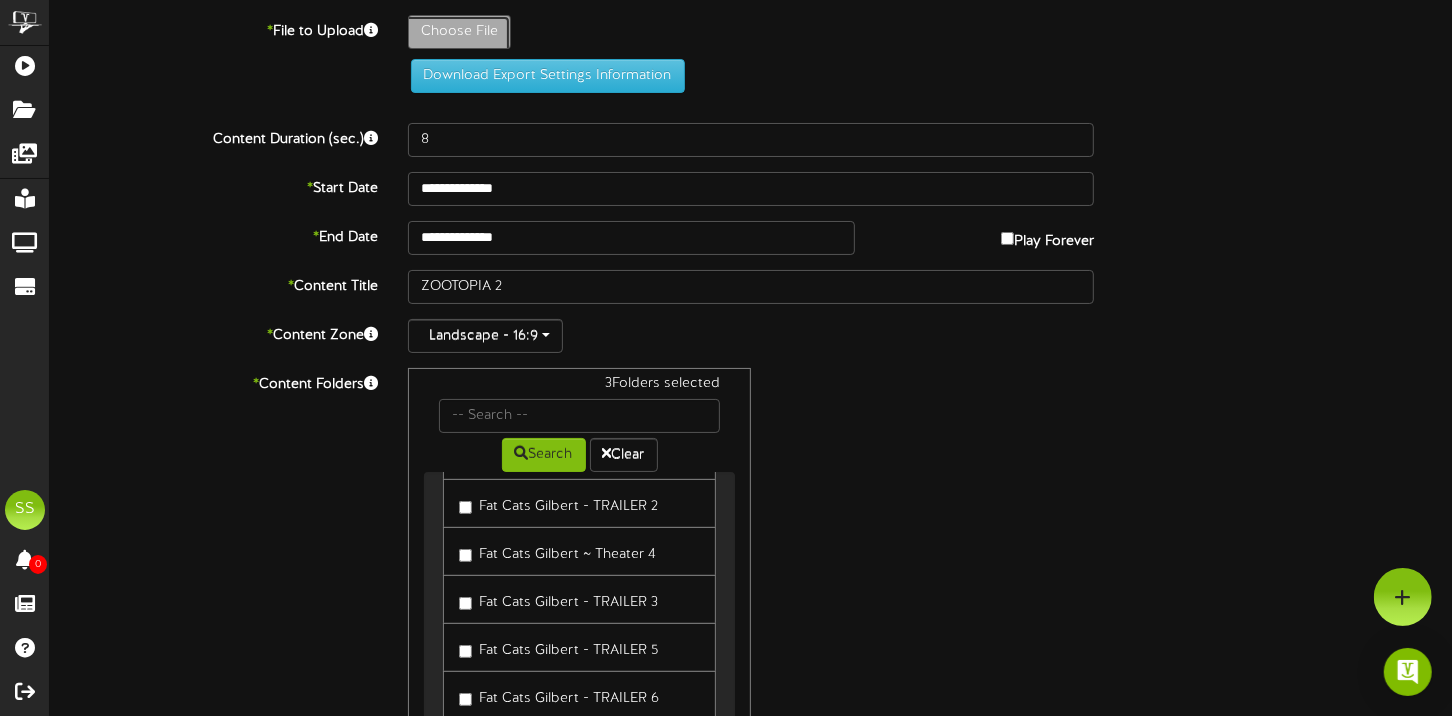click on "Choose File" at bounding box center [-578, 87] 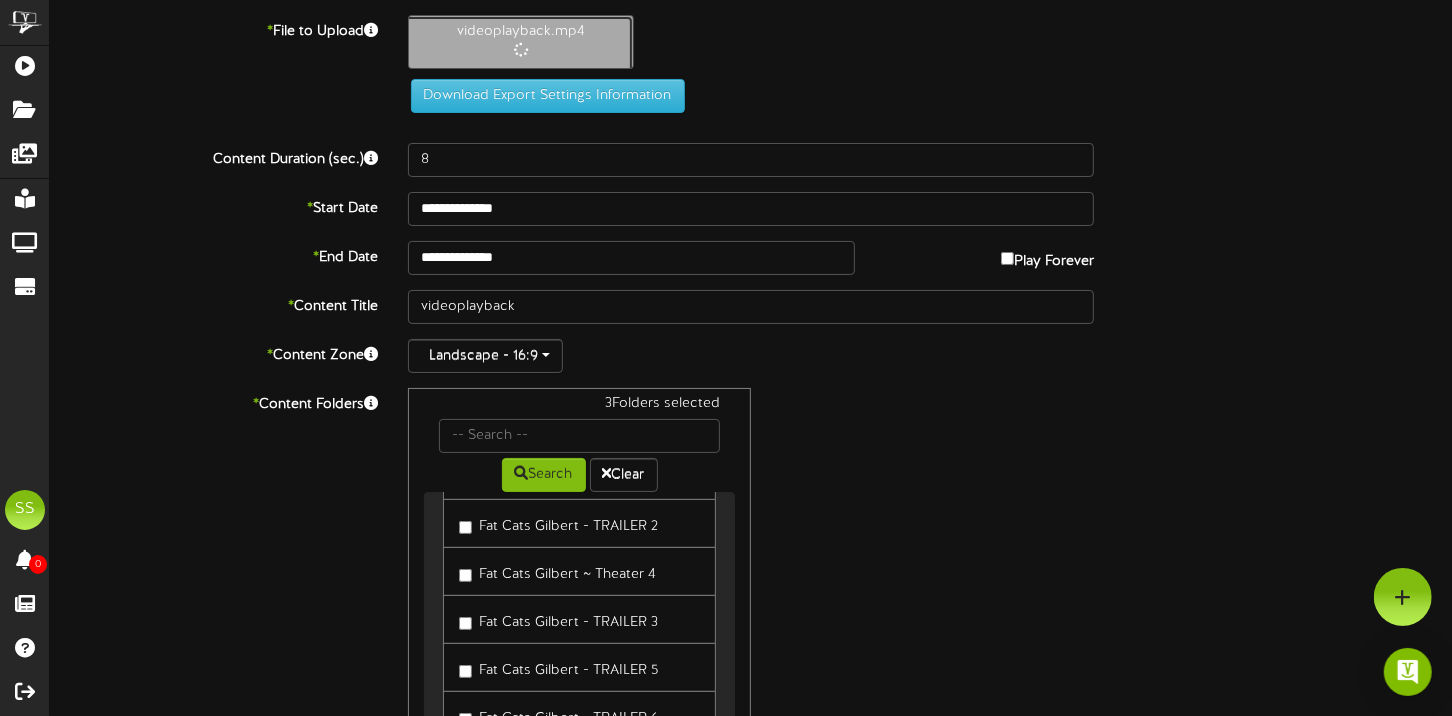 type on "82" 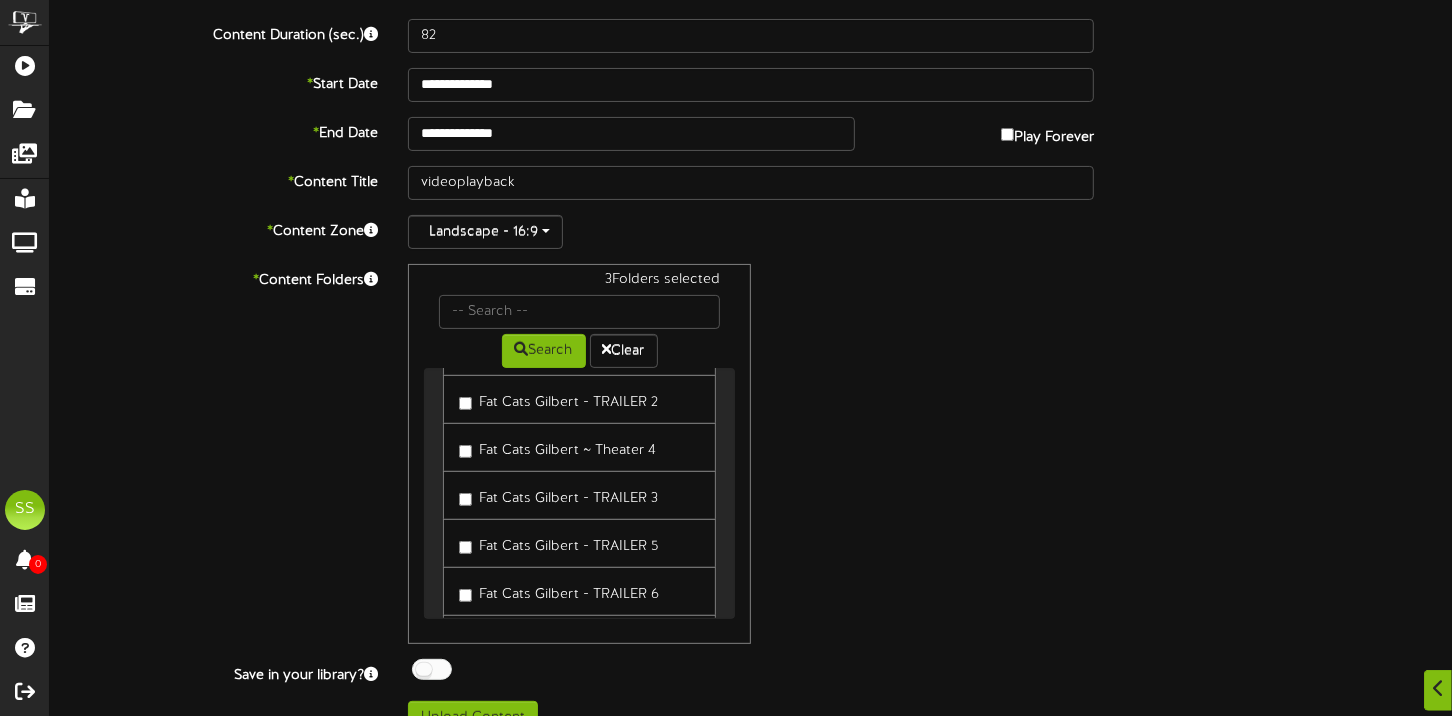 scroll, scrollTop: 223, scrollLeft: 0, axis: vertical 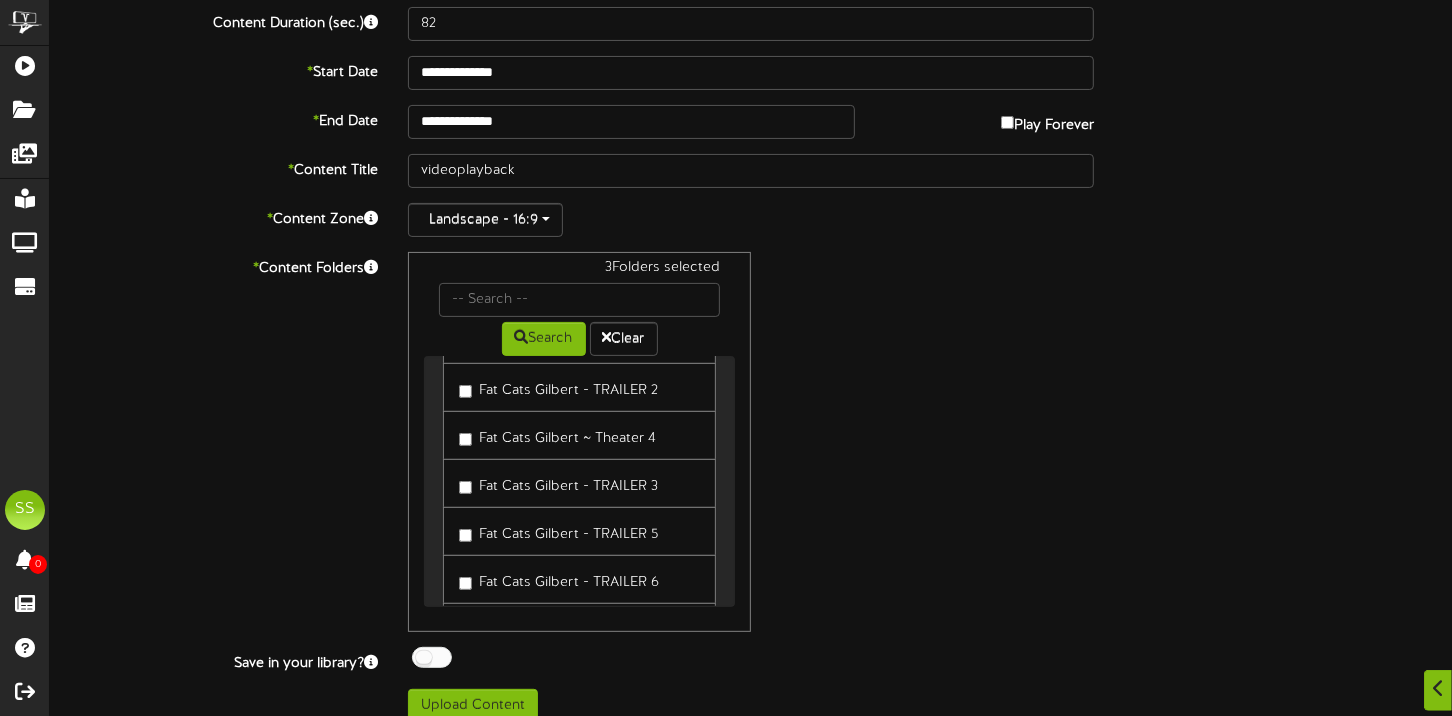 click at bounding box center [432, 657] 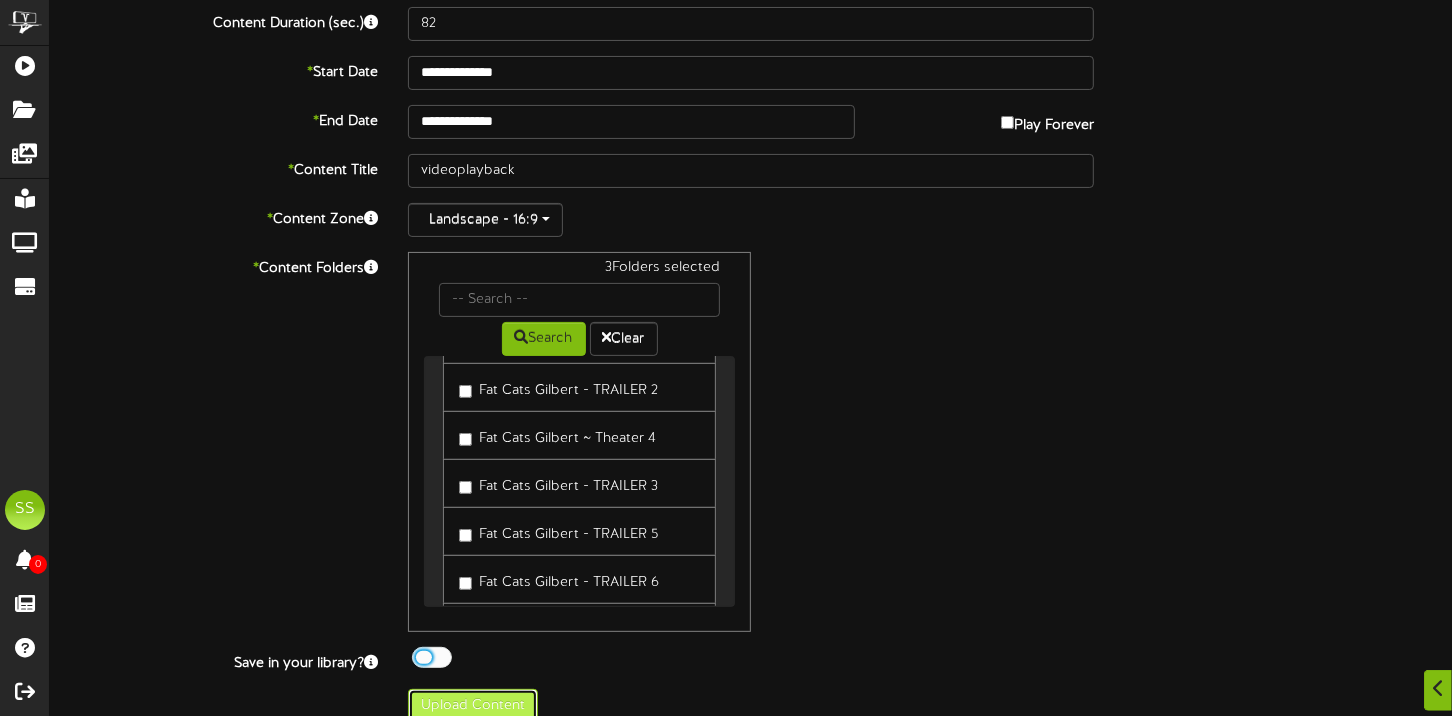 click on "Upload Content" at bounding box center (473, 706) 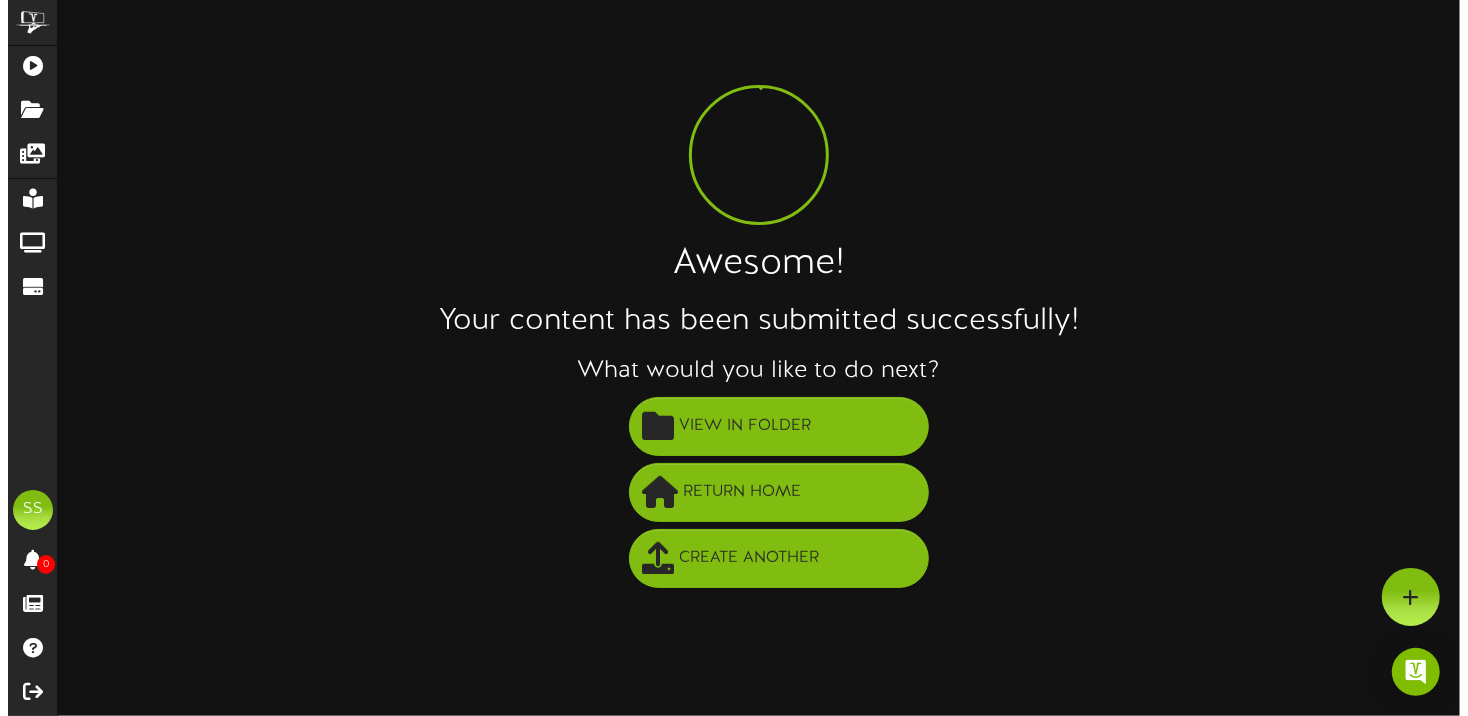scroll, scrollTop: 0, scrollLeft: 0, axis: both 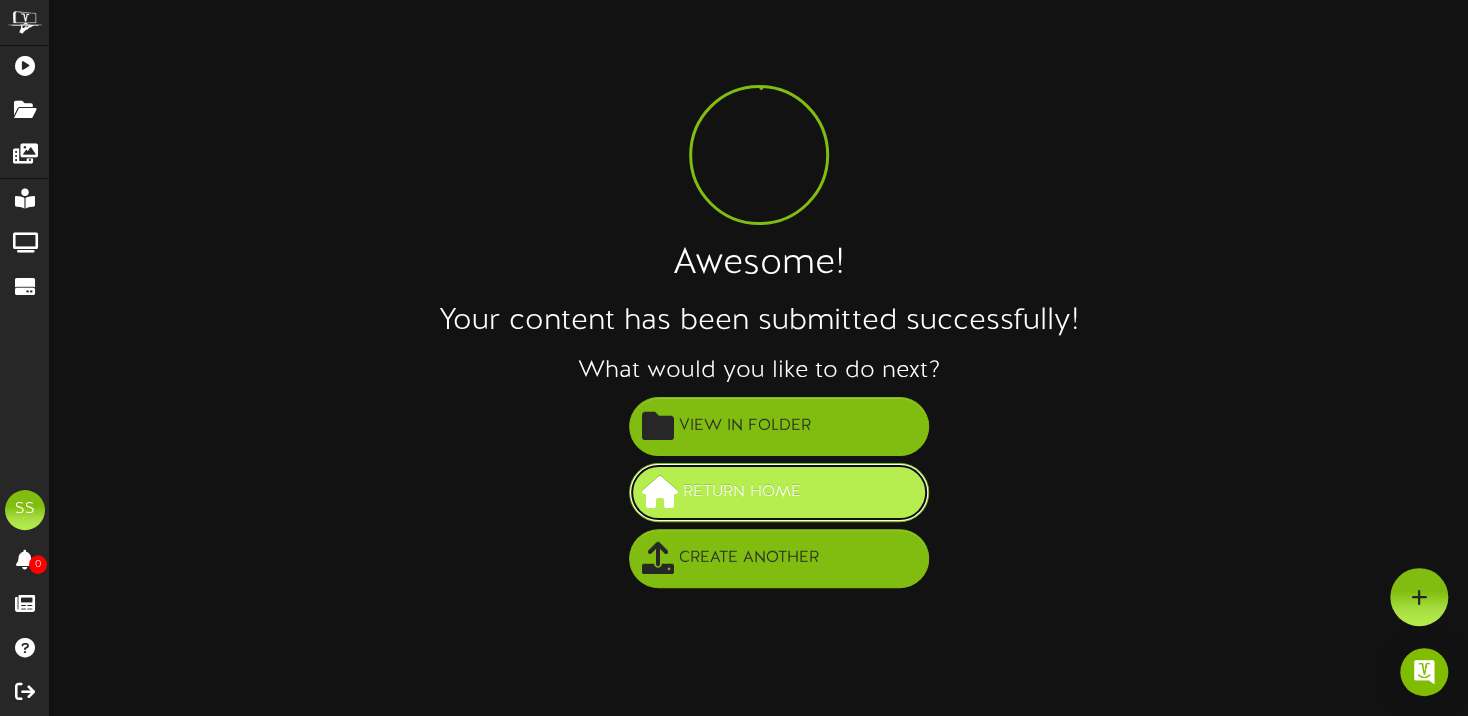 click on "Return Home" at bounding box center (779, 492) 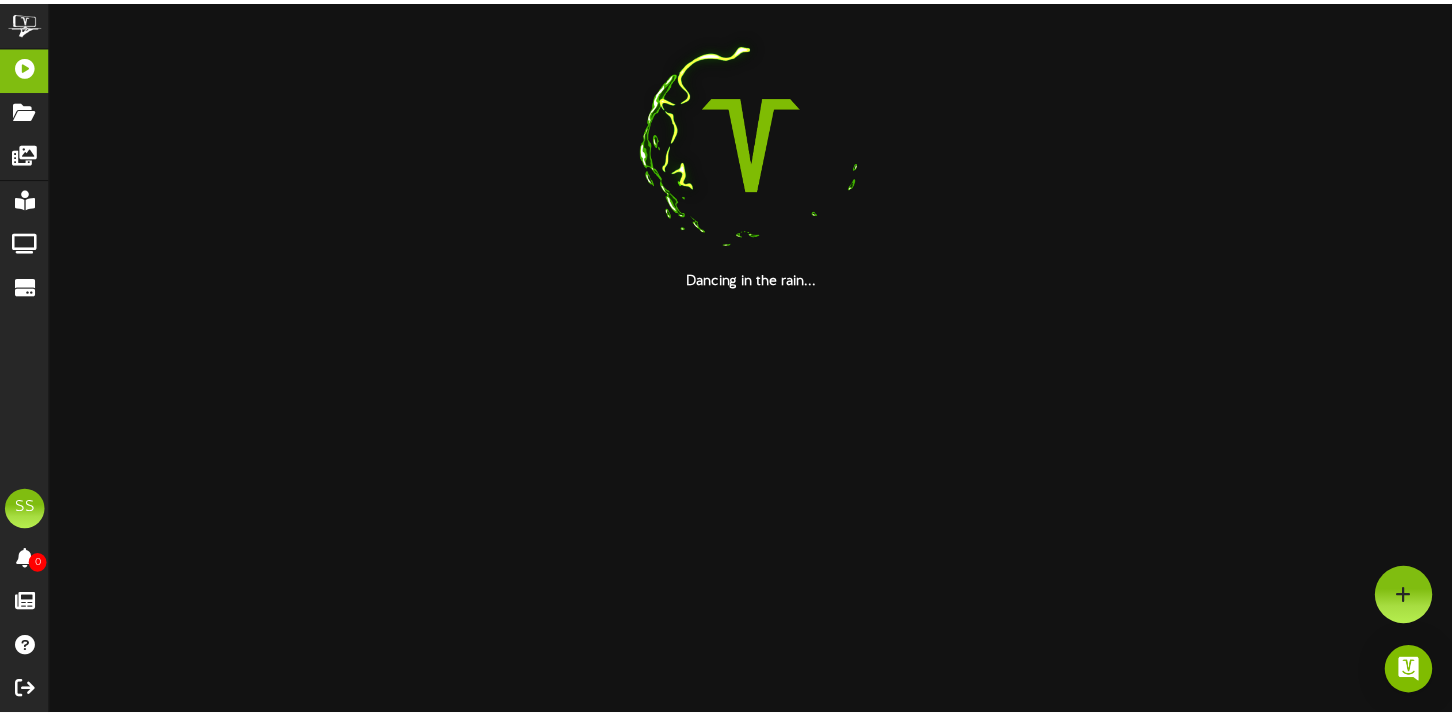 scroll, scrollTop: 0, scrollLeft: 0, axis: both 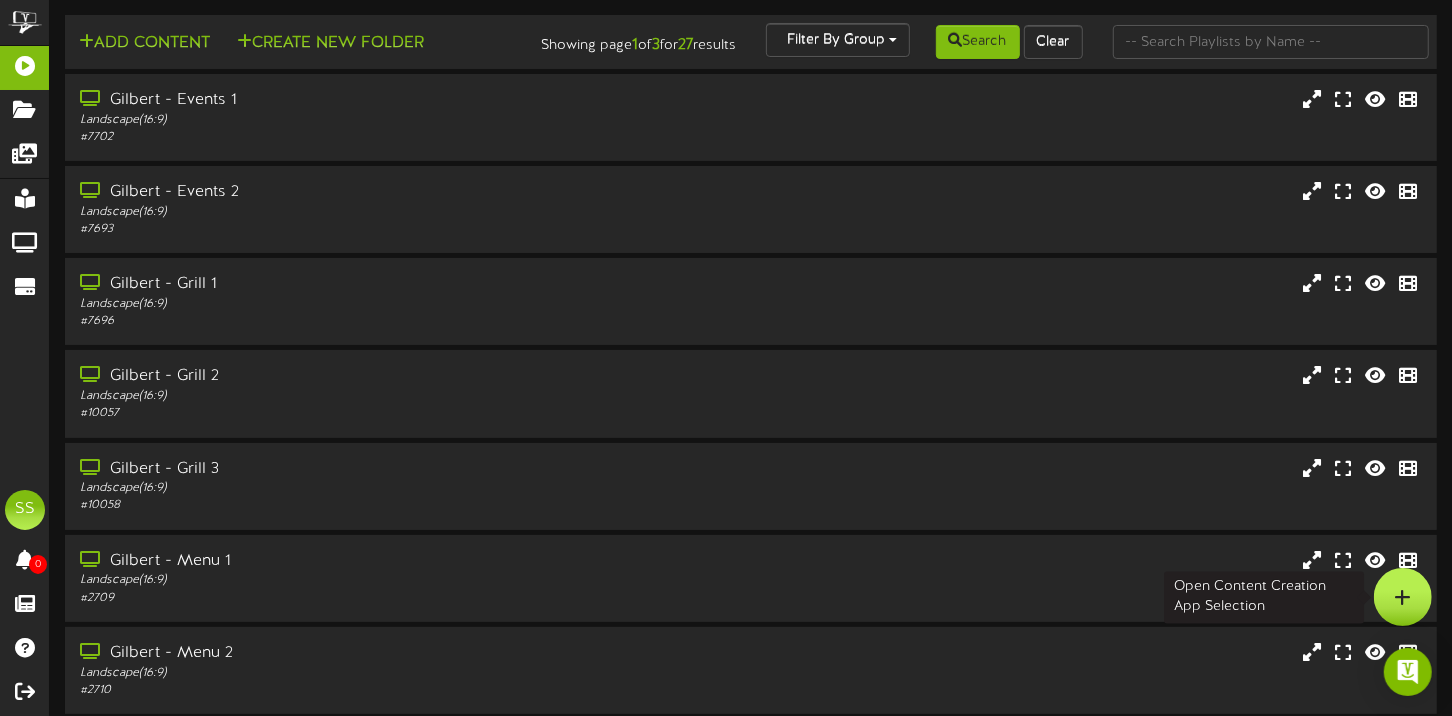 click at bounding box center (1403, 597) 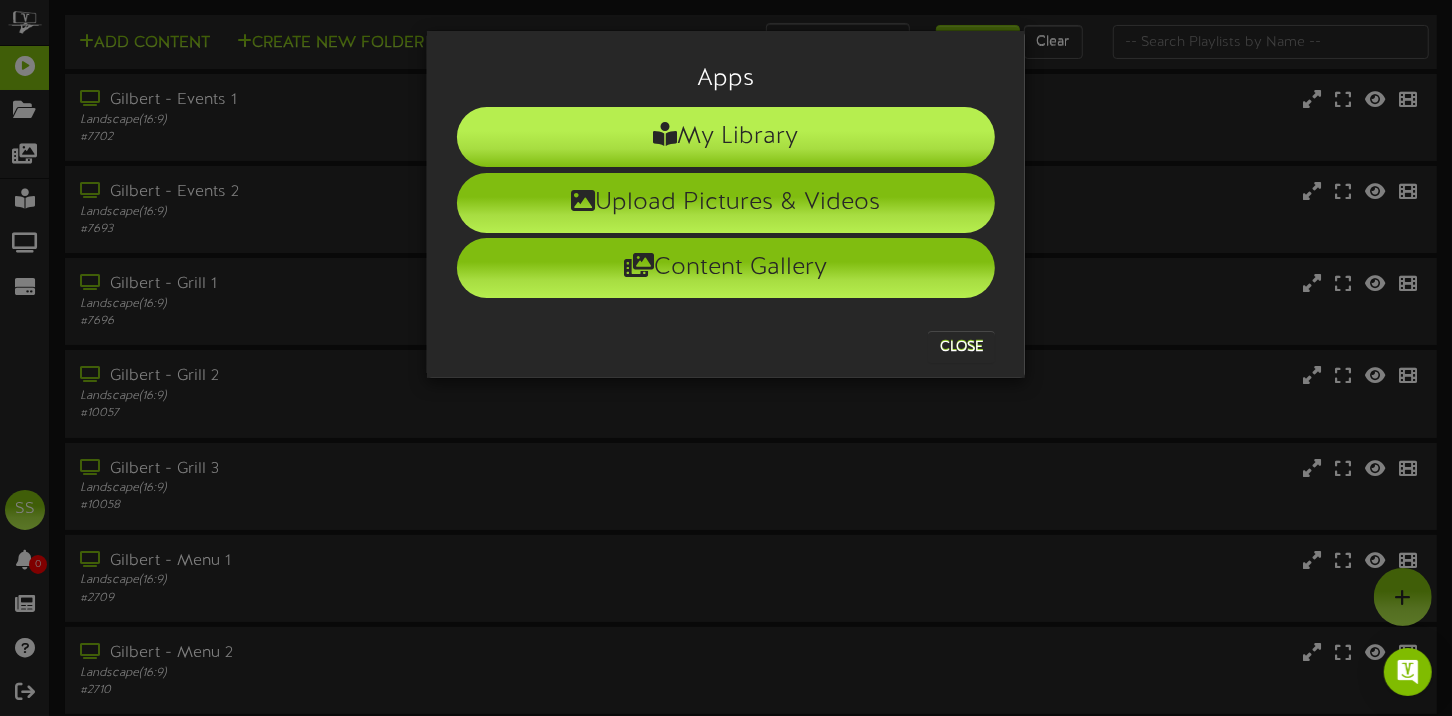 click on "My Library" at bounding box center (726, 137) 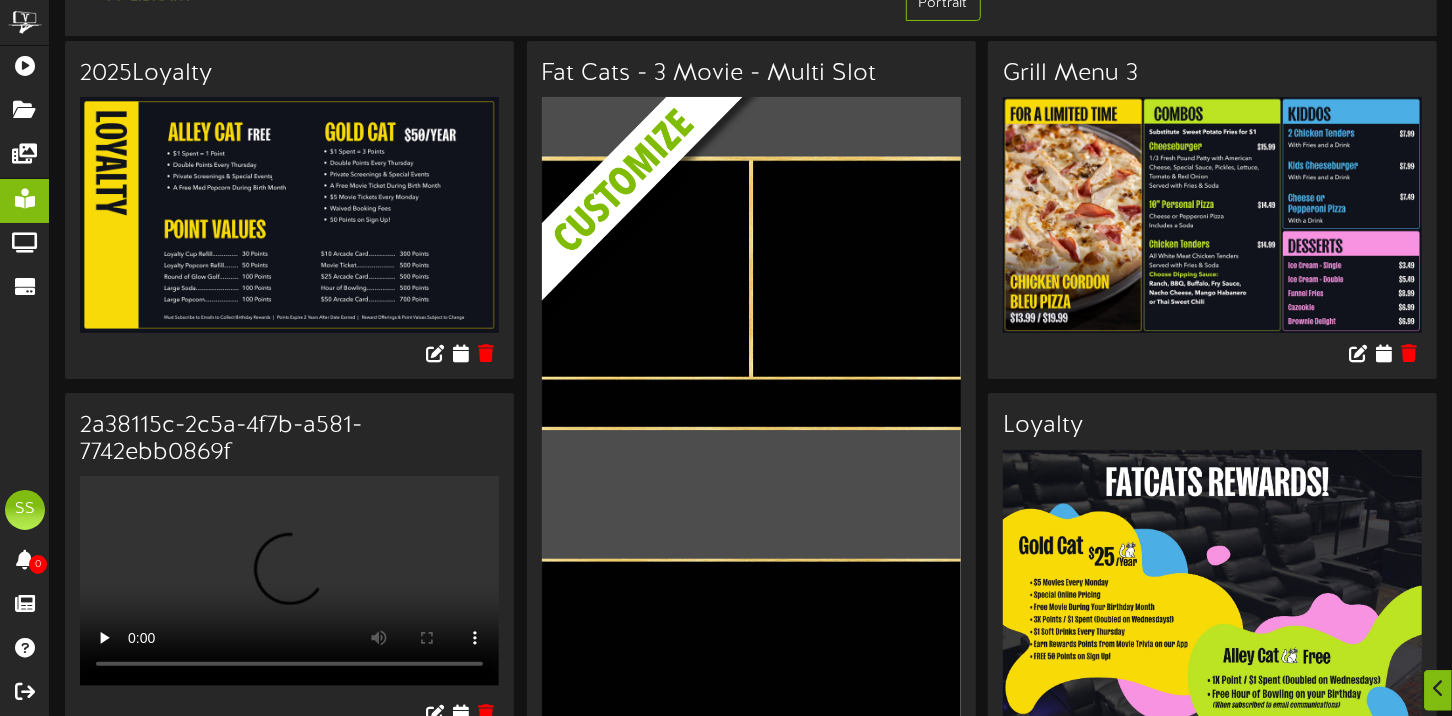 scroll, scrollTop: 199, scrollLeft: 0, axis: vertical 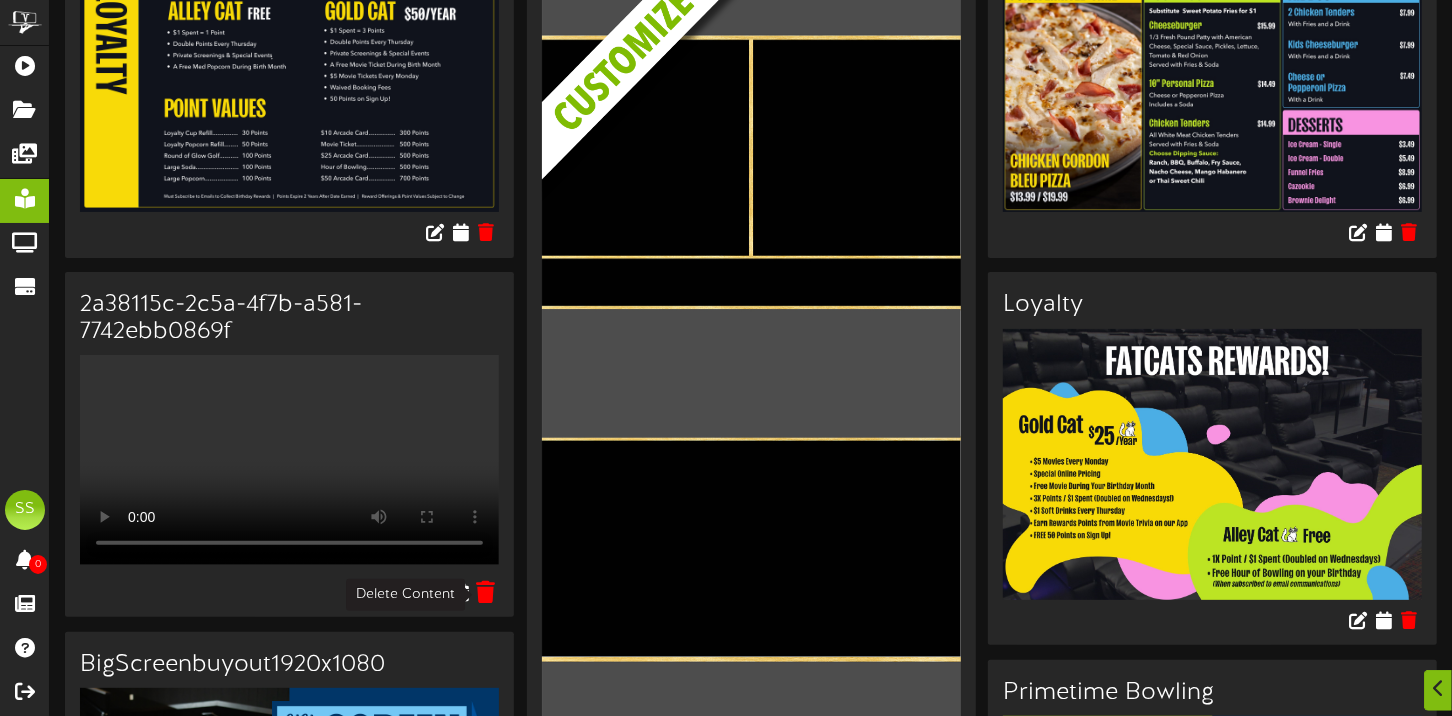 click at bounding box center (485, 591) 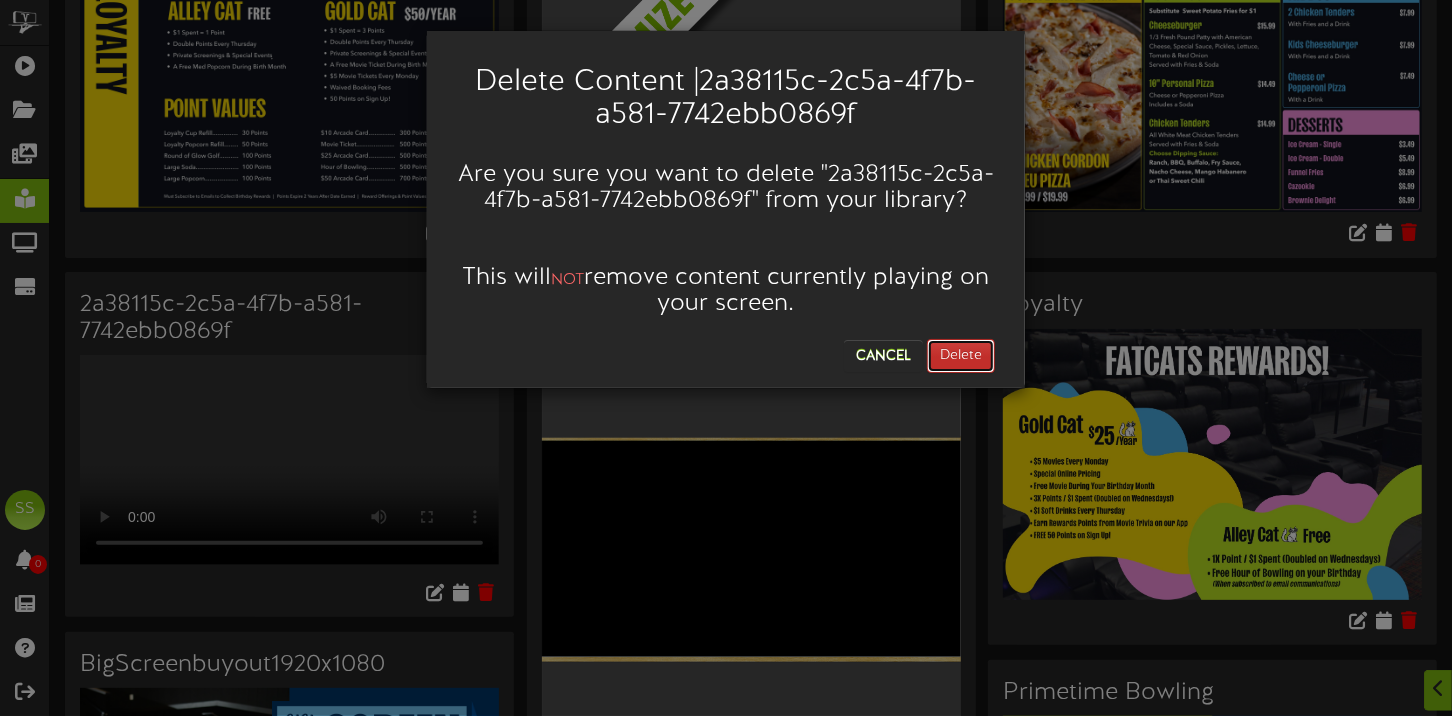 click on "Delete" at bounding box center [961, 356] 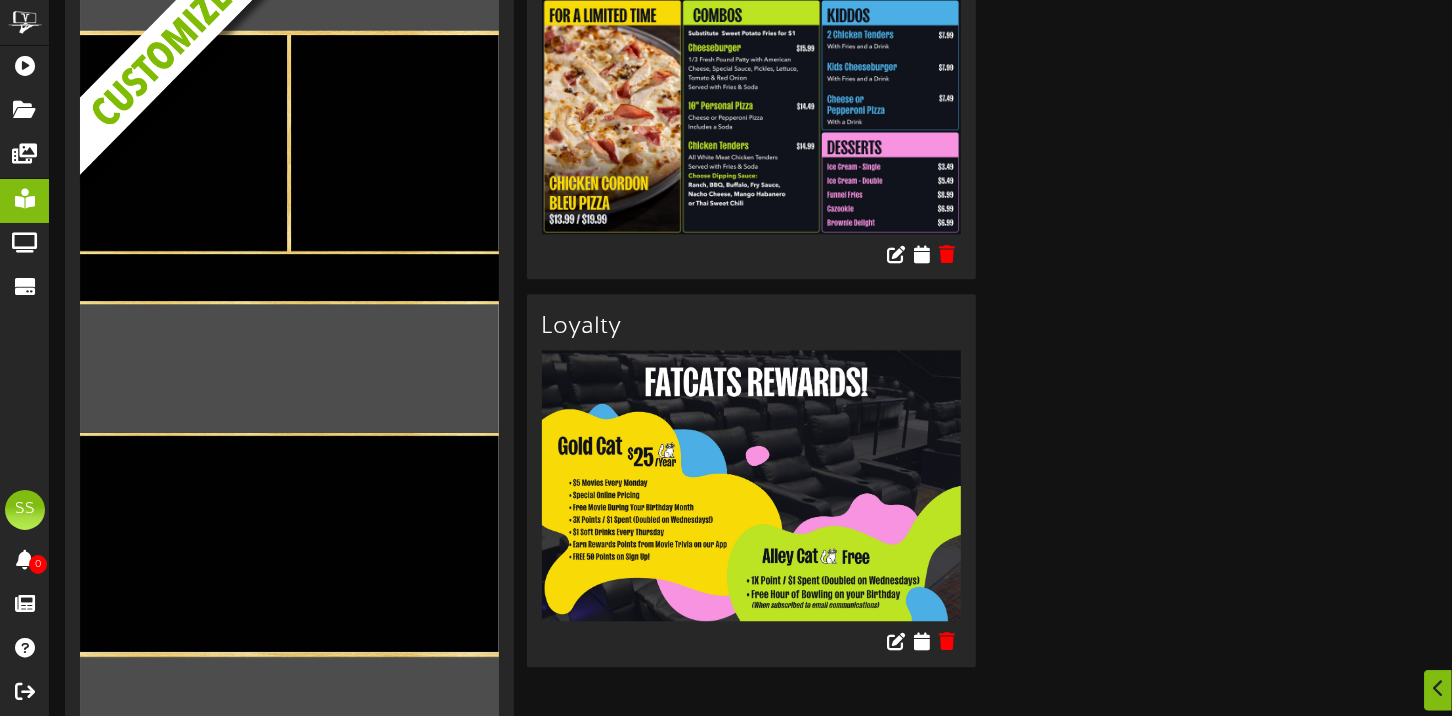 scroll, scrollTop: 3224, scrollLeft: 0, axis: vertical 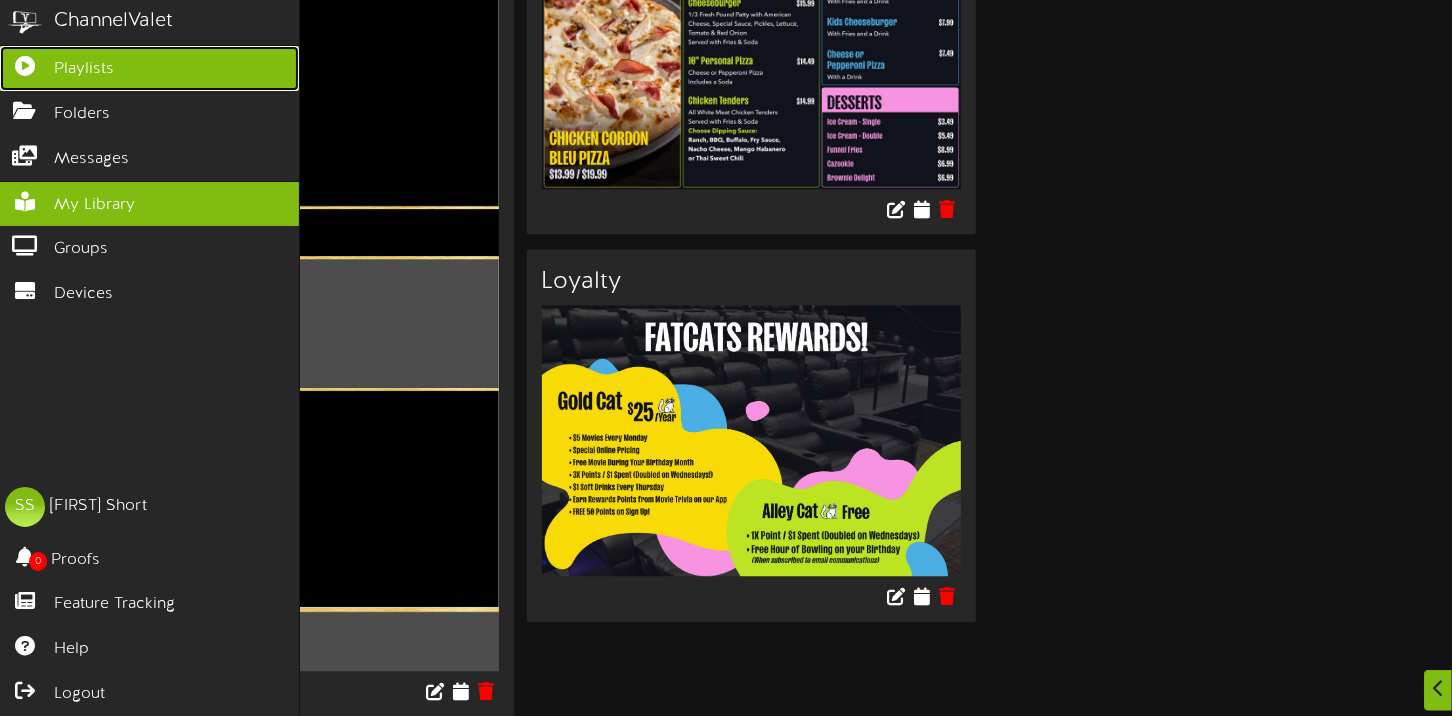 click on "Playlists" at bounding box center (149, 68) 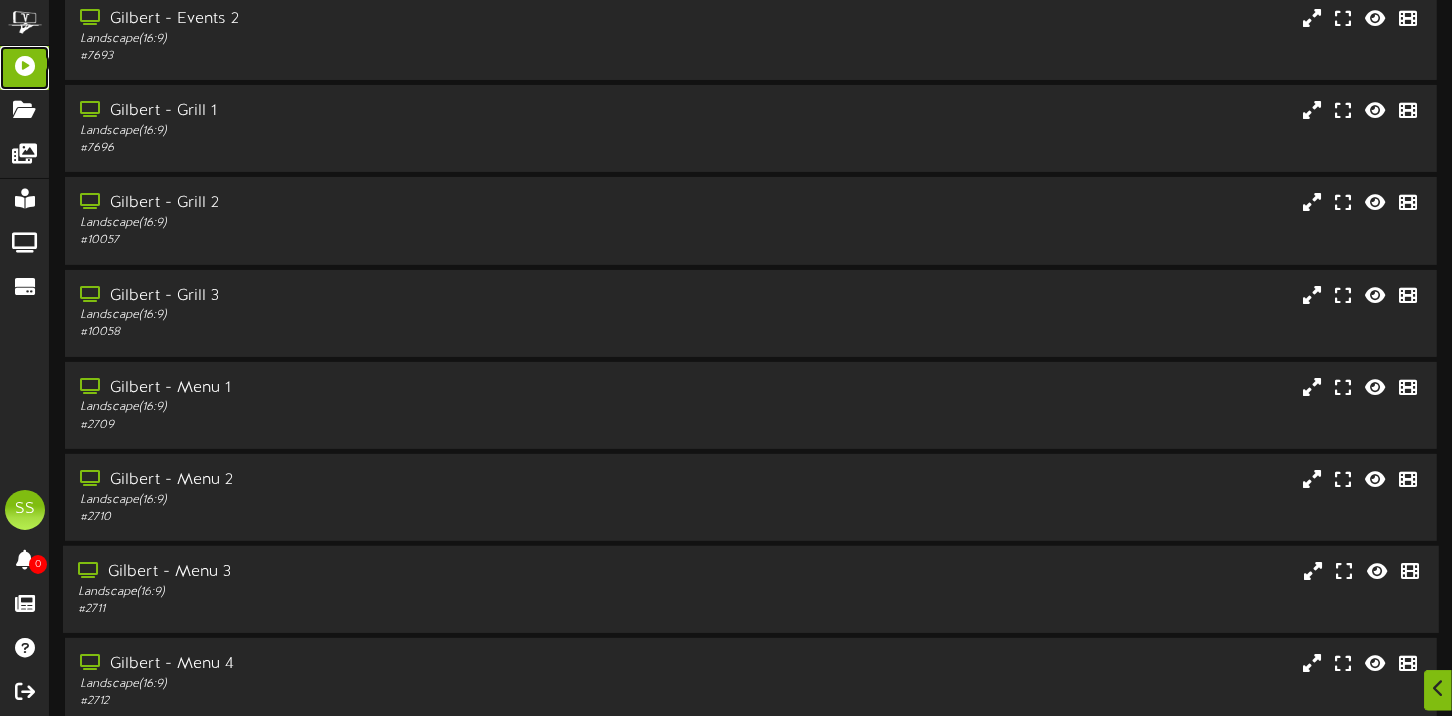 scroll, scrollTop: 371, scrollLeft: 0, axis: vertical 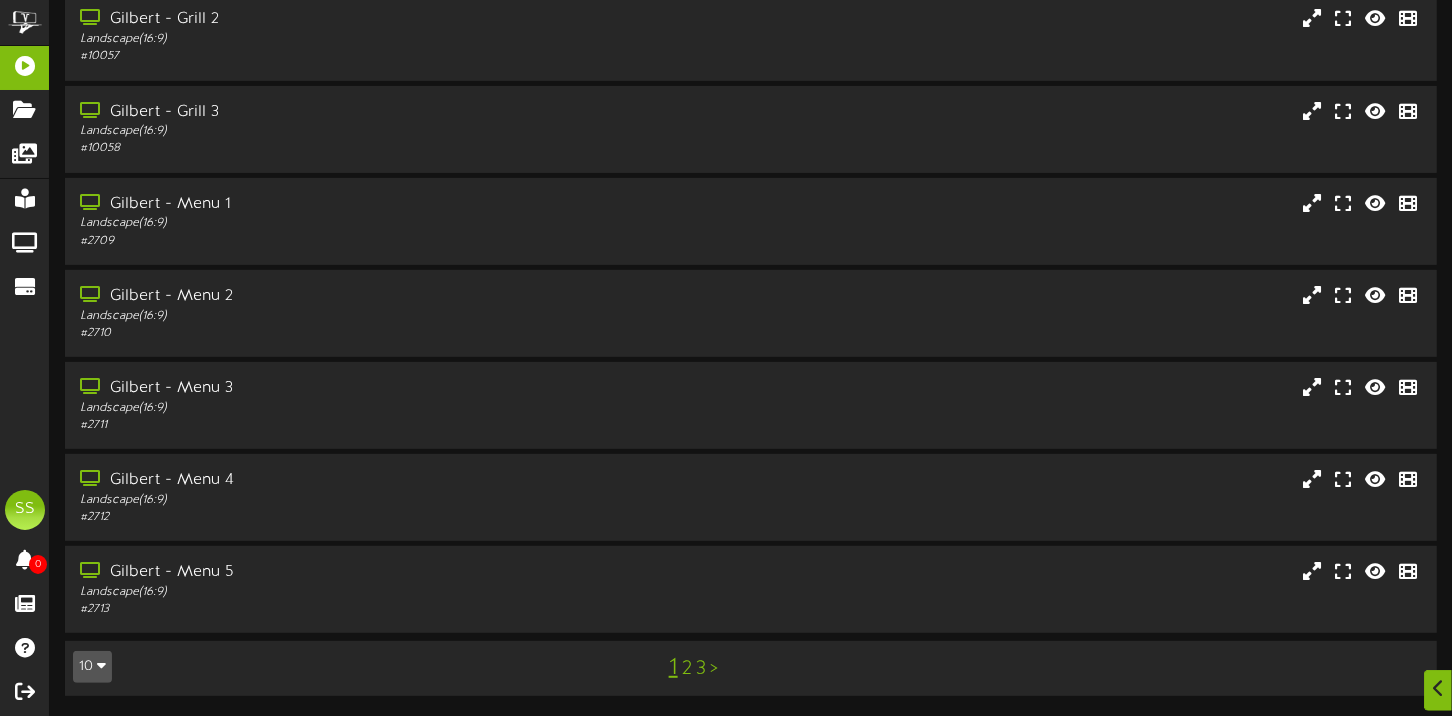 click on "10" at bounding box center (92, 667) 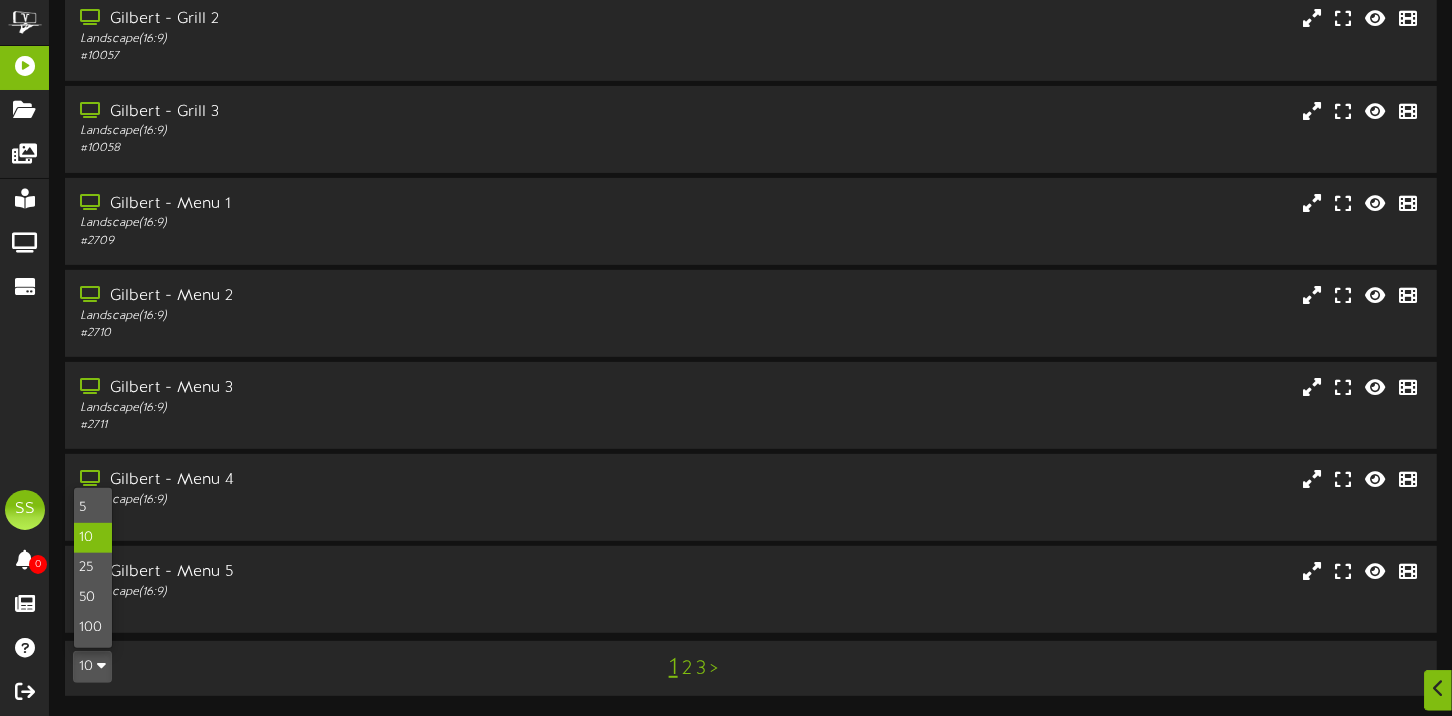 click at bounding box center [101, 665] 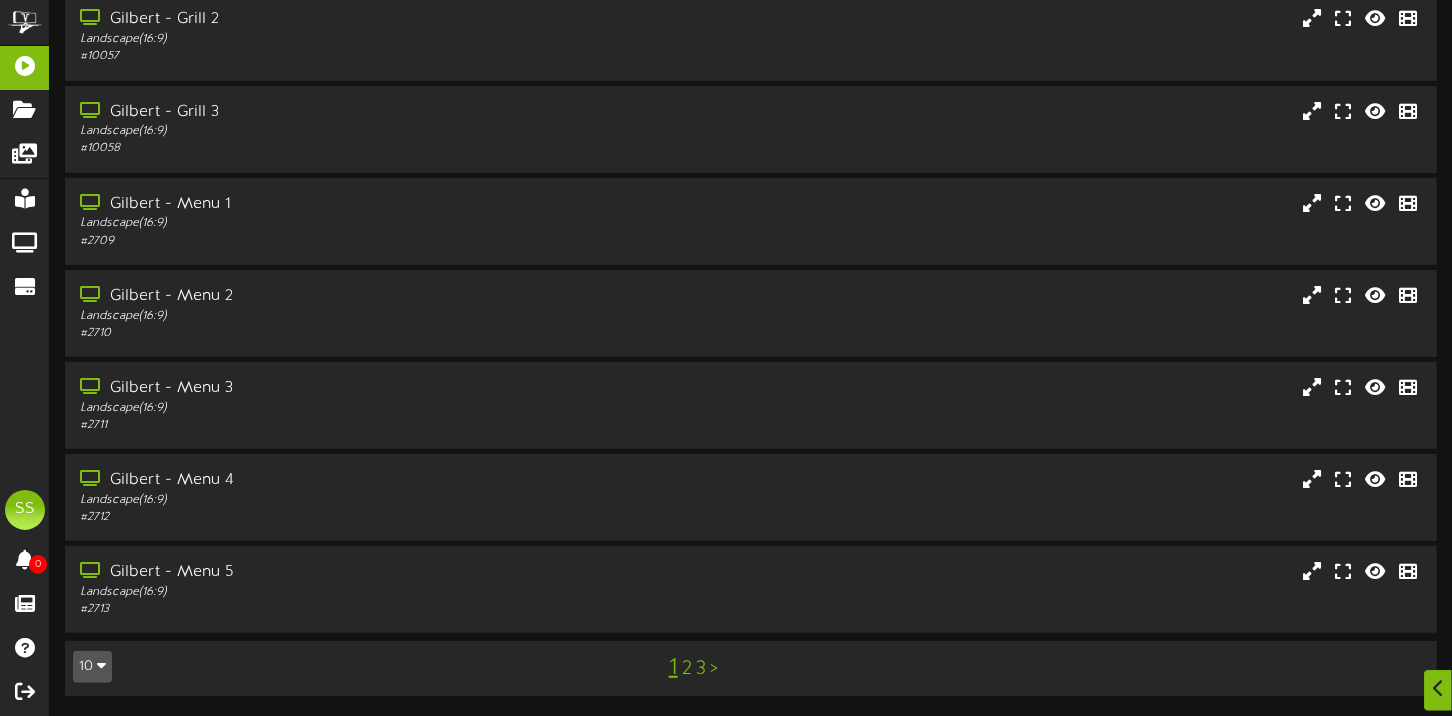 click on "10" at bounding box center [92, 667] 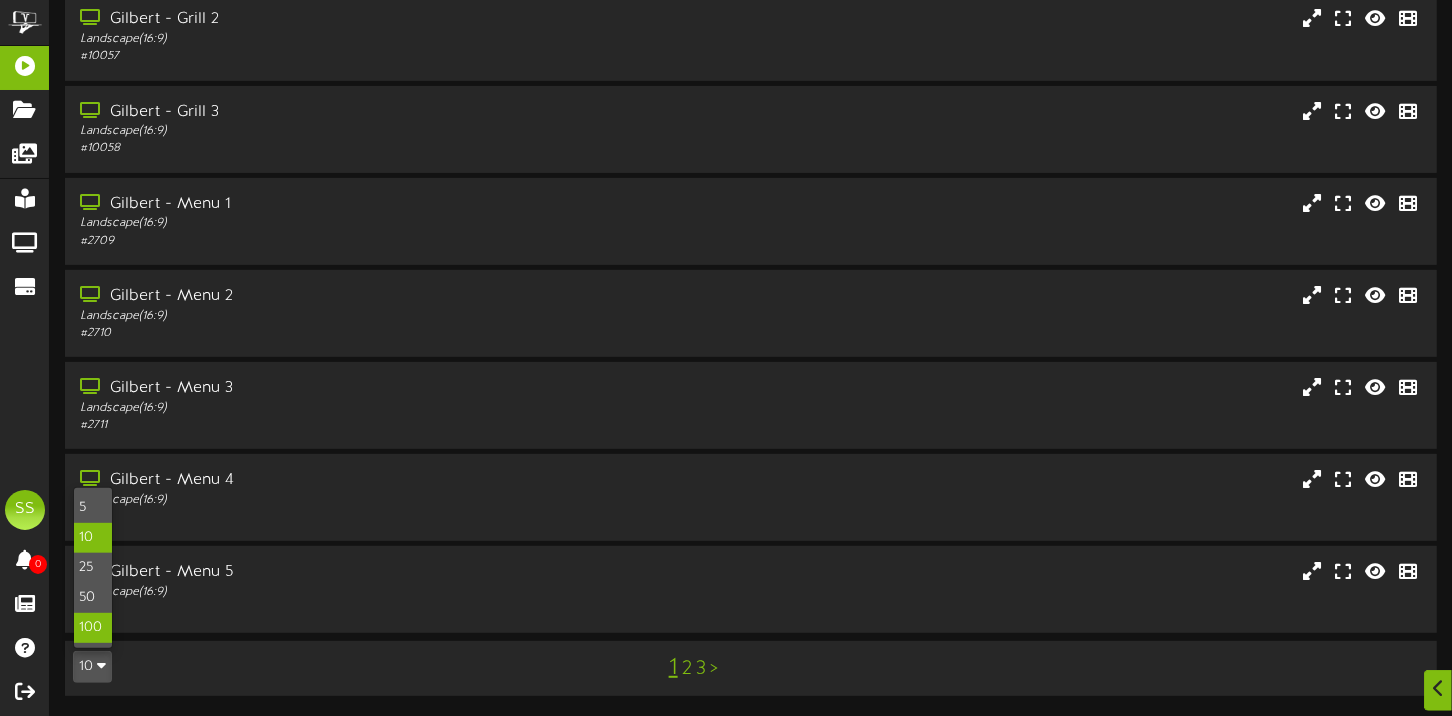 click on "100" at bounding box center [93, 628] 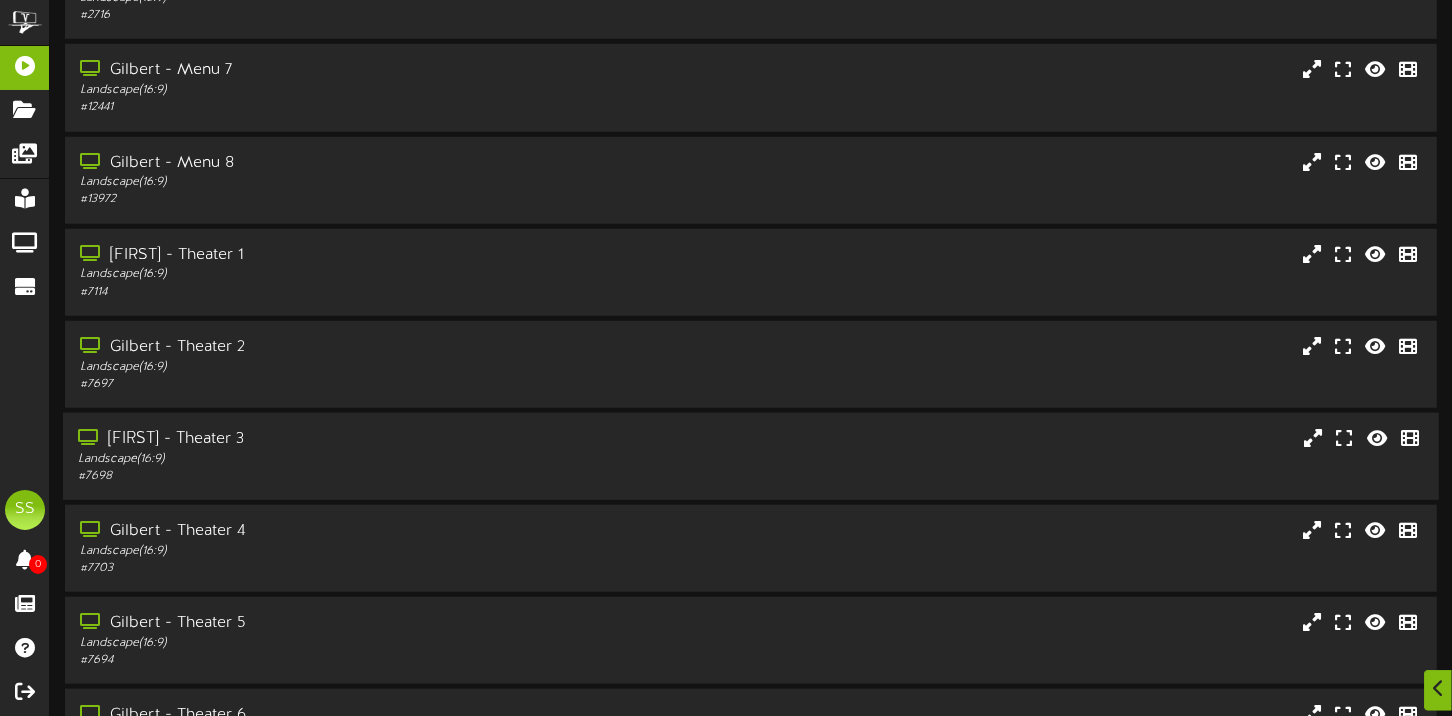 scroll, scrollTop: 1099, scrollLeft: 0, axis: vertical 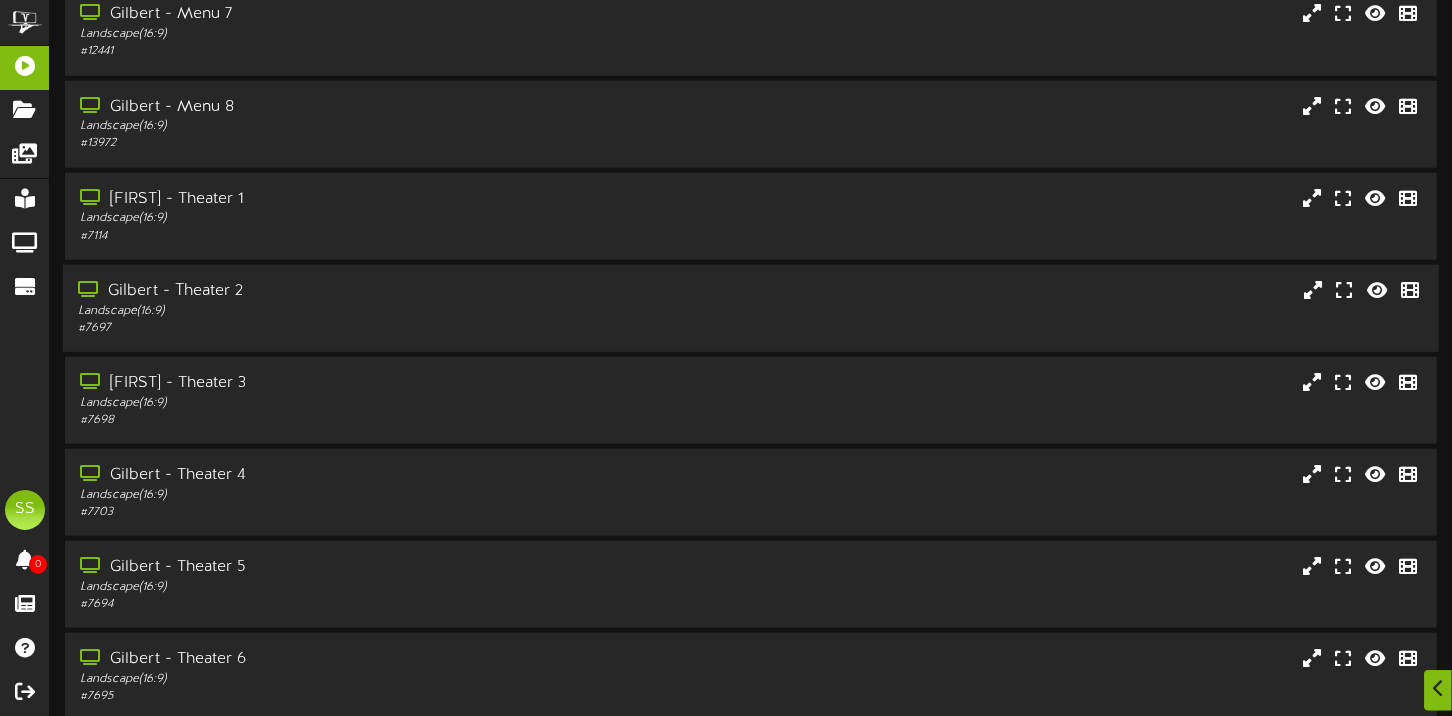 click on "Gilbert - Theater 2" at bounding box center [349, 291] 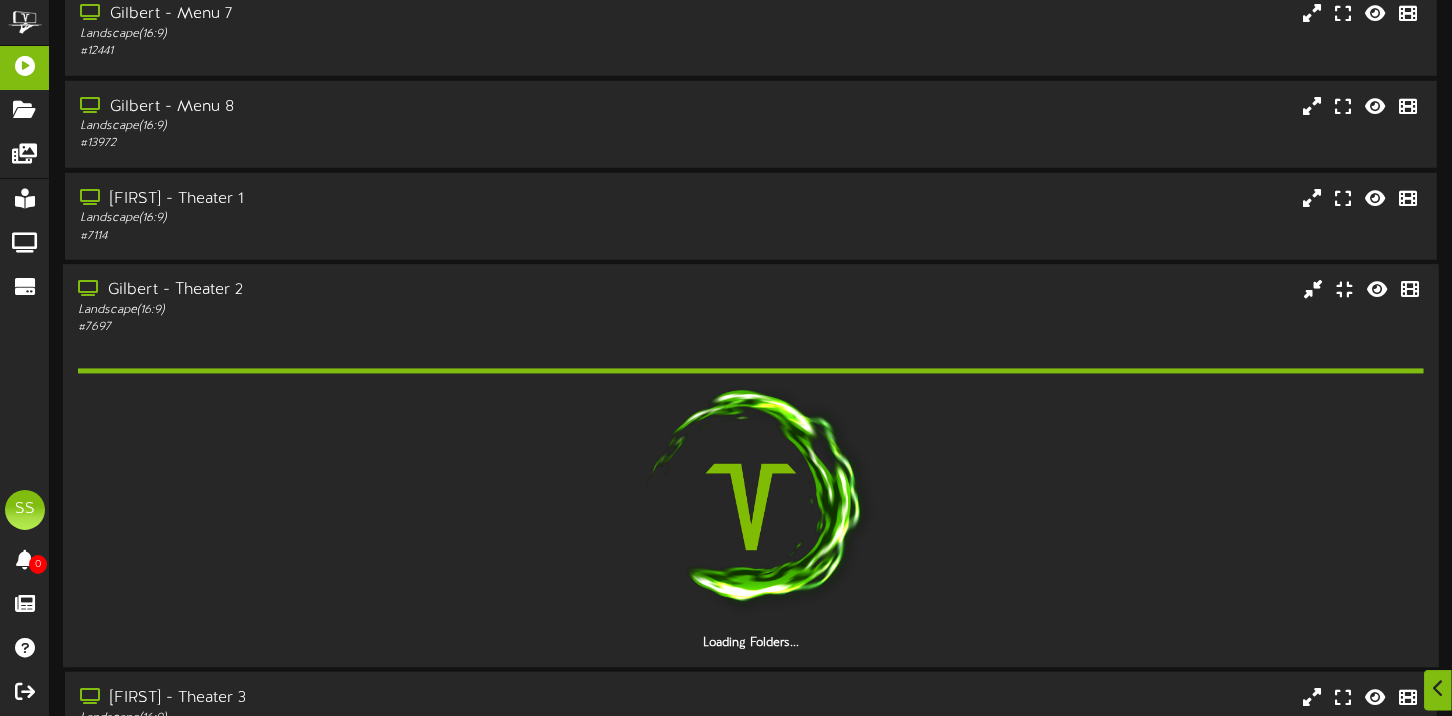 click on "Gilbert - Theater 2" at bounding box center [349, 290] 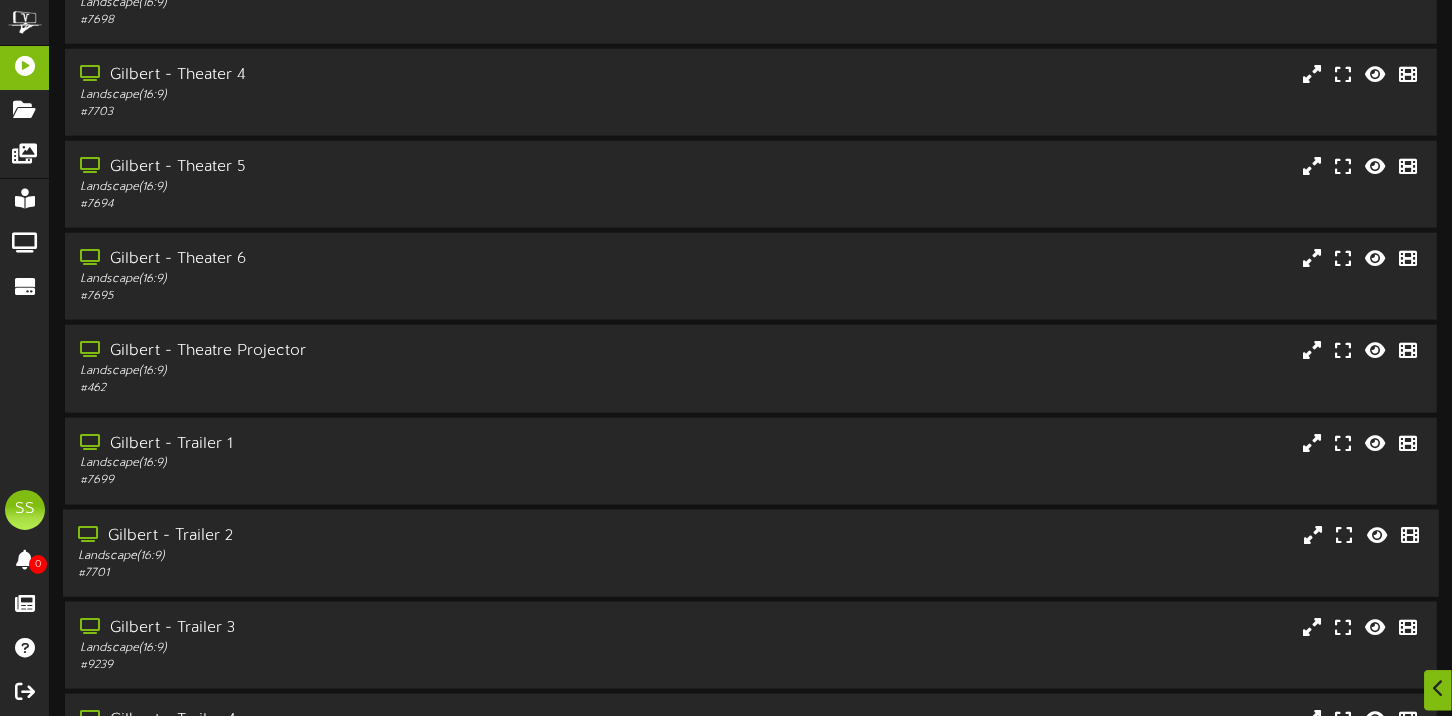 drag, startPoint x: 337, startPoint y: 567, endPoint x: 363, endPoint y: 544, distance: 34.713108 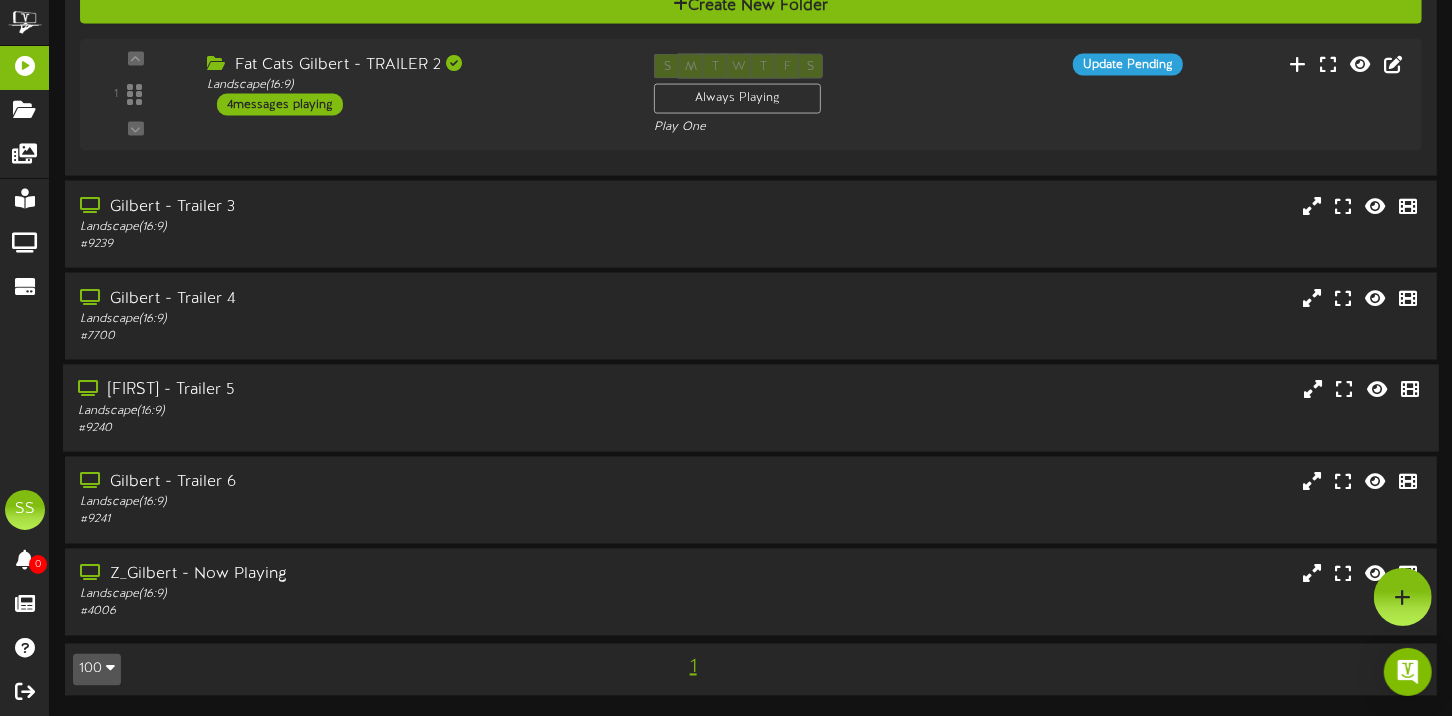 click on "[FIRST] - Trailer 5
Landscape  ( 16:9 )
# 9240" at bounding box center [751, 408] 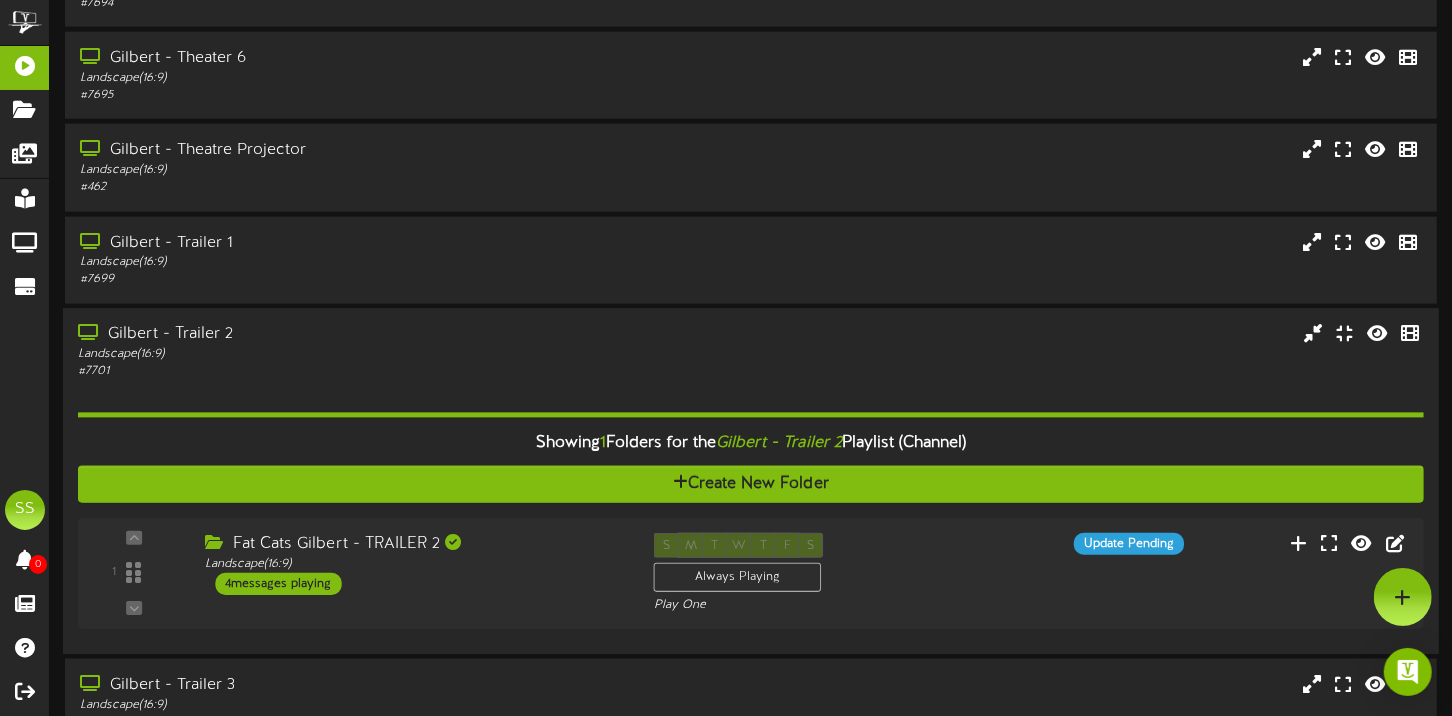 click on "Landscape  ( 16:9 )" at bounding box center [349, 354] 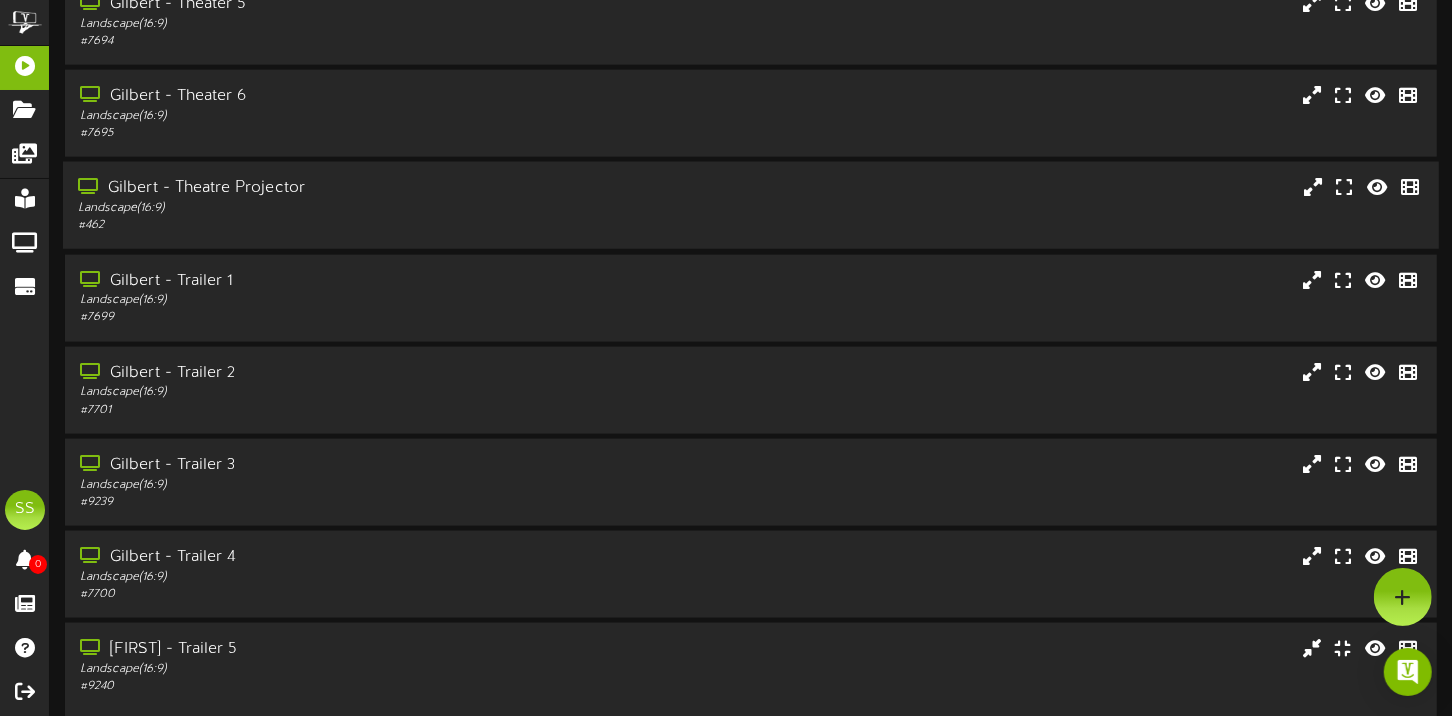 scroll, scrollTop: 1599, scrollLeft: 0, axis: vertical 